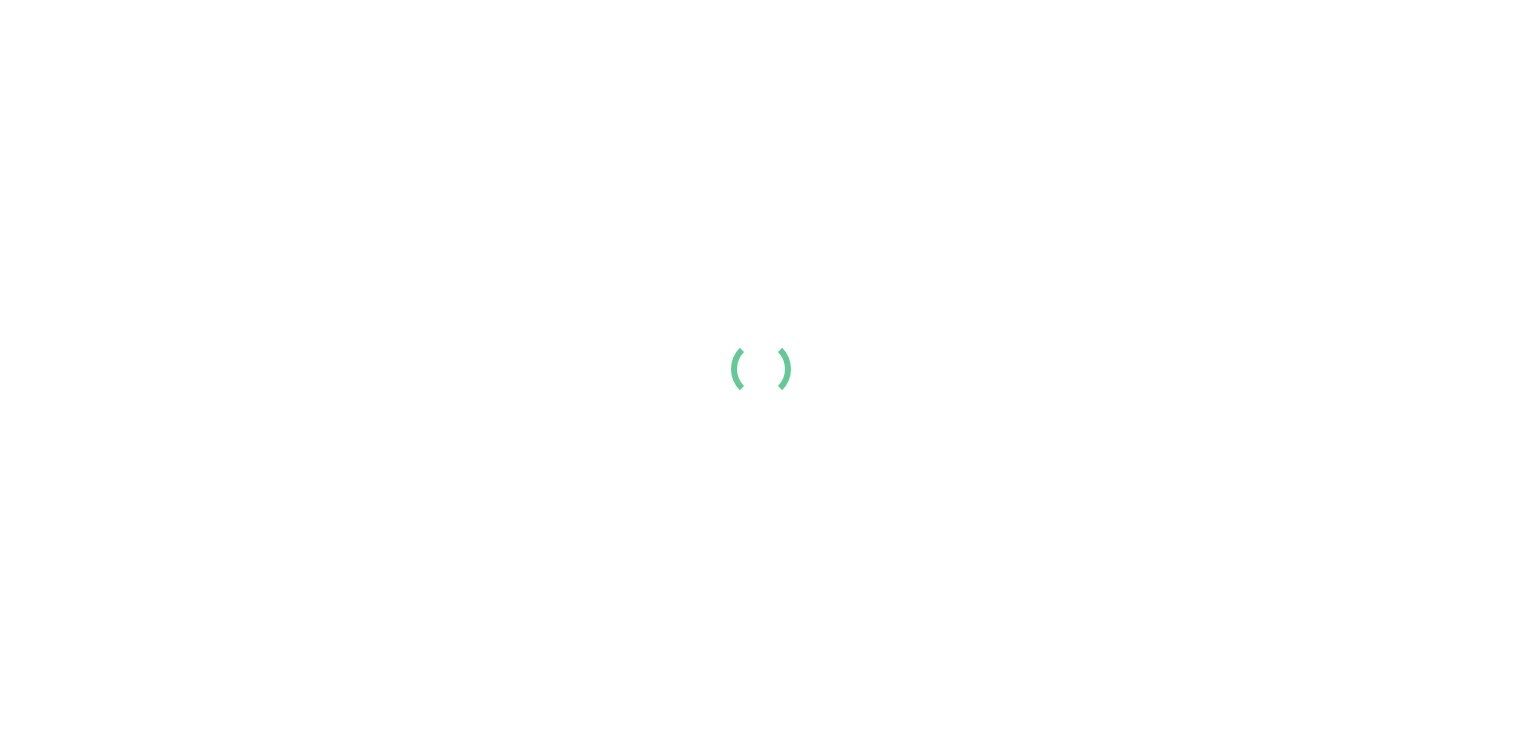 scroll, scrollTop: 0, scrollLeft: 0, axis: both 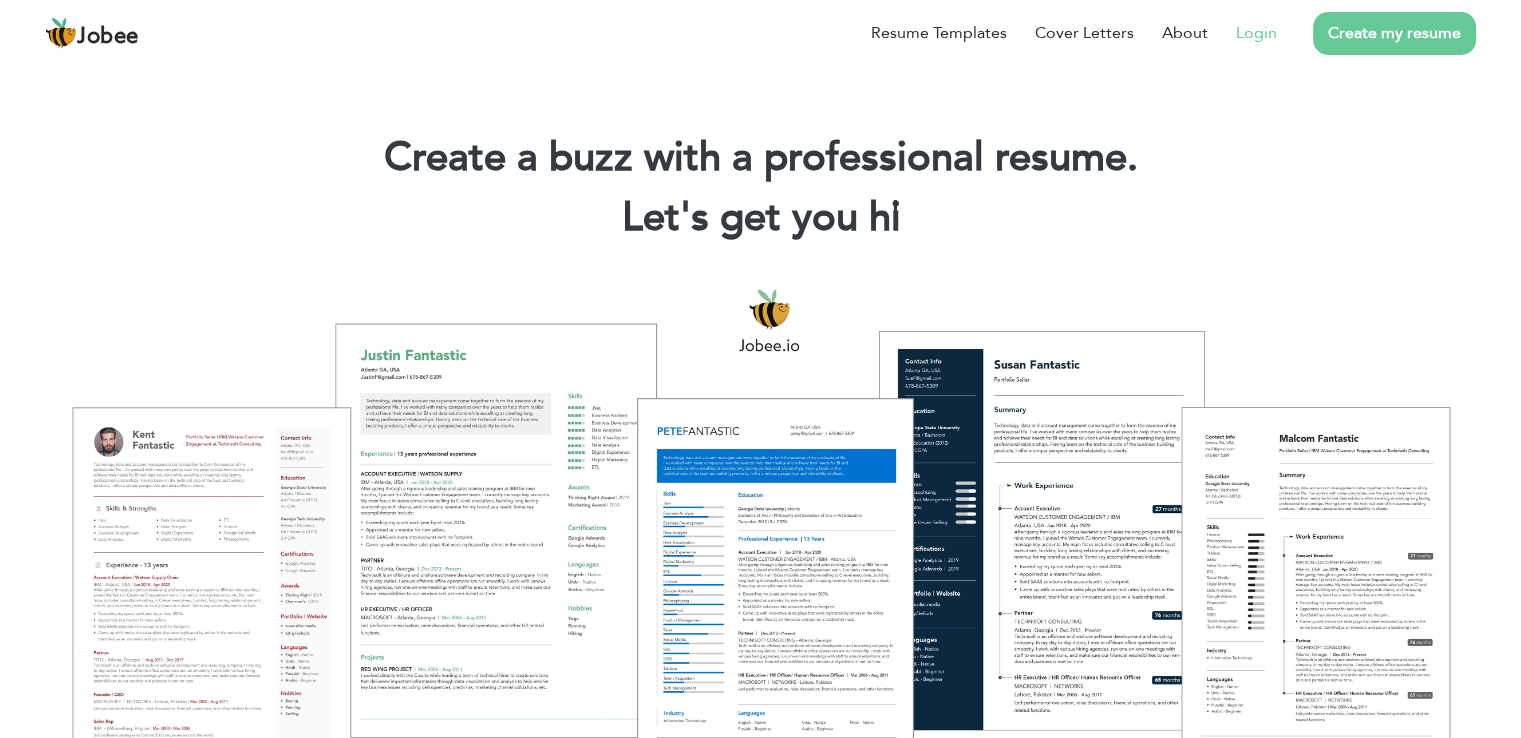 click on "Login" at bounding box center [1256, 33] 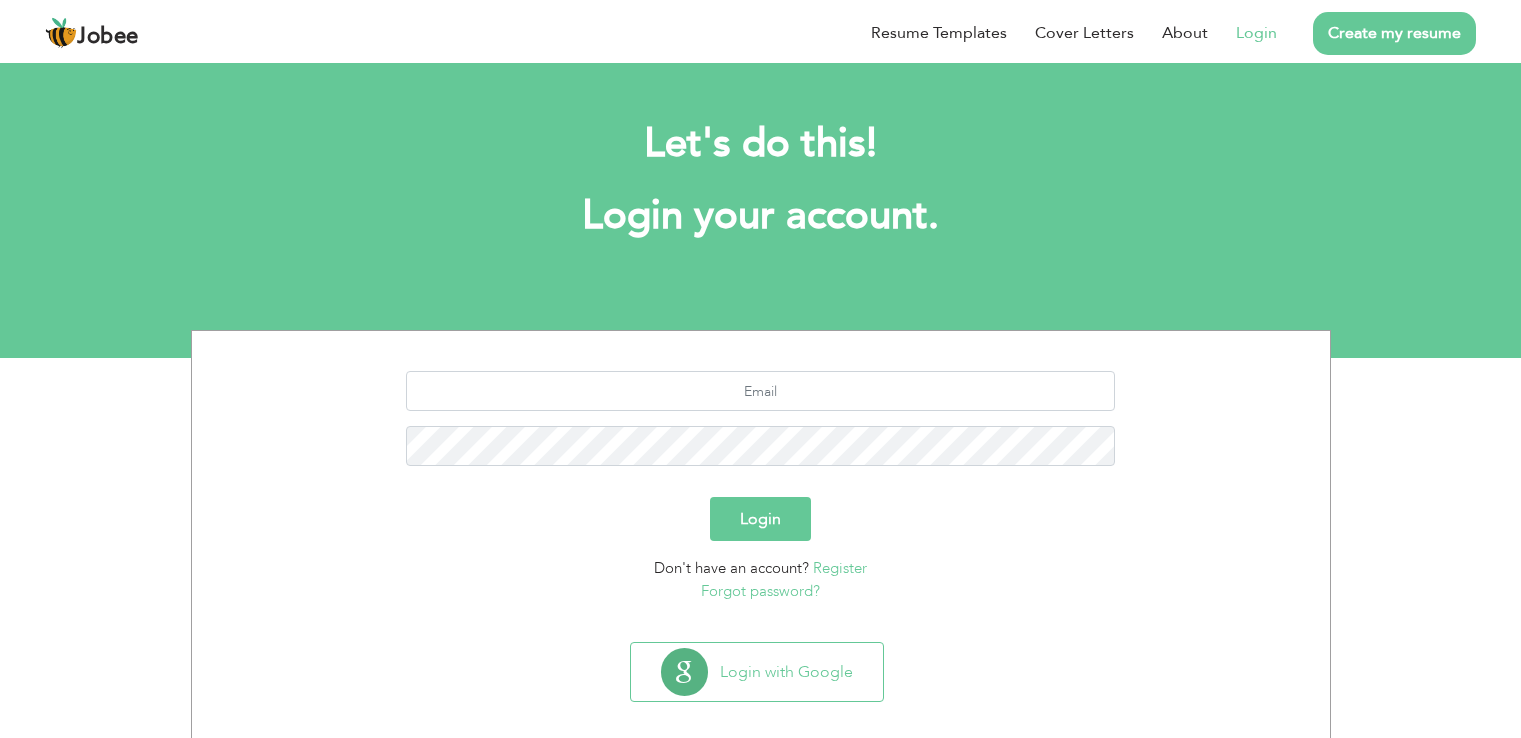 scroll, scrollTop: 0, scrollLeft: 0, axis: both 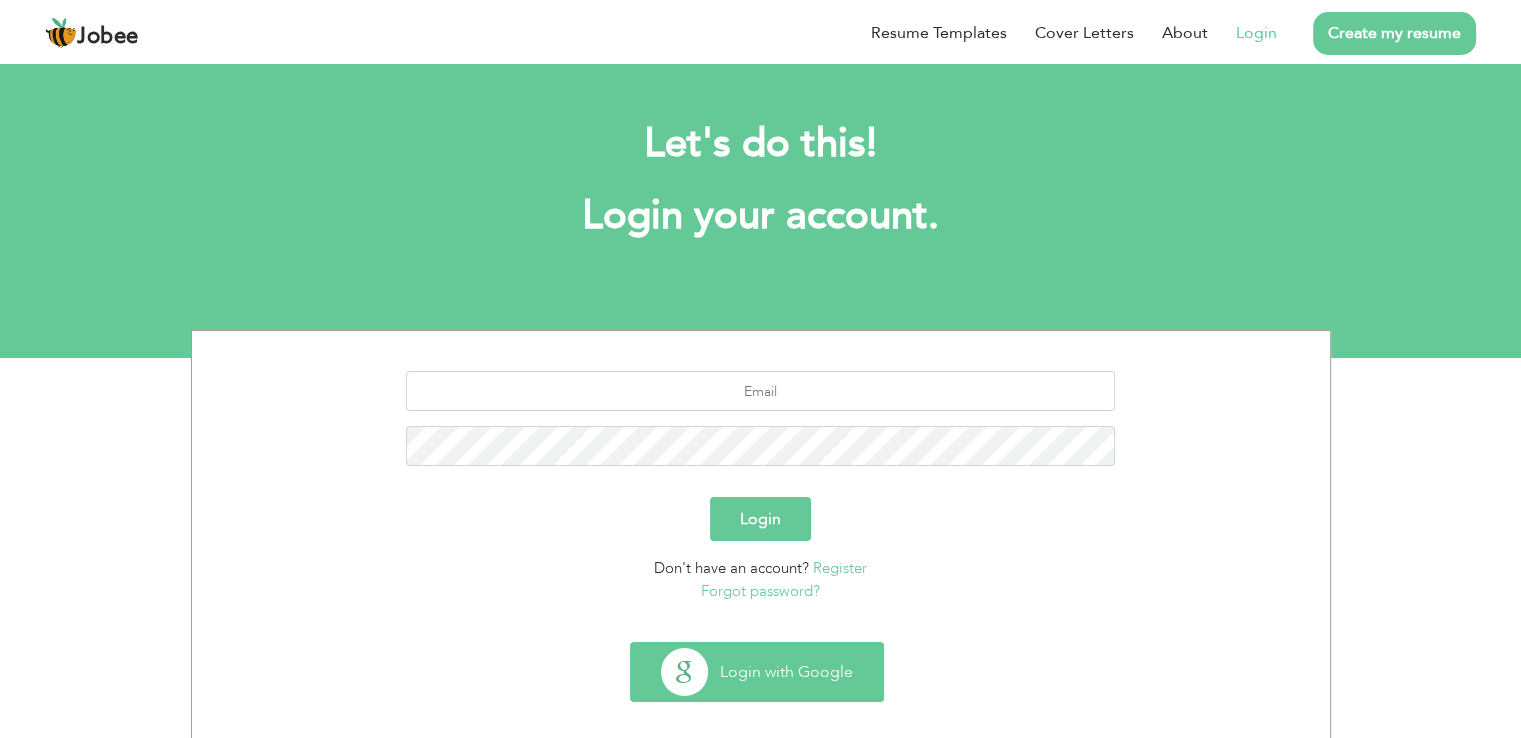 click on "Login with Google" at bounding box center [757, 672] 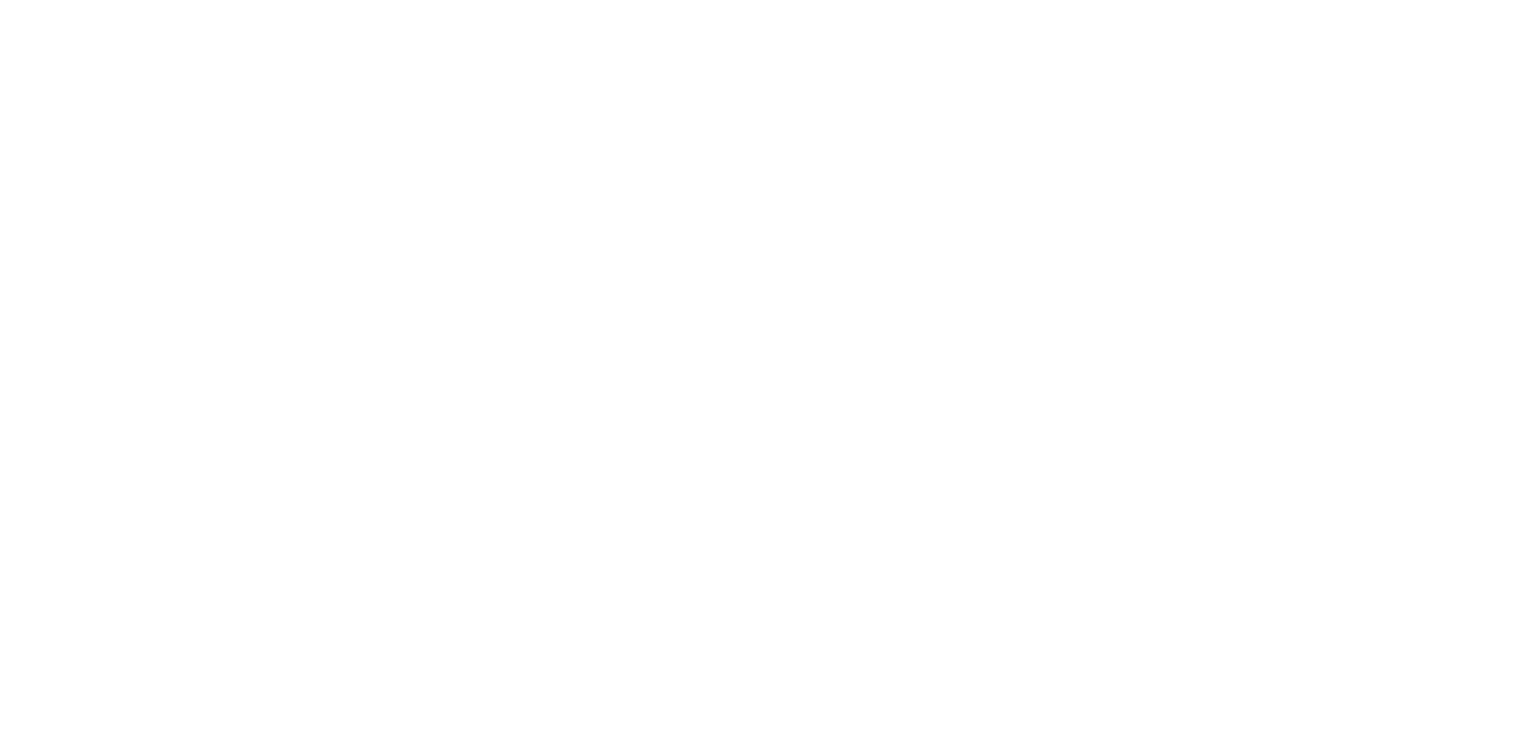 scroll, scrollTop: 0, scrollLeft: 0, axis: both 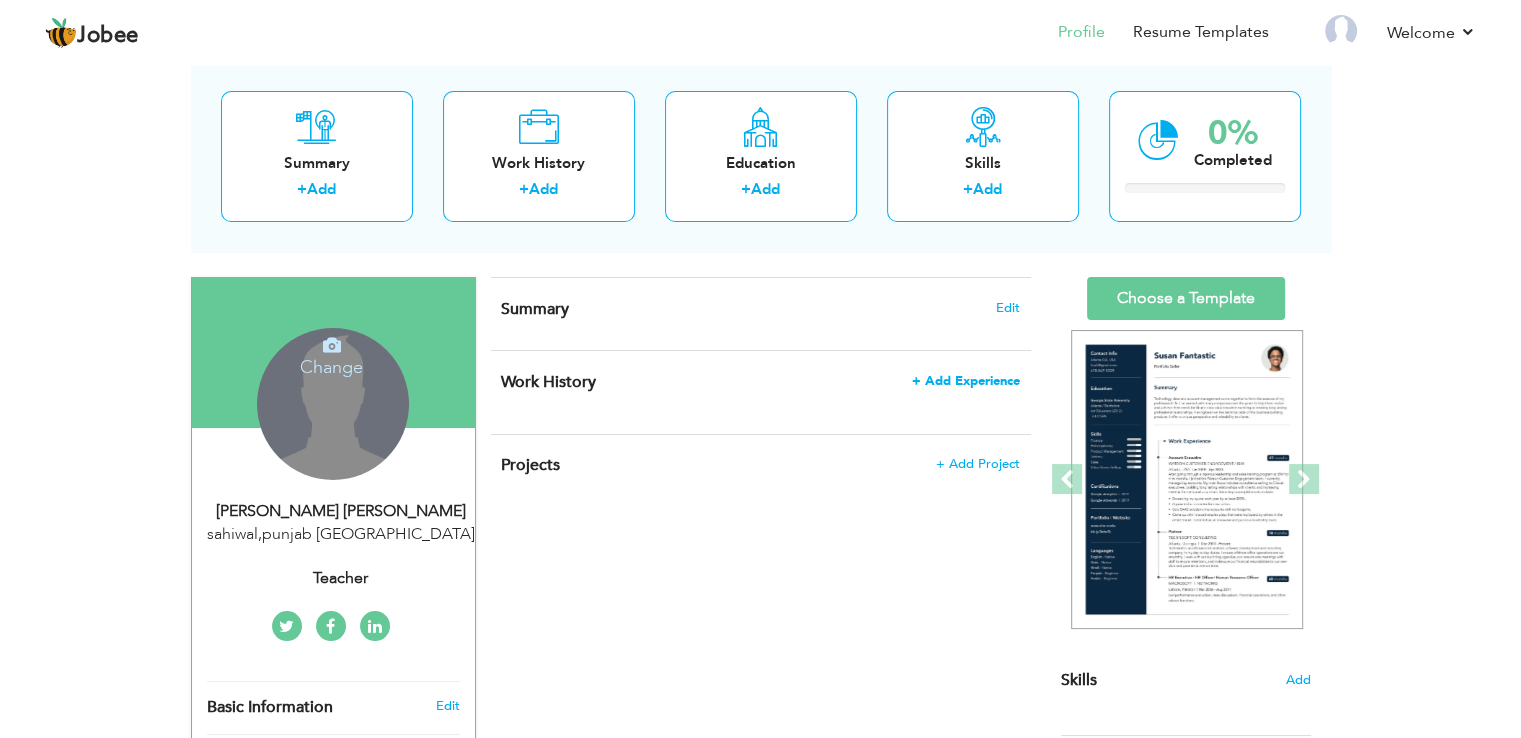 click on "Work History" at bounding box center (548, 382) 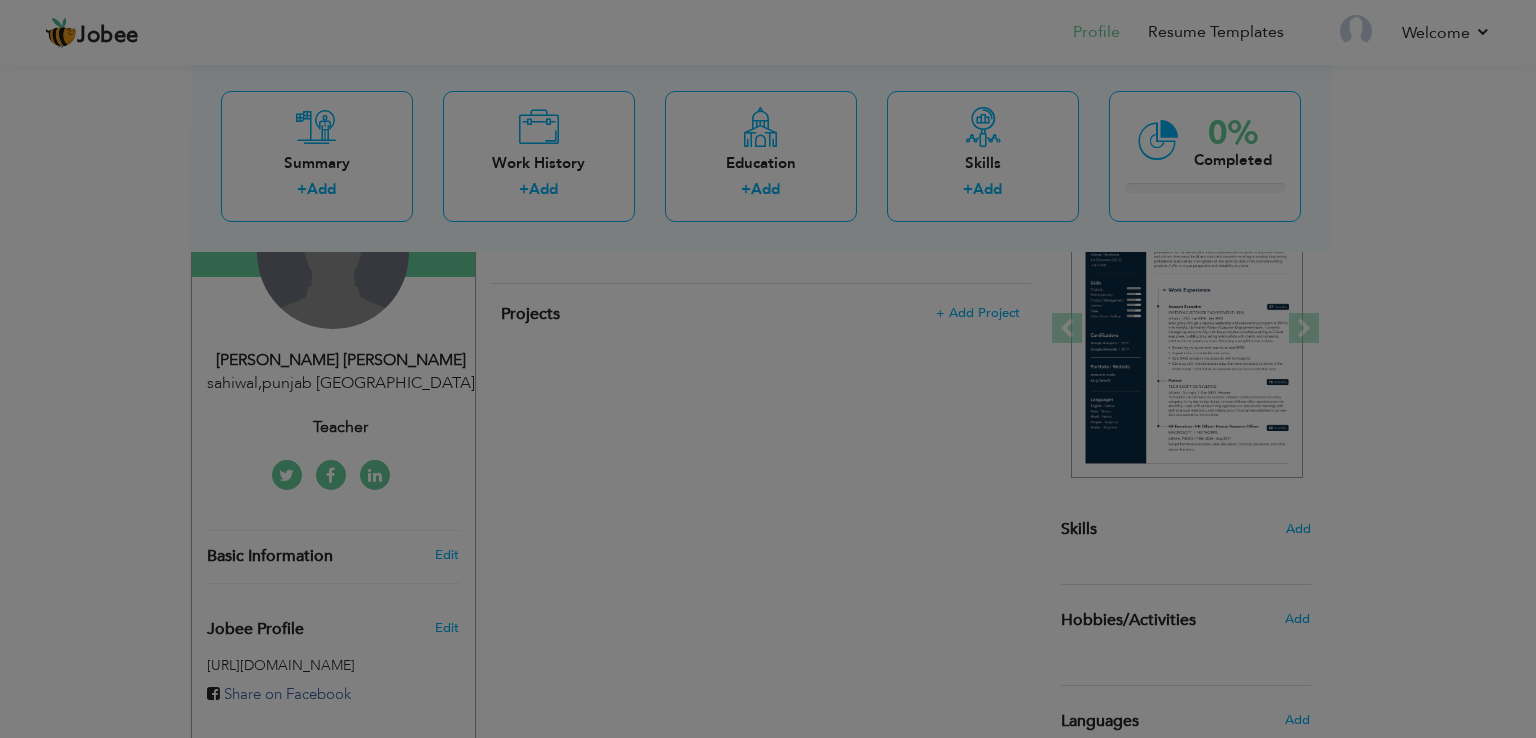 scroll, scrollTop: 252, scrollLeft: 0, axis: vertical 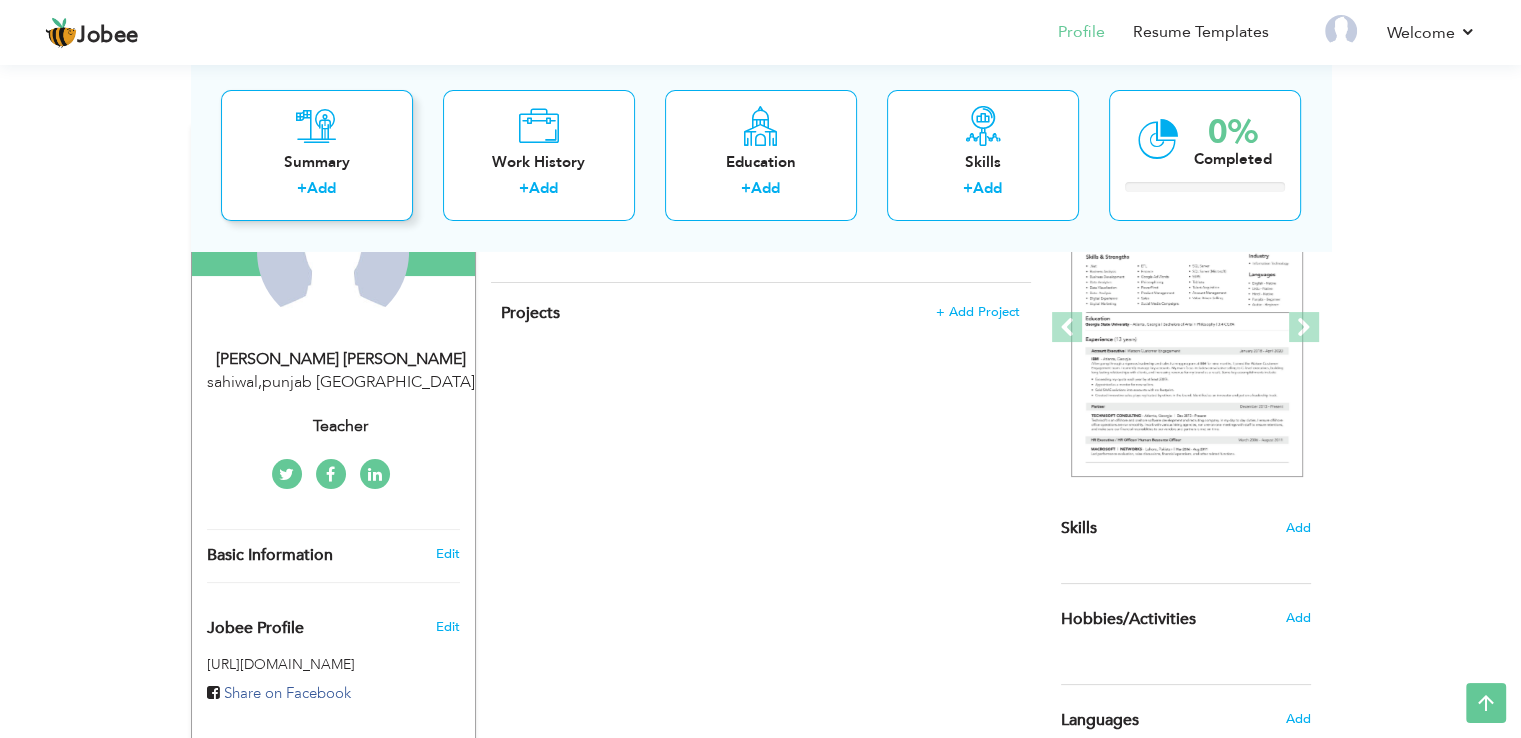 click on "Summary" at bounding box center [317, 162] 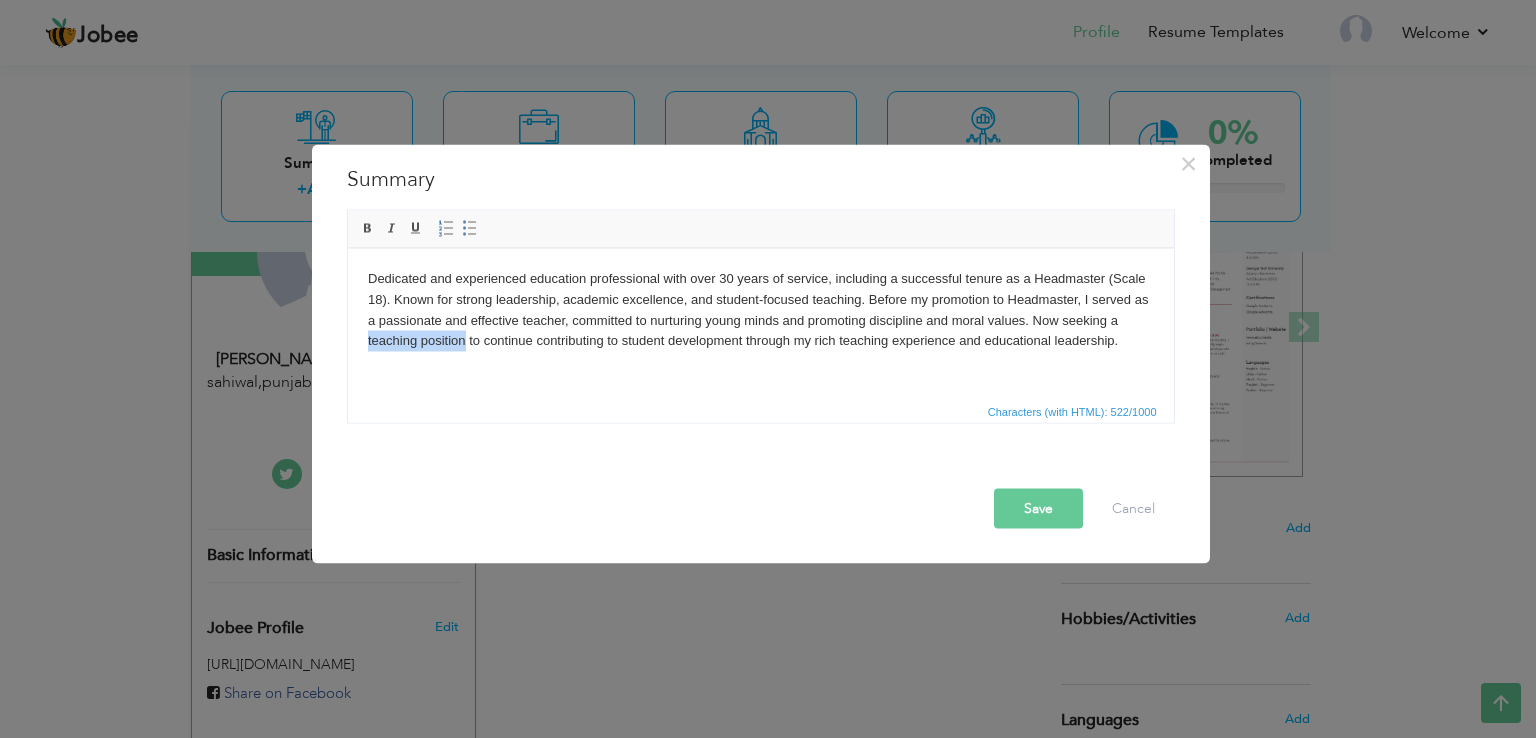 drag, startPoint x: 465, startPoint y: 335, endPoint x: 361, endPoint y: 341, distance: 104.172935 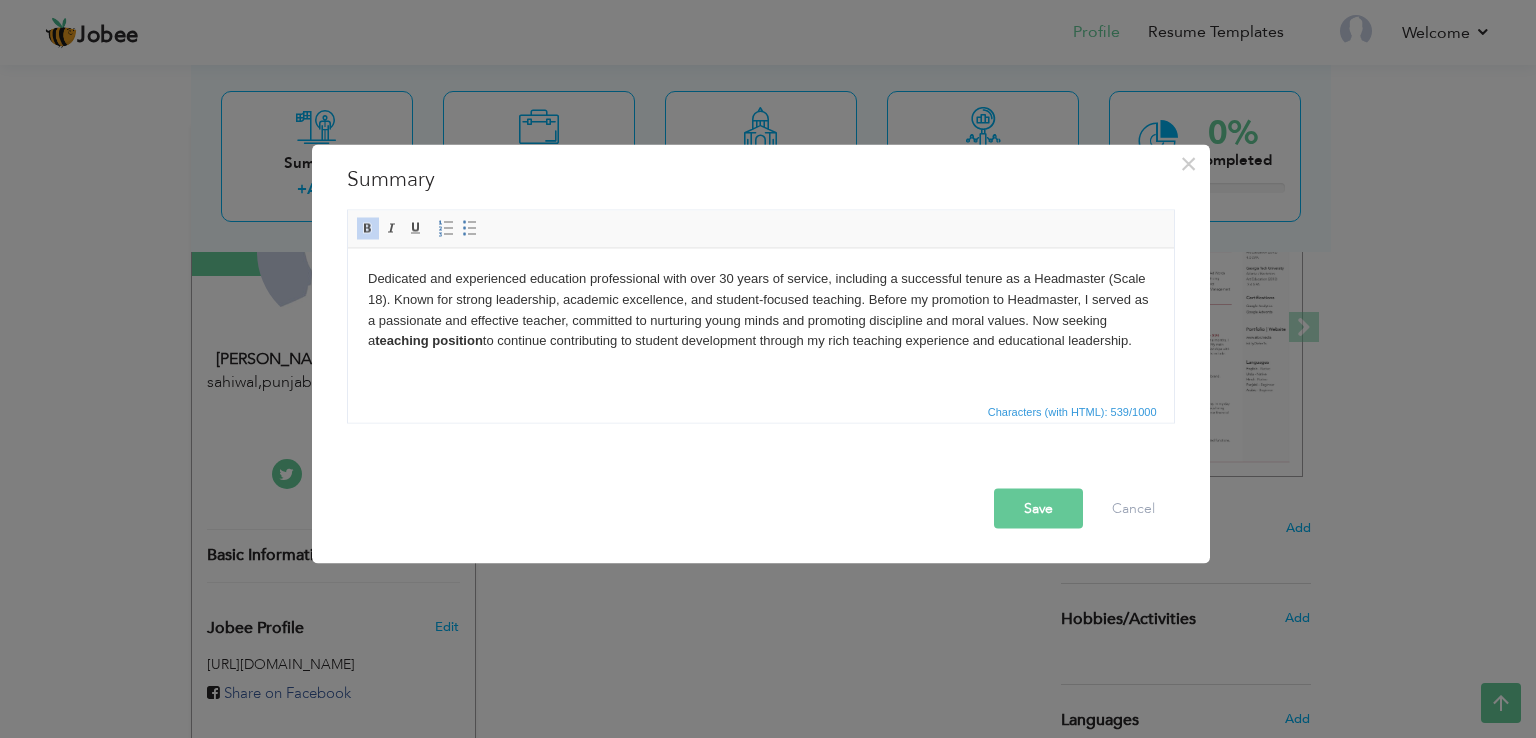 click on "Dedicated and experienced education professional with over 30 years of service, including a successful tenure as a Headmaster (Scale 18). Known for strong leadership, academic excellence, and student-focused teaching. Before my promotion to Headmaster, I served as a passionate and effective teacher, committed to nurturing young minds and promoting discipline and moral values. Now seeking a  teaching position  to continue contributing to student development through my rich teaching experience and educational leadership." at bounding box center (760, 309) 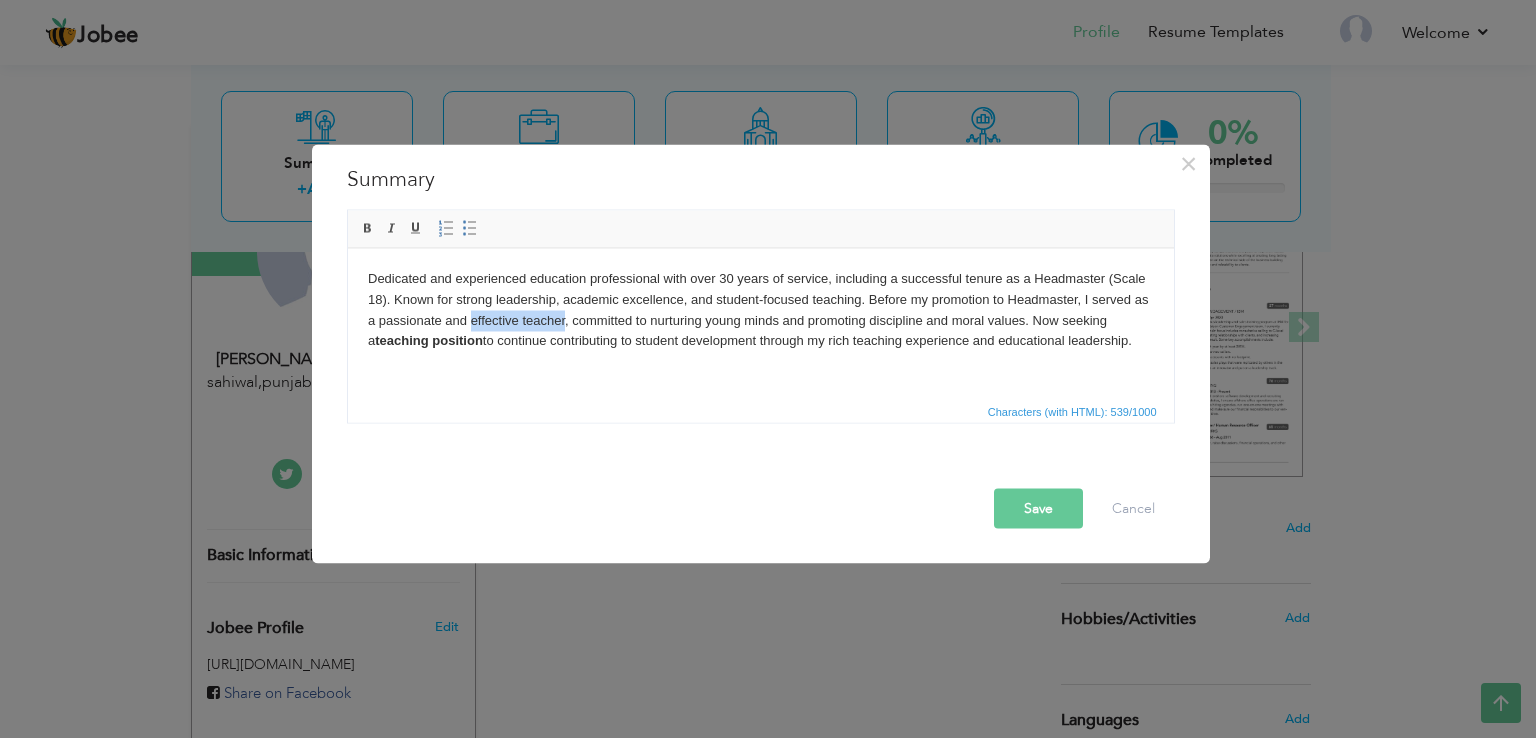 drag, startPoint x: 563, startPoint y: 321, endPoint x: 470, endPoint y: 316, distance: 93.13431 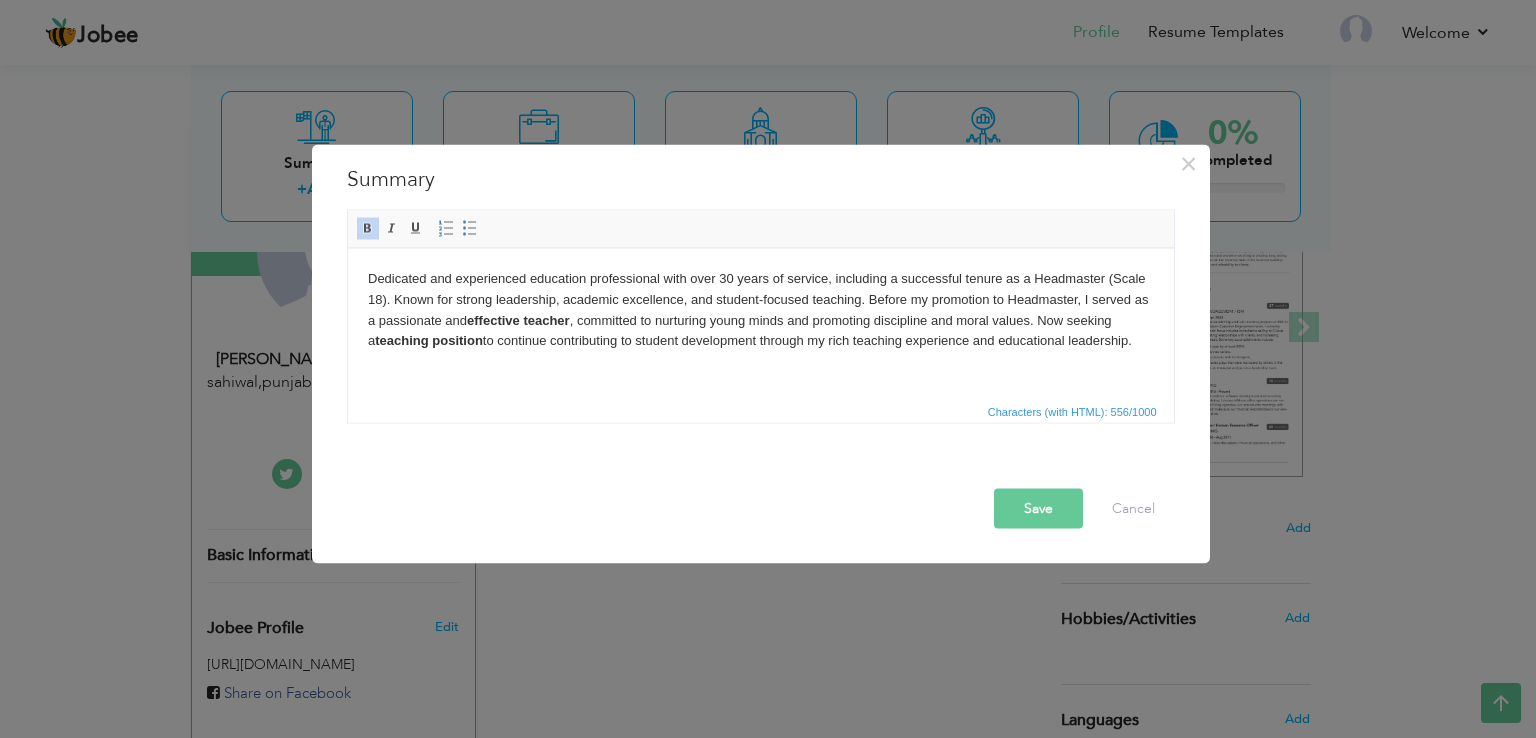 click on "Dedicated and experienced education professional with over 30 years of service, including a successful tenure as a Headmaster (Scale 18). Known for strong leadership, academic excellence, and student-focused teaching. Before my promotion to Headmaster, I served as a passionate and  effective teacher , committed to nurturing young minds and promoting discipline and moral values. Now seeking a  teaching position  to continue contributing to student development through my rich teaching experience and educational leadership." at bounding box center (760, 309) 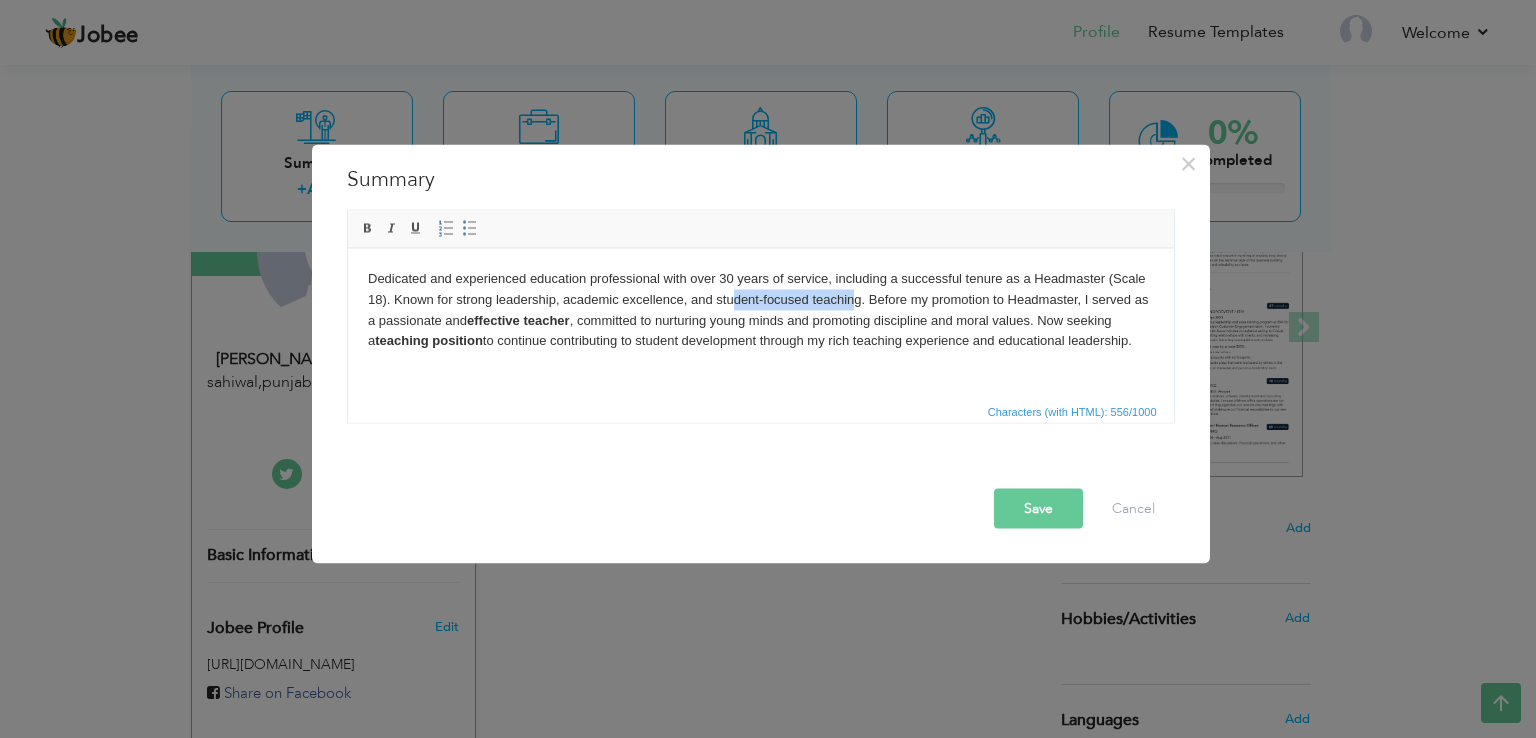 drag, startPoint x: 853, startPoint y: 297, endPoint x: 804, endPoint y: 301, distance: 49.162994 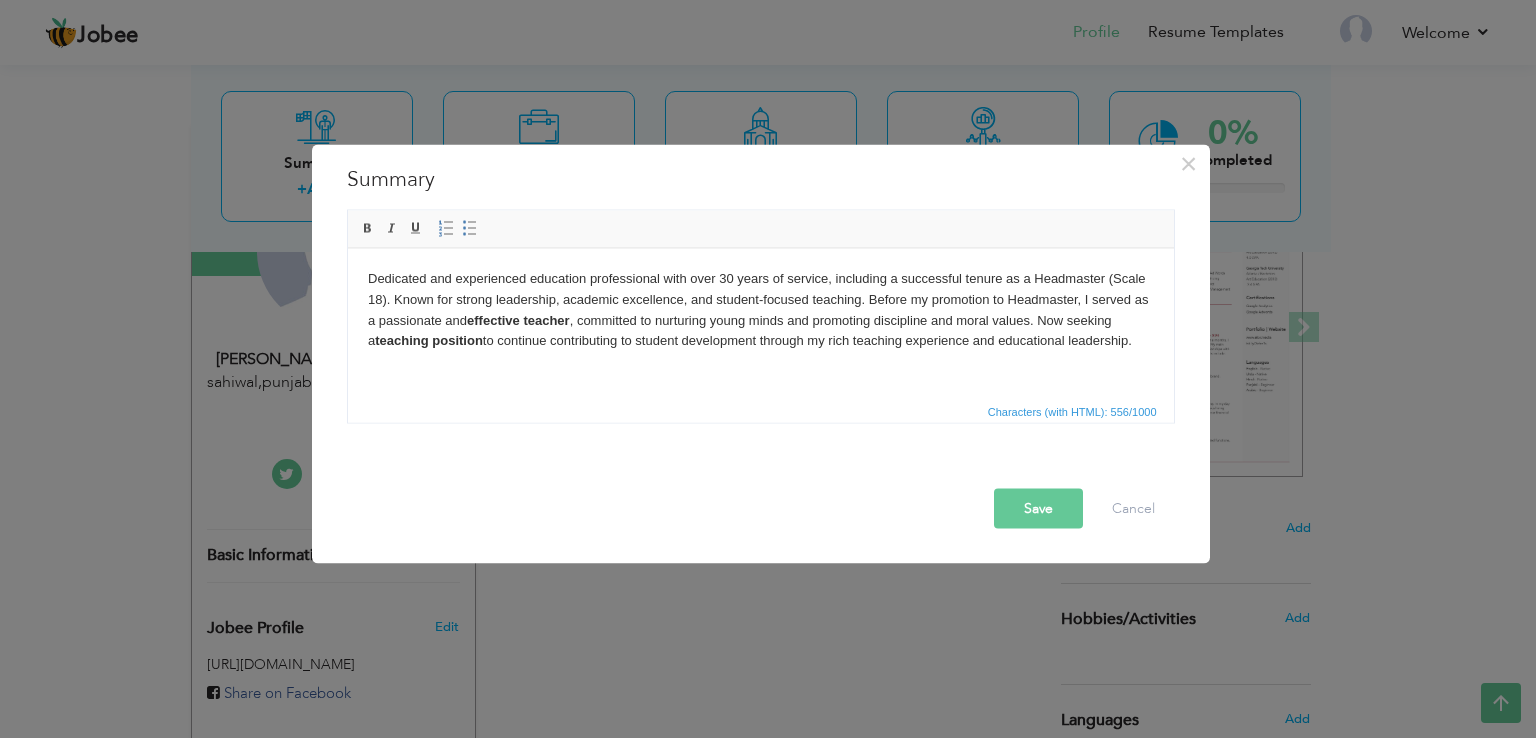 click on "Dedicated and experienced education professional with over 30 years of service, including a successful tenure as a Headmaster (Scale 18). Known for strong leadership, academic excellence, and student-focused teaching. Before my promotion to Headmaster, I served as a passionate and  effective teacher , committed to nurturing young minds and promoting discipline and moral values. Now seeking a  teaching position  to continue contributing to student development through my rich teaching experience and educational leadership." at bounding box center (760, 309) 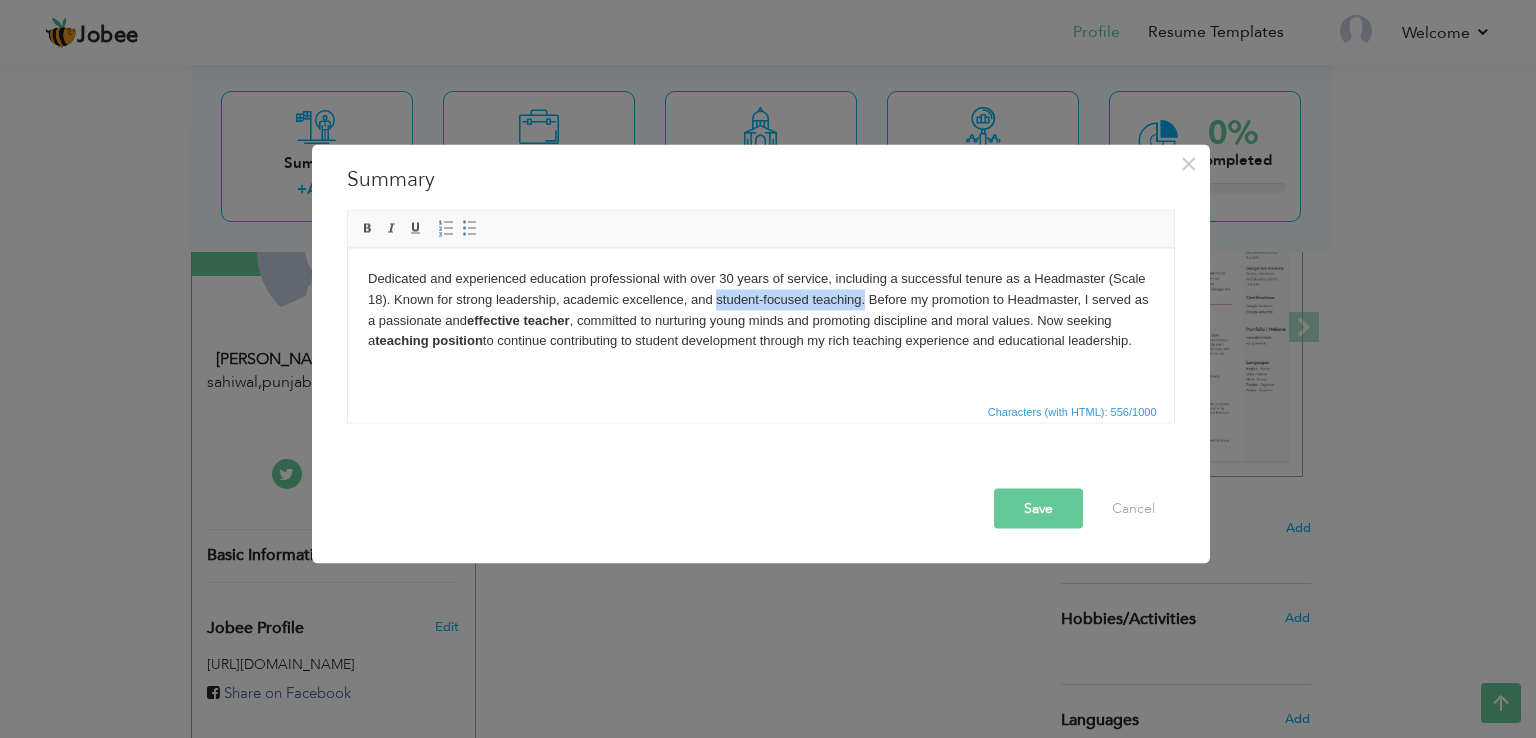 drag, startPoint x: 860, startPoint y: 303, endPoint x: 743, endPoint y: 301, distance: 117.01709 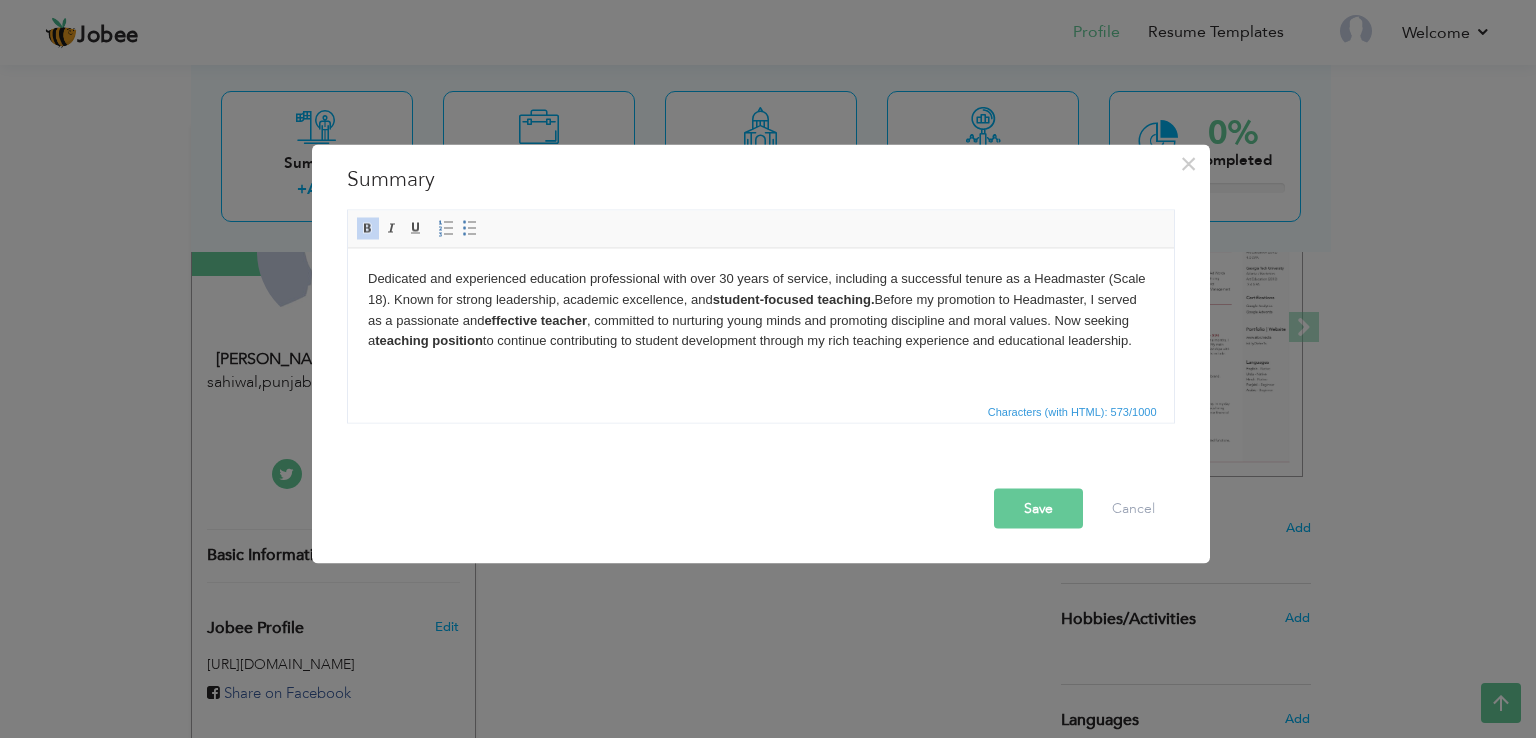 click on "student-focused teaching." at bounding box center (793, 298) 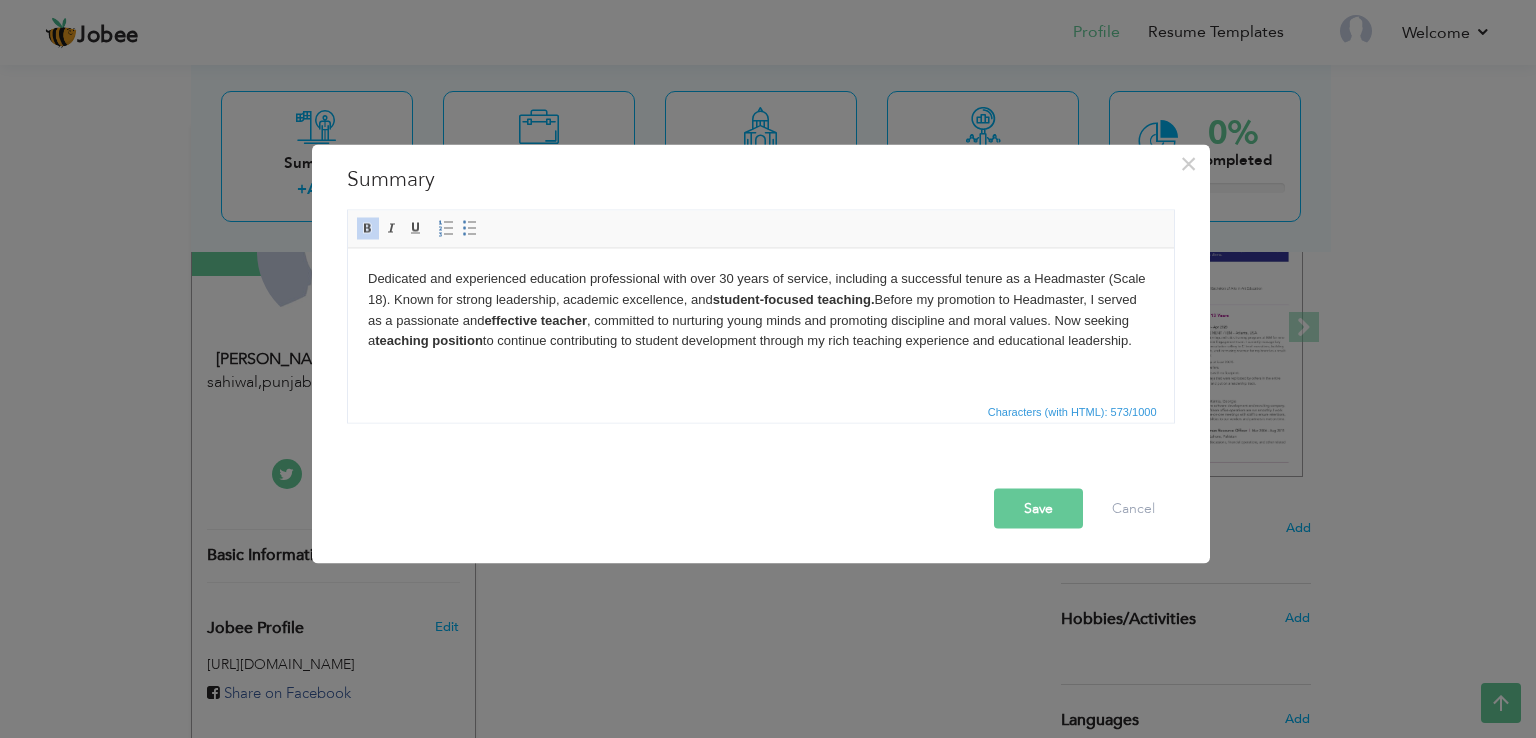 click on "Dedicated and experienced education professional with over 30 years of service, including a successful tenure as a Headmaster (Scale 18). Known for strong leadership, academic excellence, and  student-focused teaching.  Before my promotion to Headmaster, I served as a passionate and  effective teacher , committed to nurturing young minds and promoting discipline and moral values. Now seeking a  teaching position  to continue contributing to student development through my rich teaching experience and educational leadership." at bounding box center (760, 309) 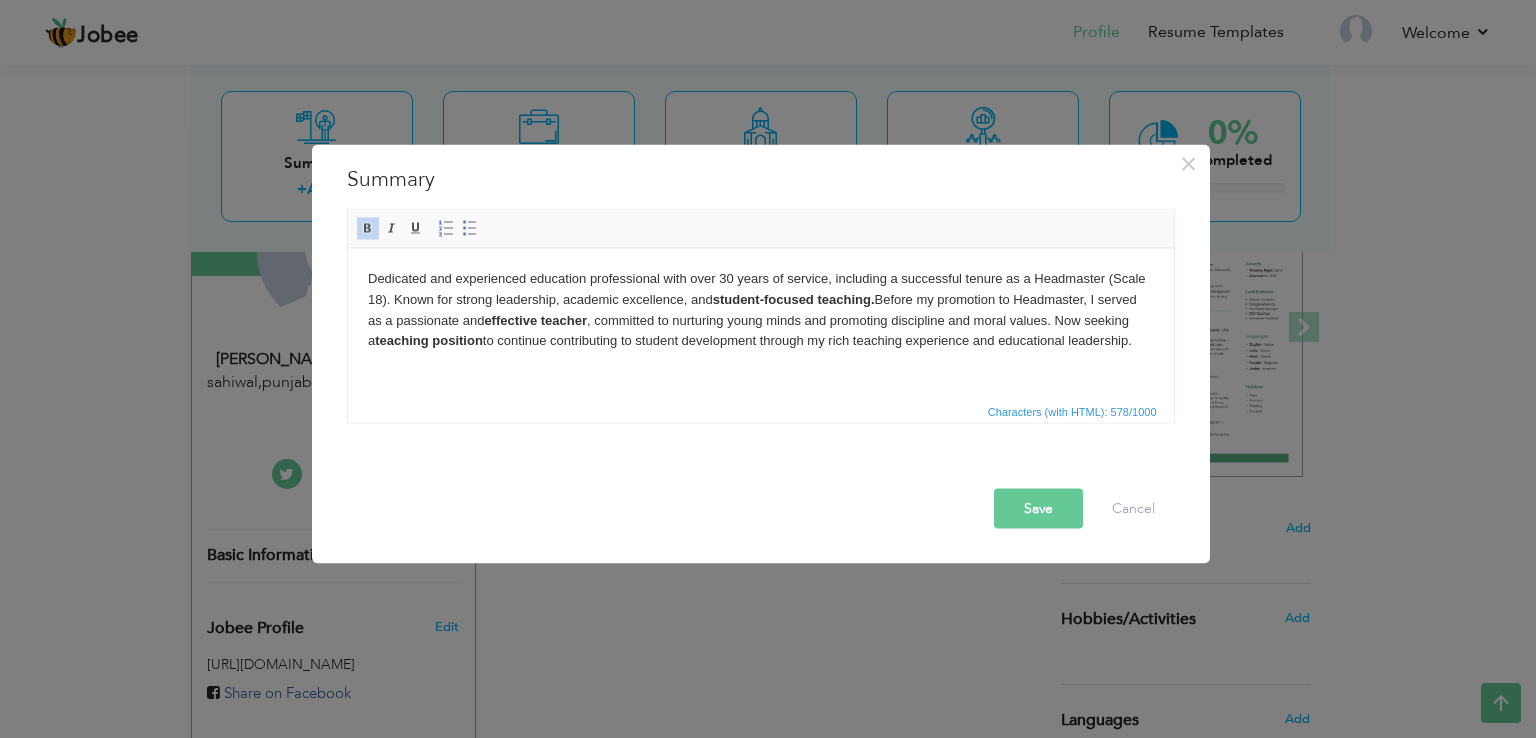 click on "Save" at bounding box center [1038, 509] 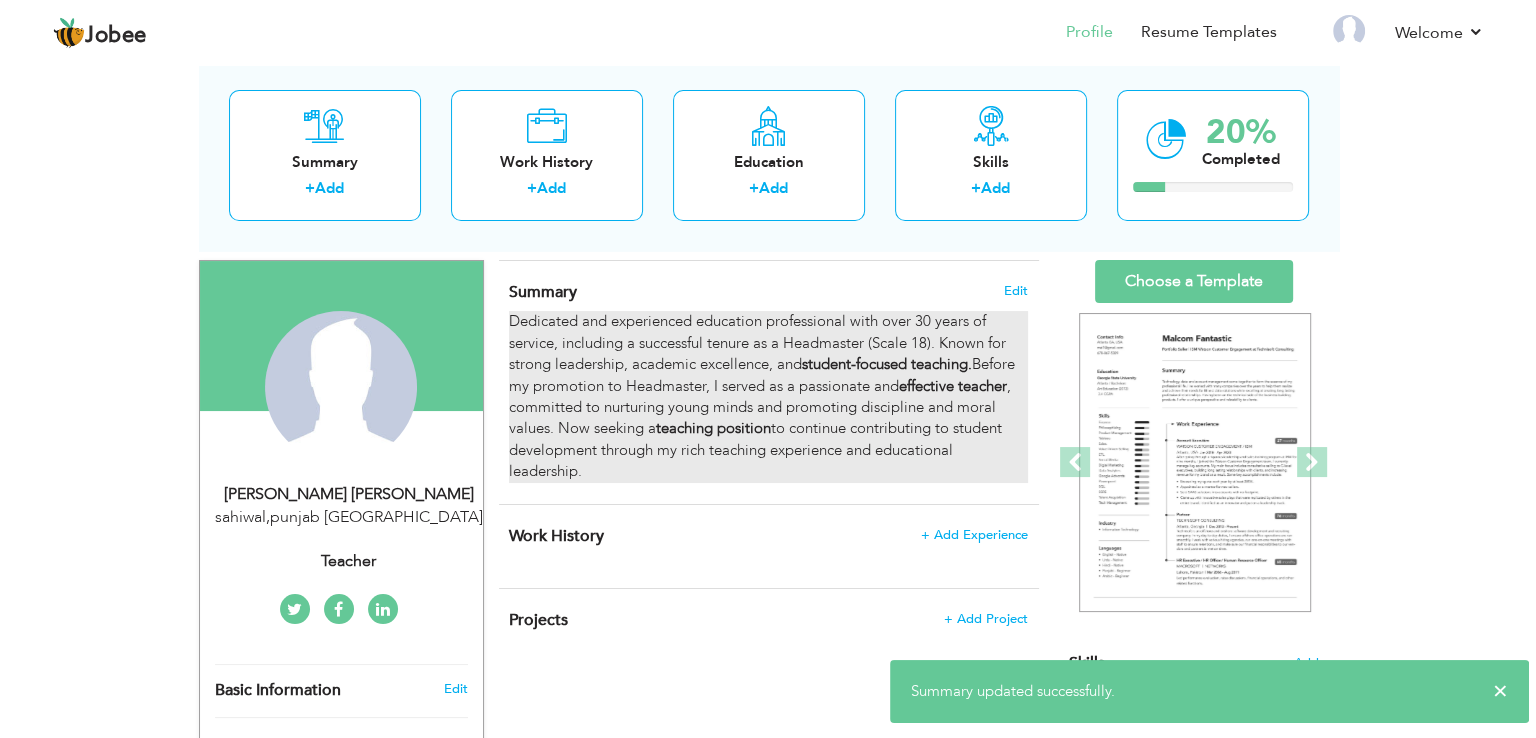 scroll, scrollTop: 152, scrollLeft: 0, axis: vertical 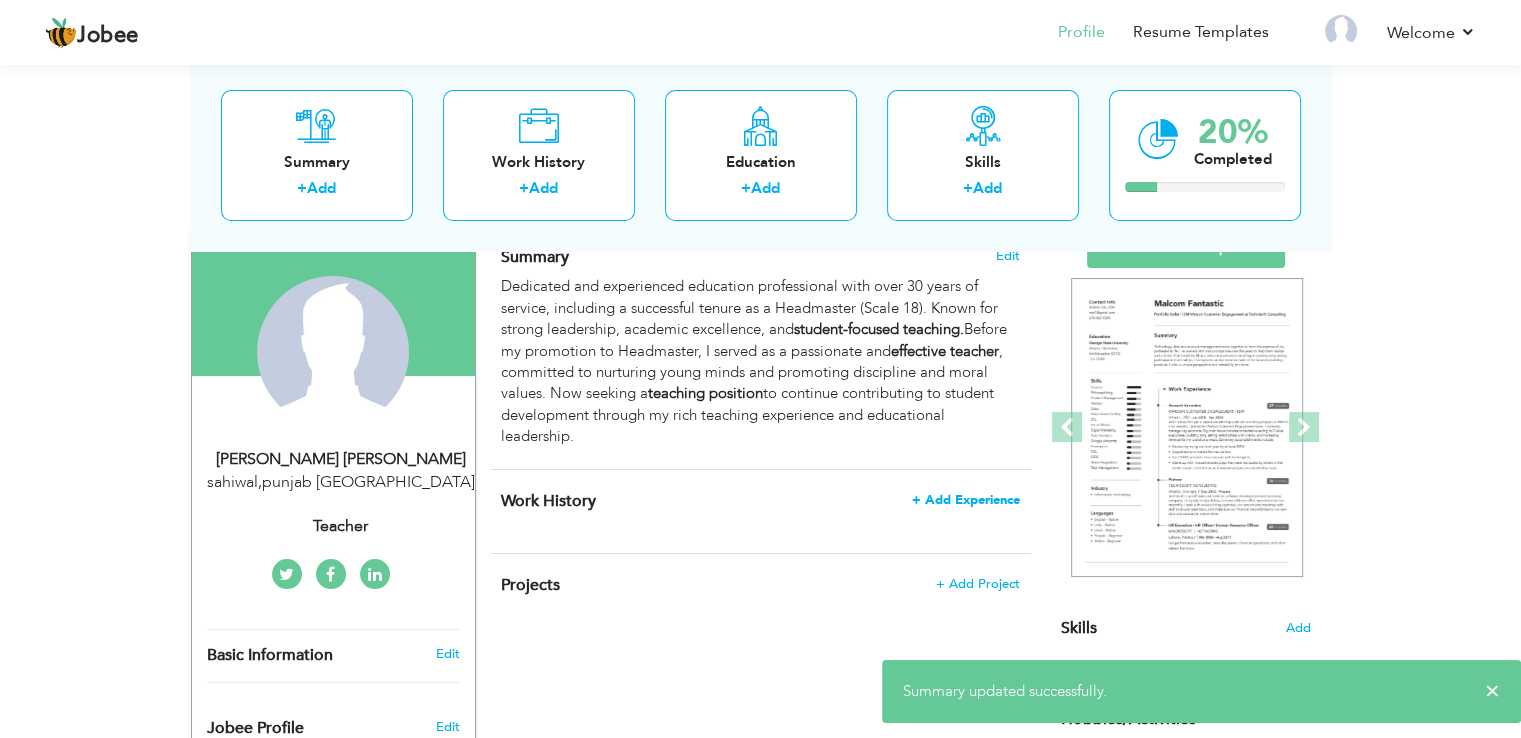 click on "+ Add Experience" at bounding box center (966, 500) 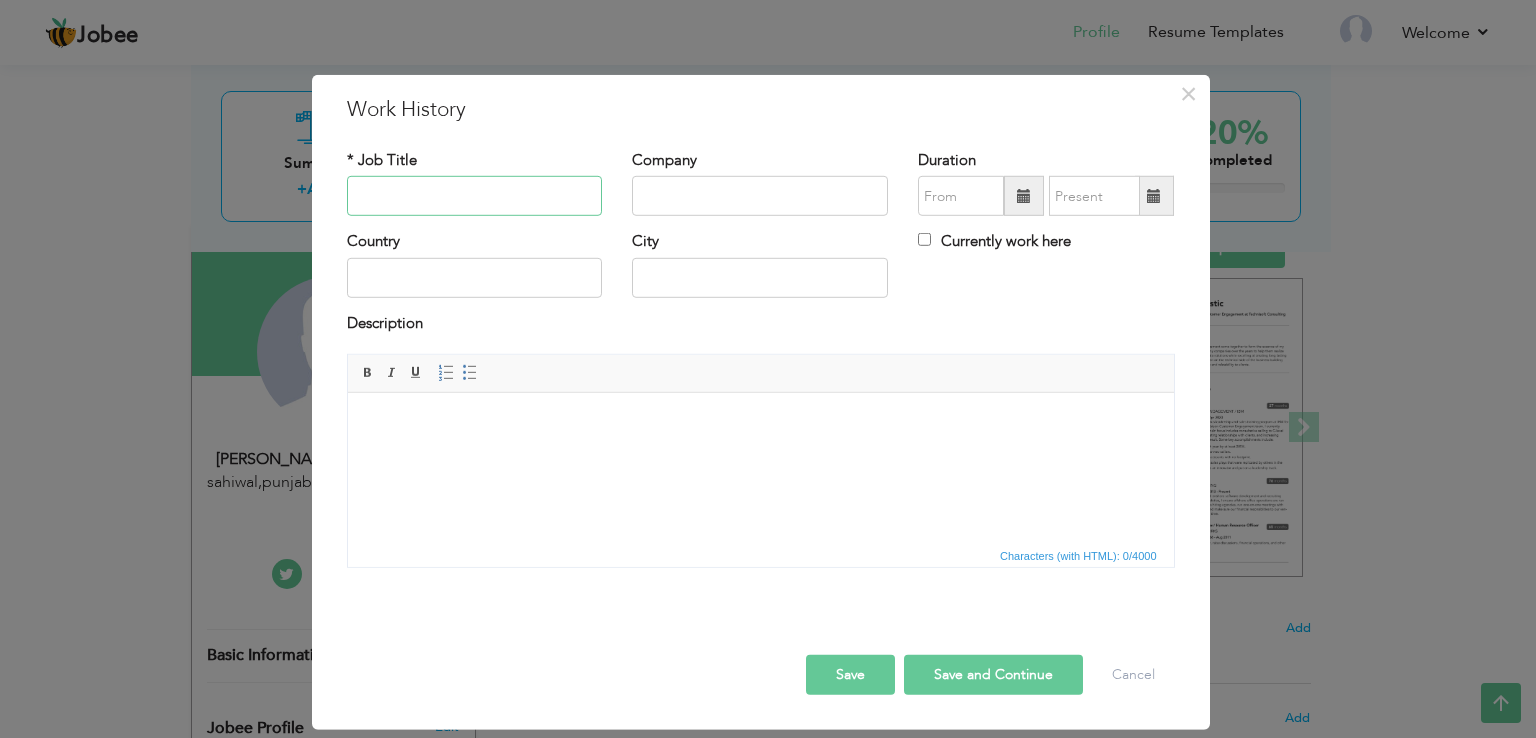click at bounding box center [475, 196] 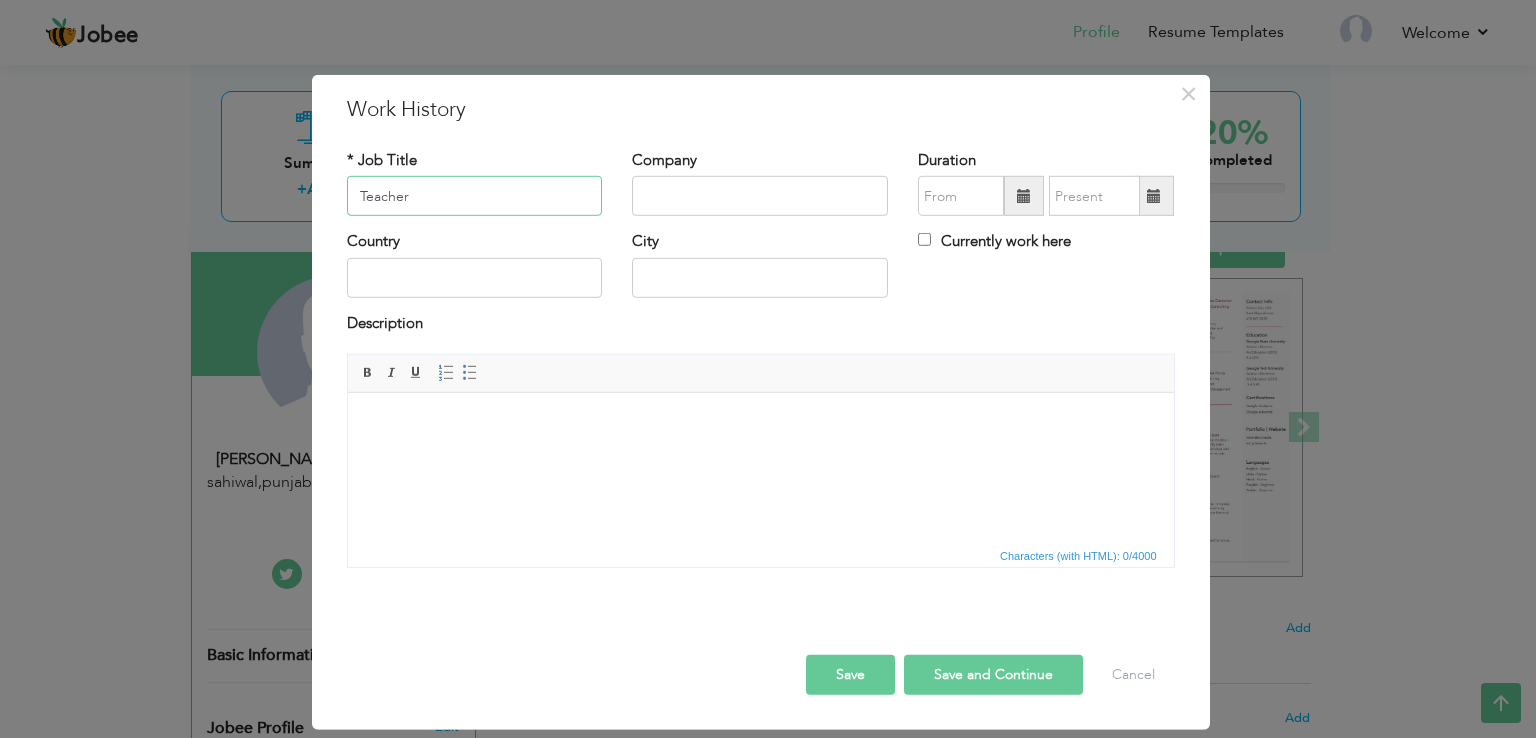 type on "Teacher" 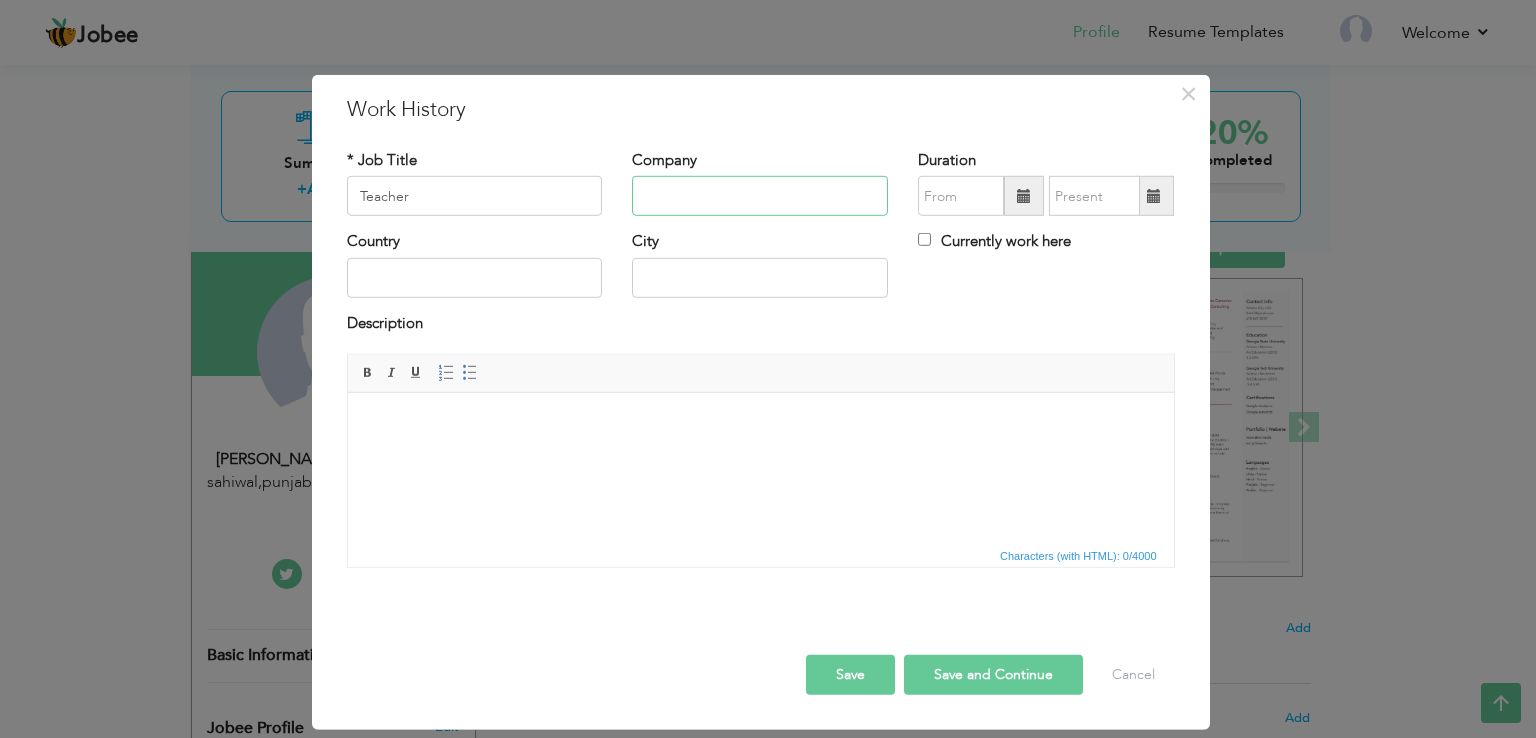 click at bounding box center [760, 196] 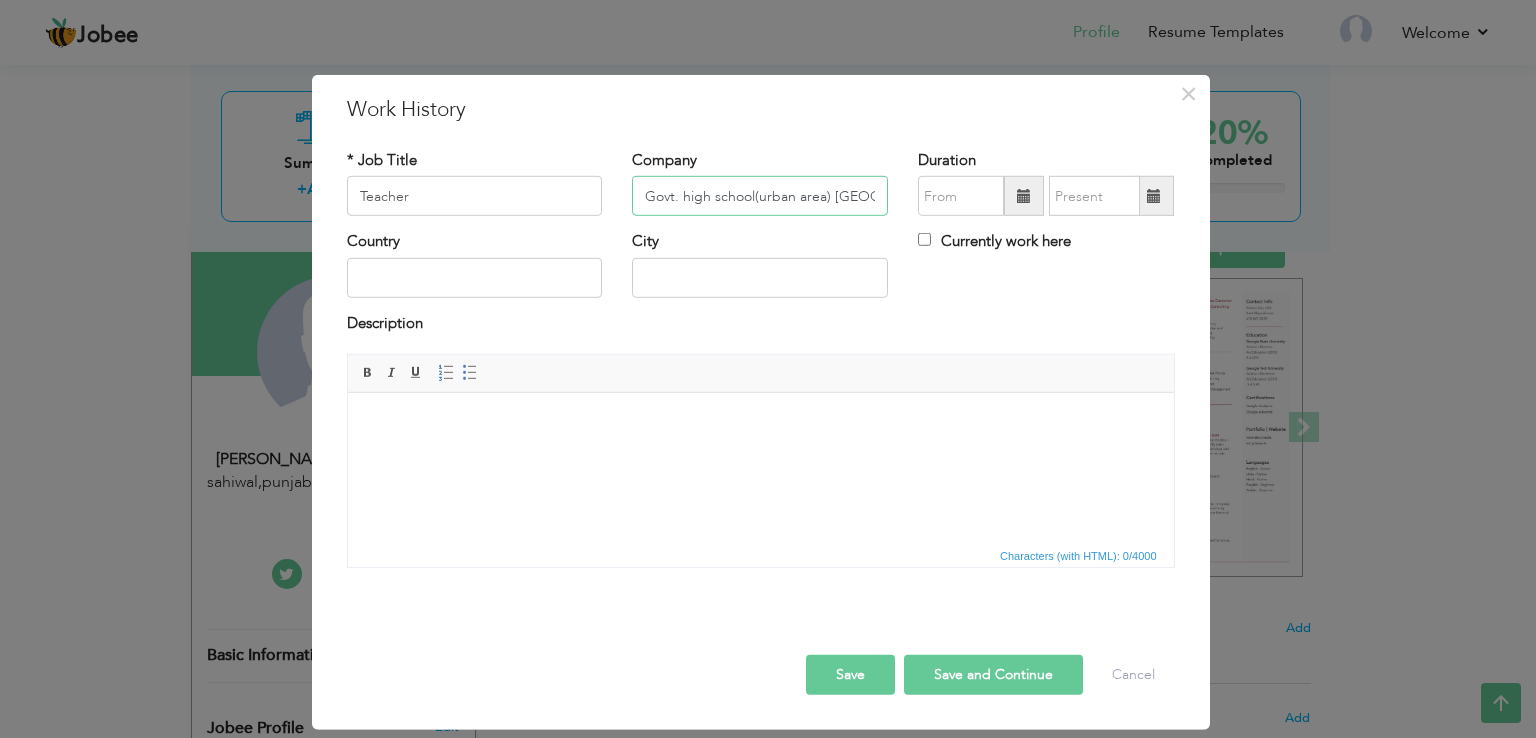 scroll, scrollTop: 0, scrollLeft: 2, axis: horizontal 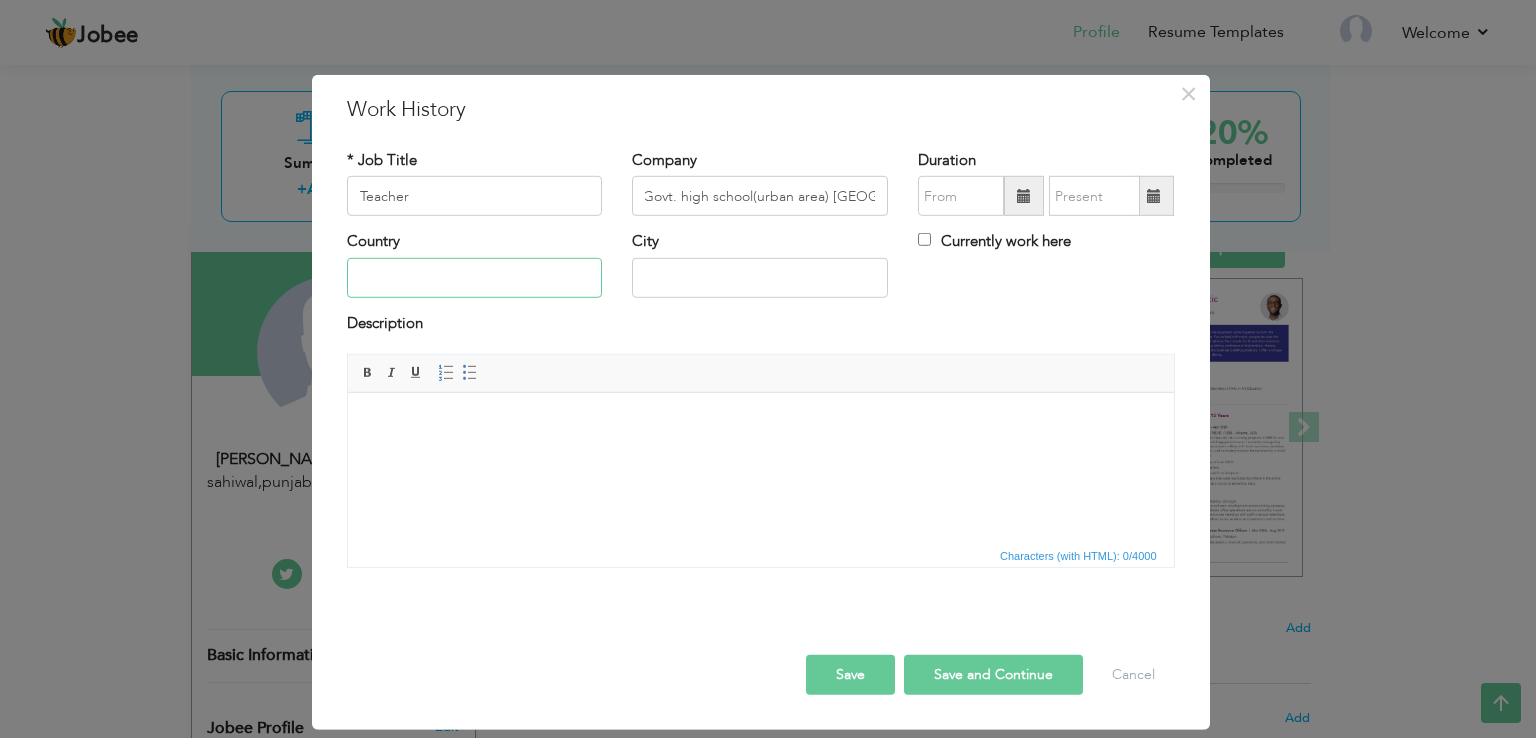 click at bounding box center (475, 278) 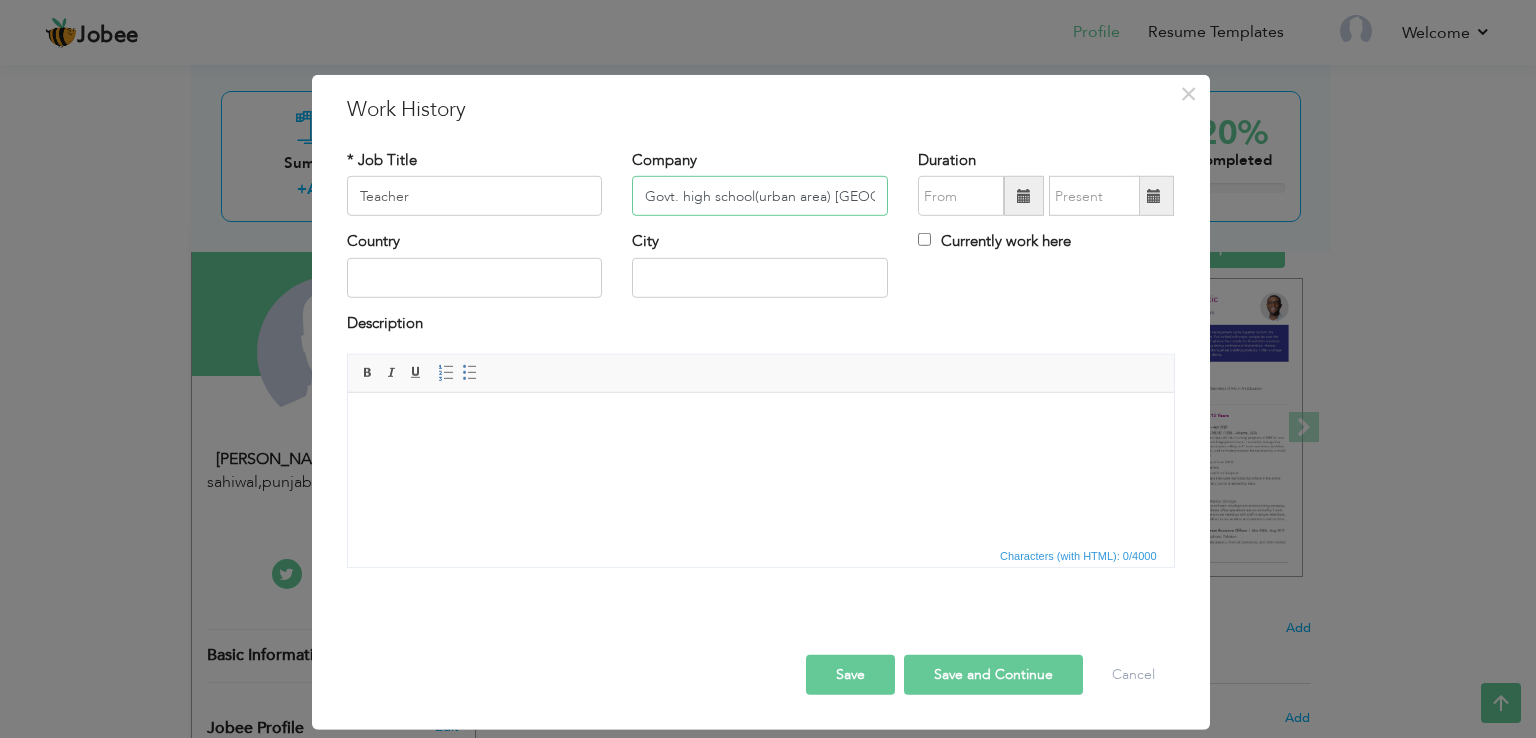 scroll, scrollTop: 0, scrollLeft: 3, axis: horizontal 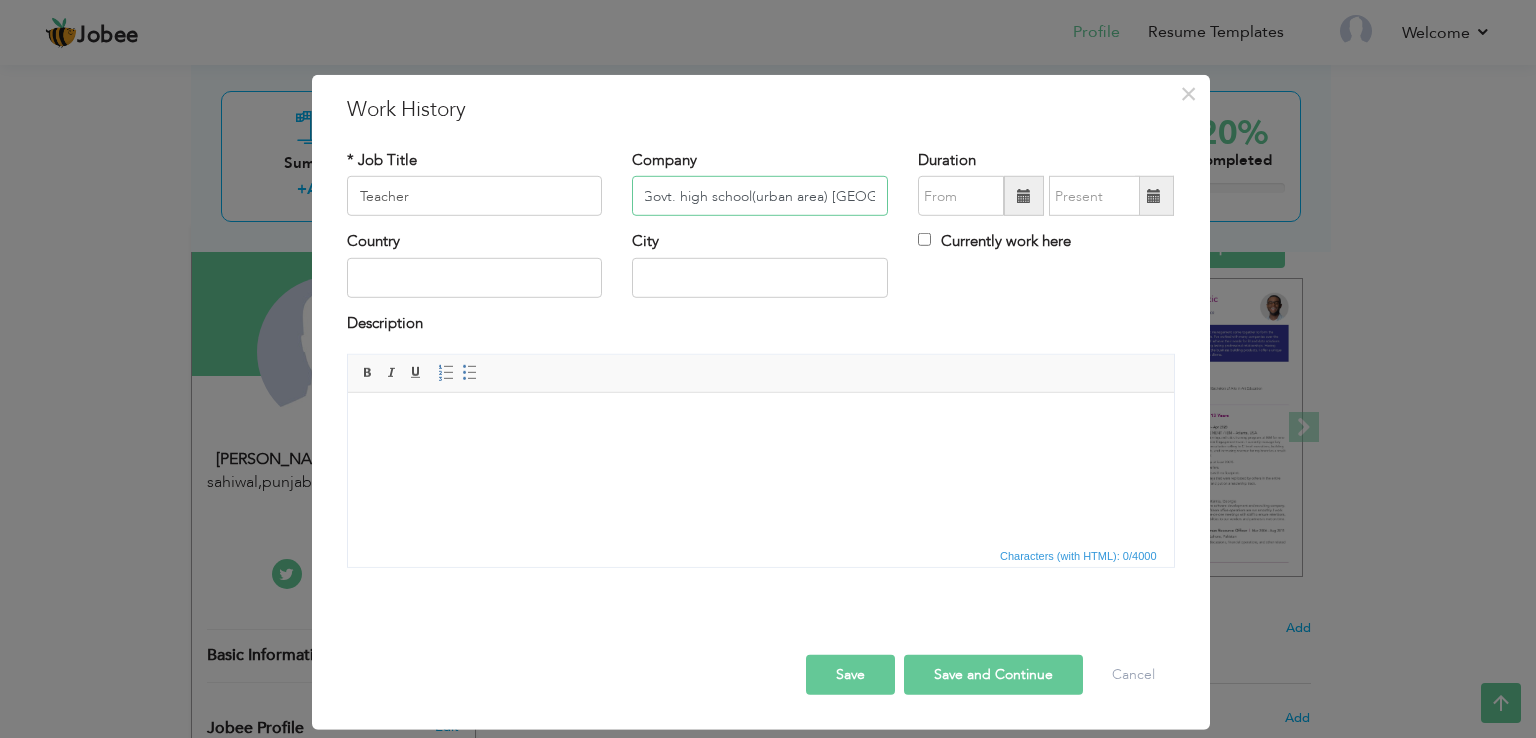 drag, startPoint x: 832, startPoint y: 196, endPoint x: 921, endPoint y: 198, distance: 89.02247 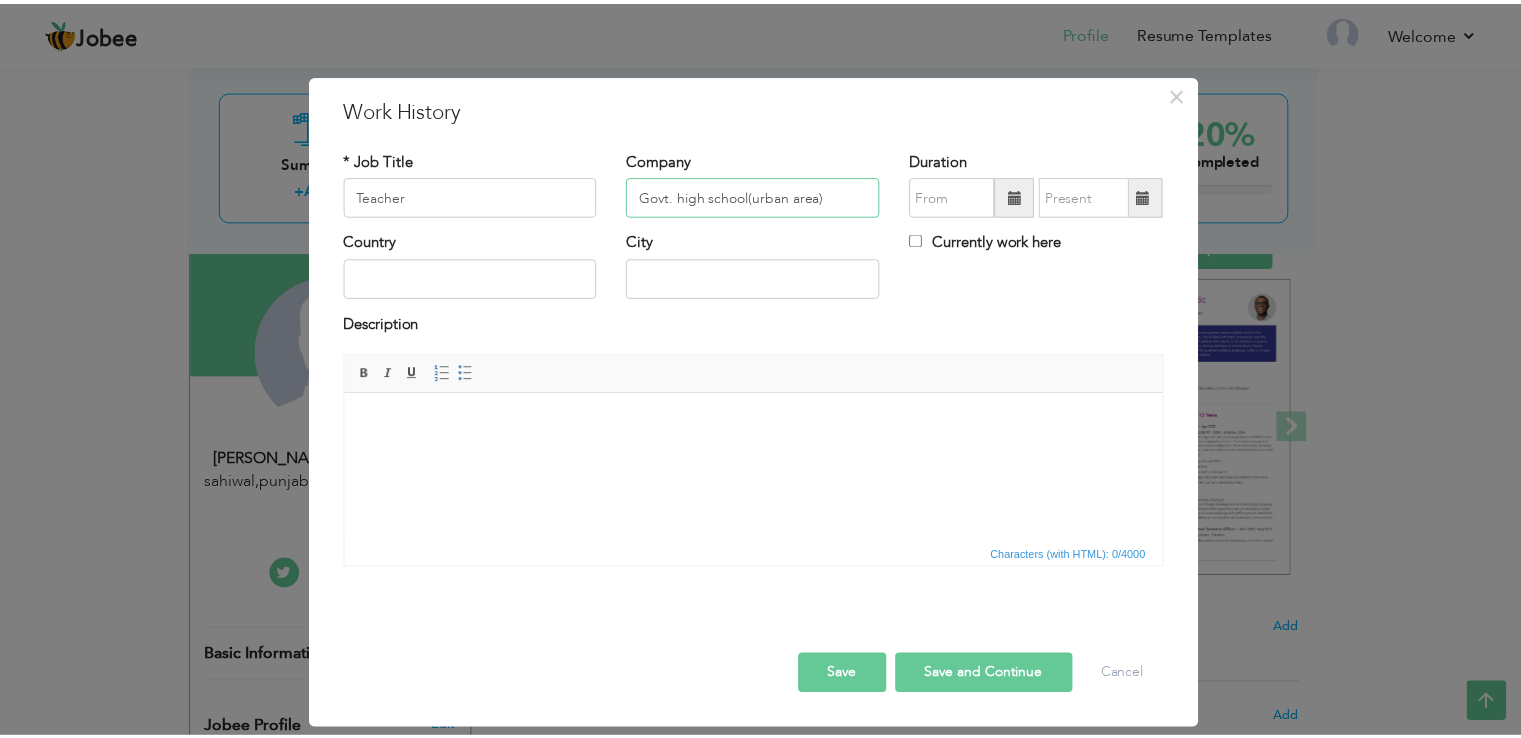 scroll, scrollTop: 0, scrollLeft: 0, axis: both 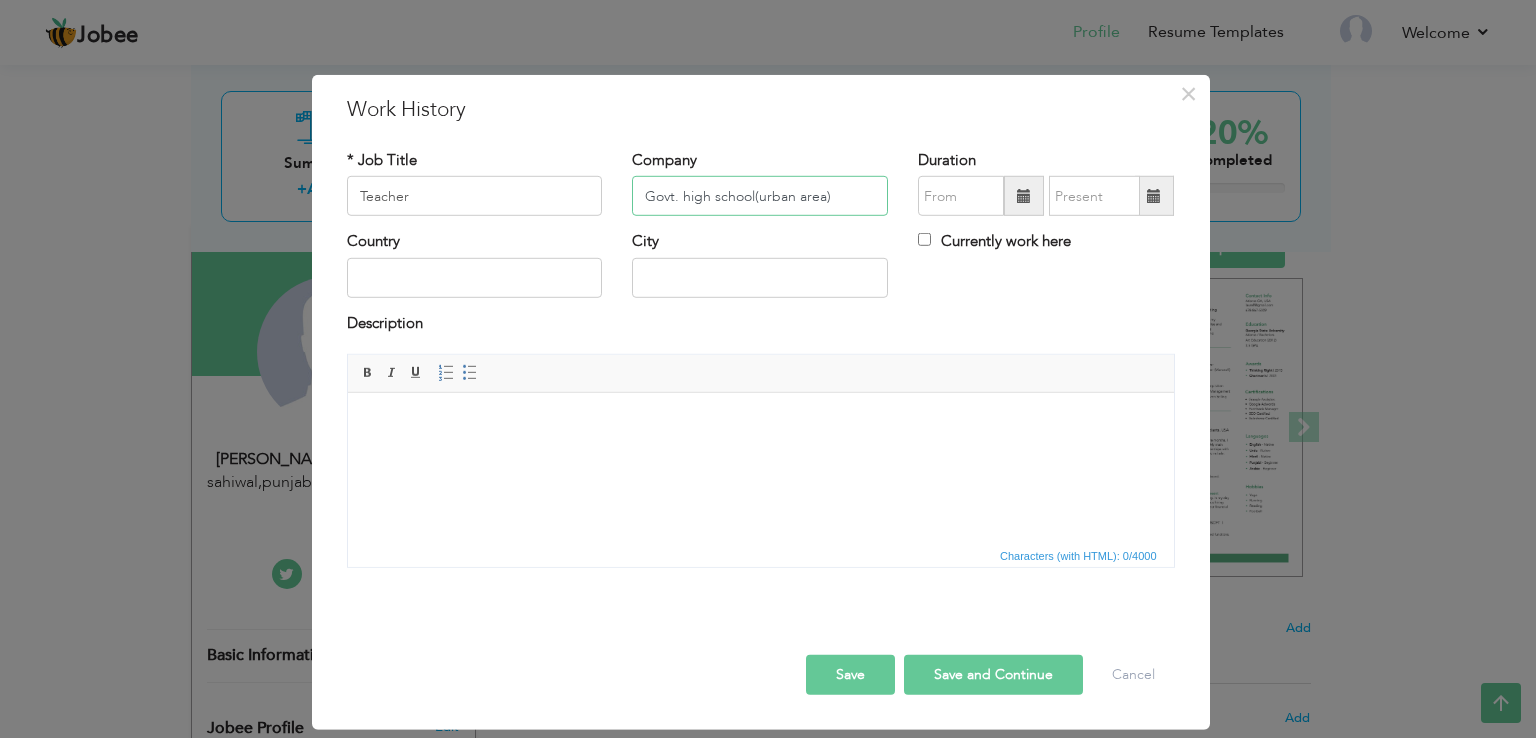 type on "Govt. high school(urban area)" 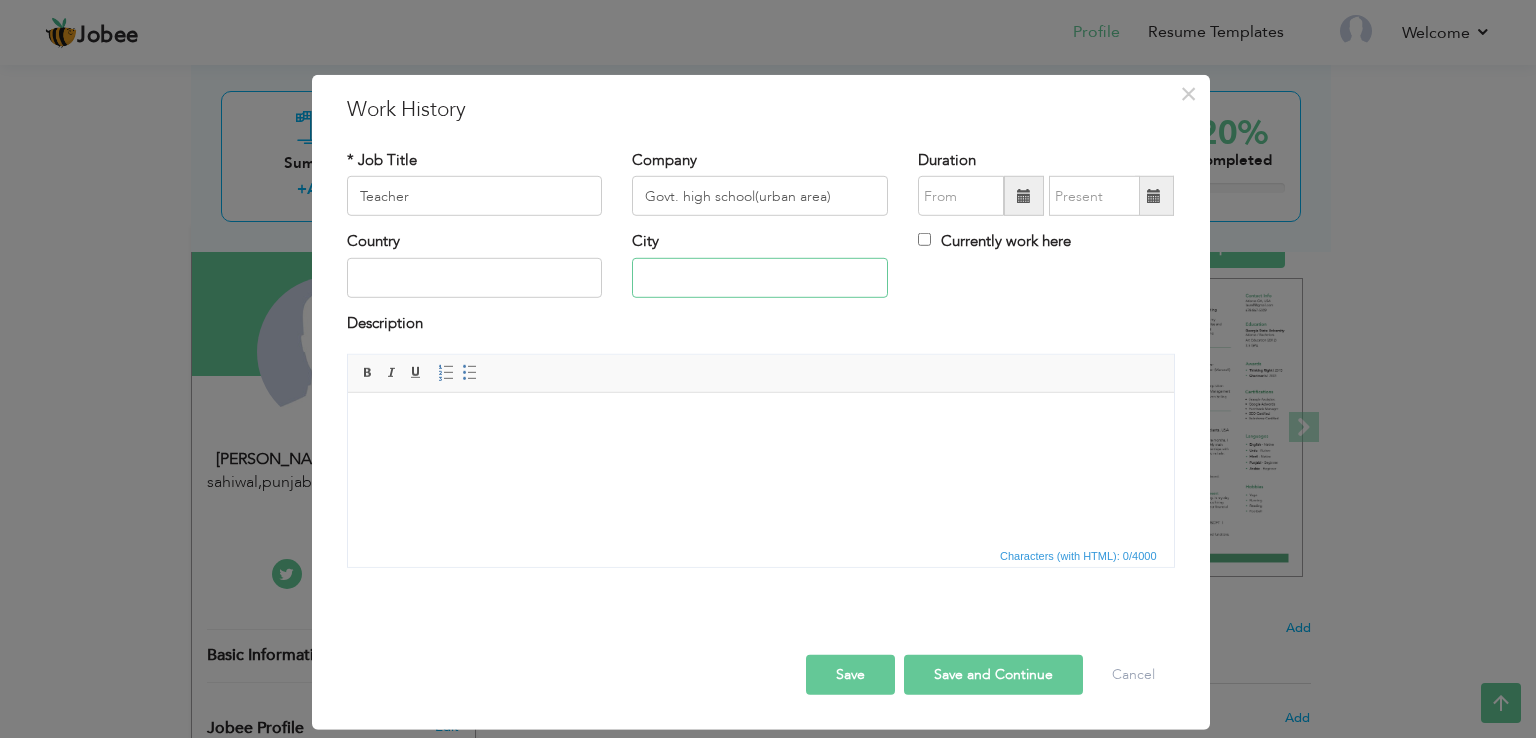click at bounding box center [760, 278] 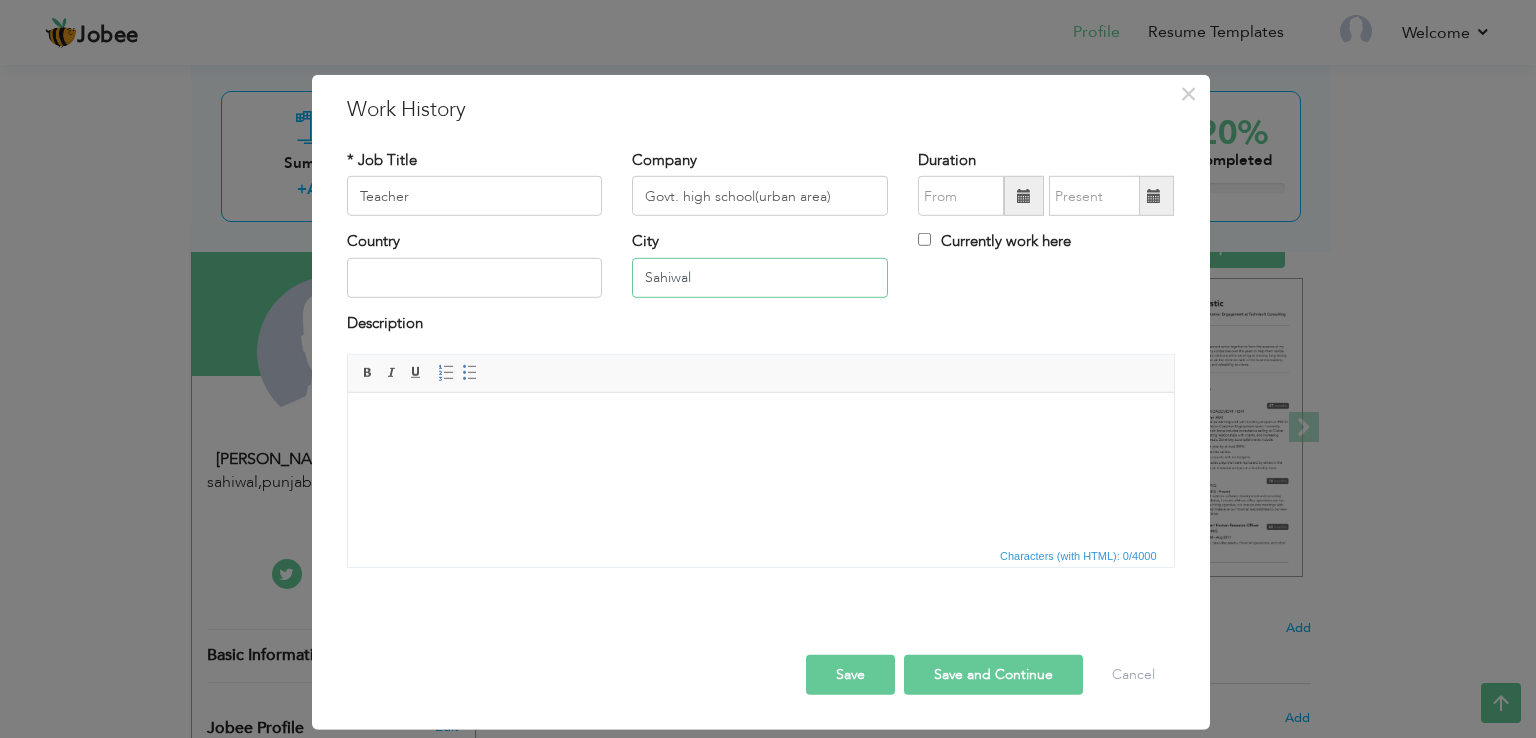 type on "Sahiwal" 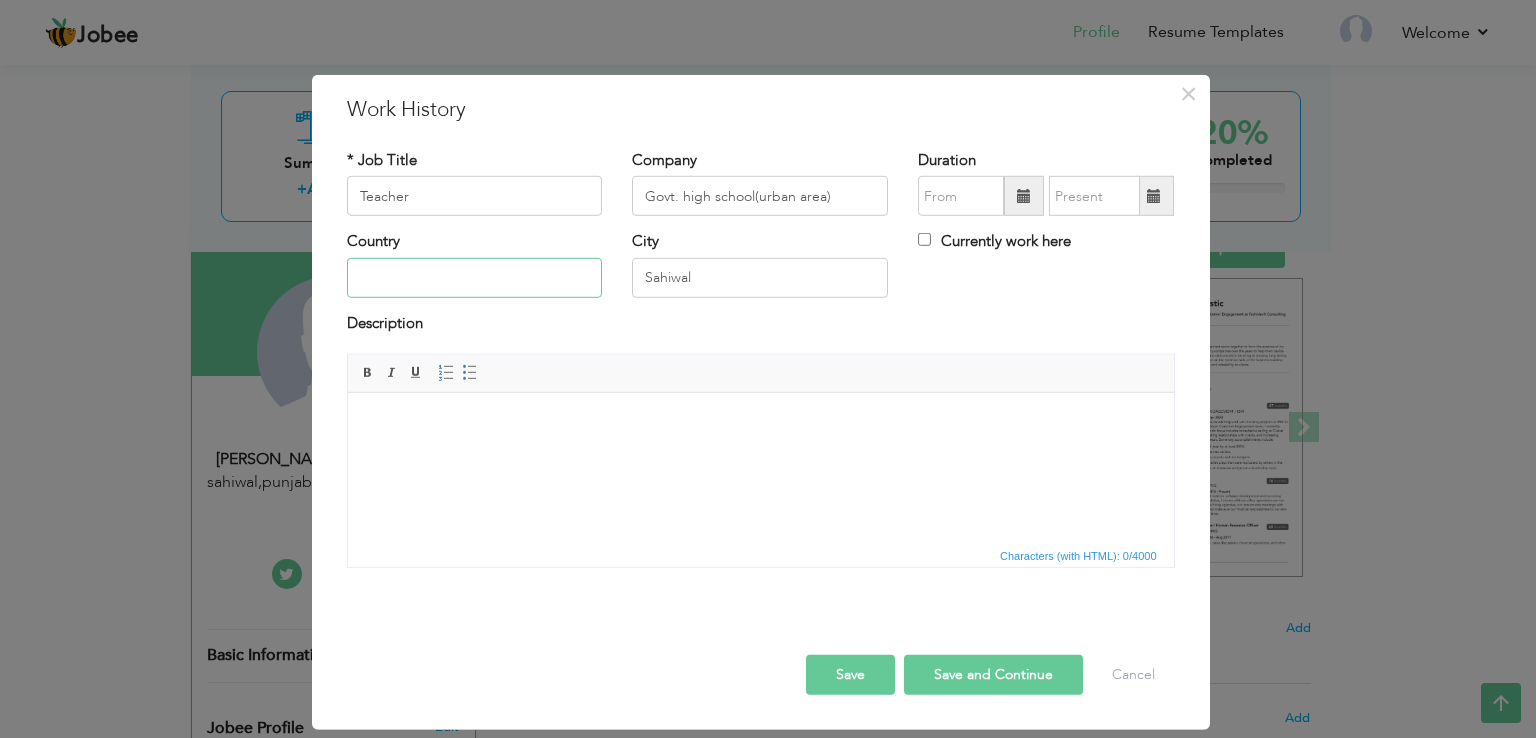 click at bounding box center (475, 278) 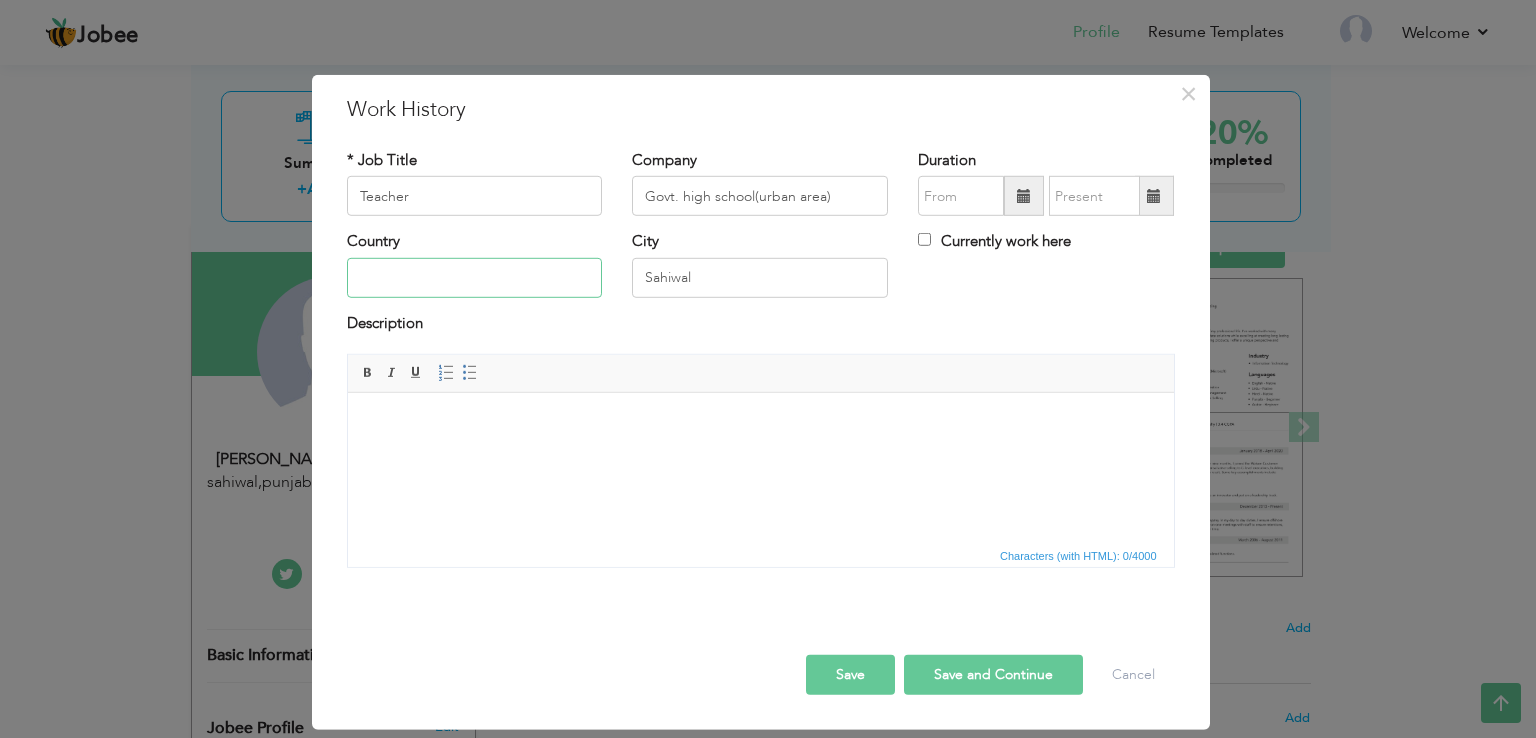 type on "[GEOGRAPHIC_DATA]" 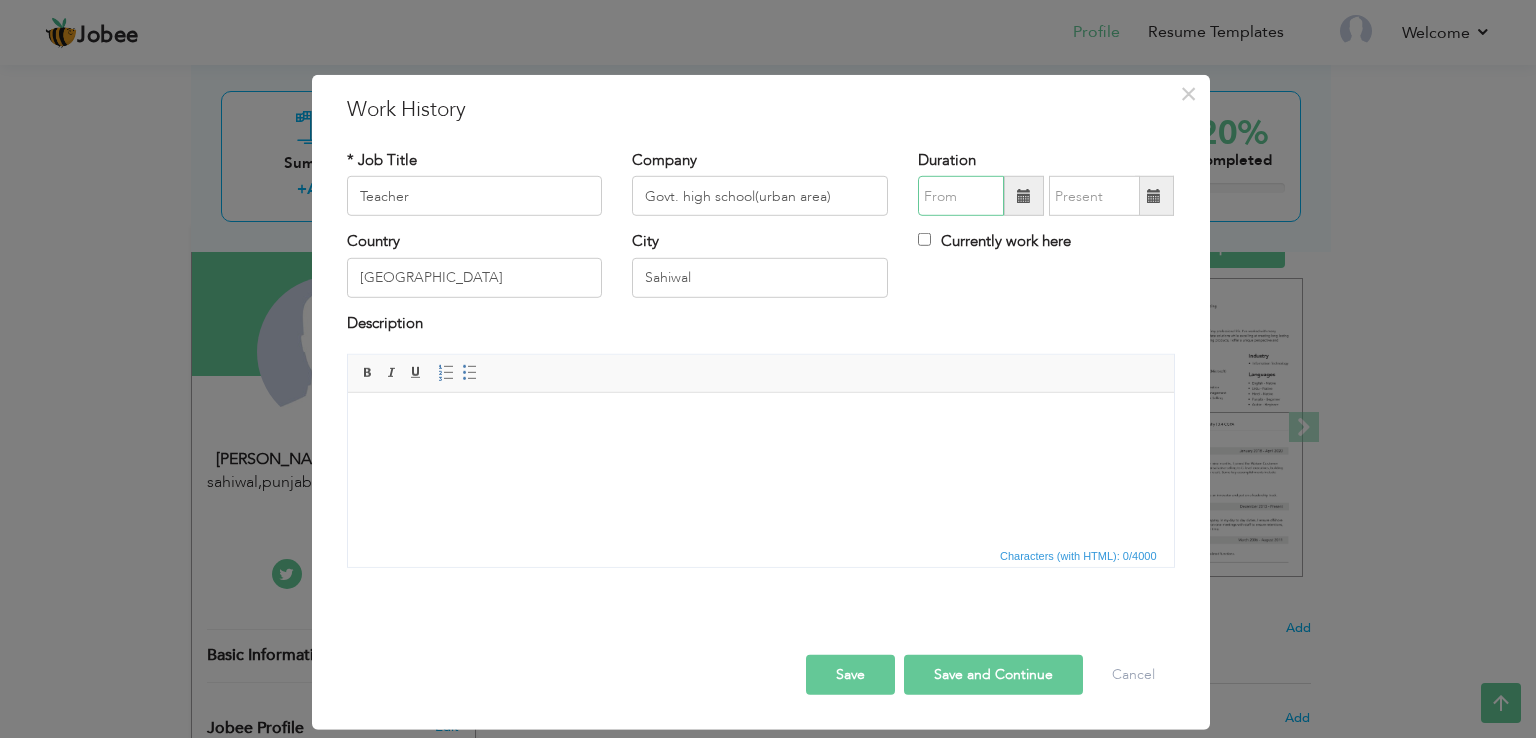click at bounding box center [961, 196] 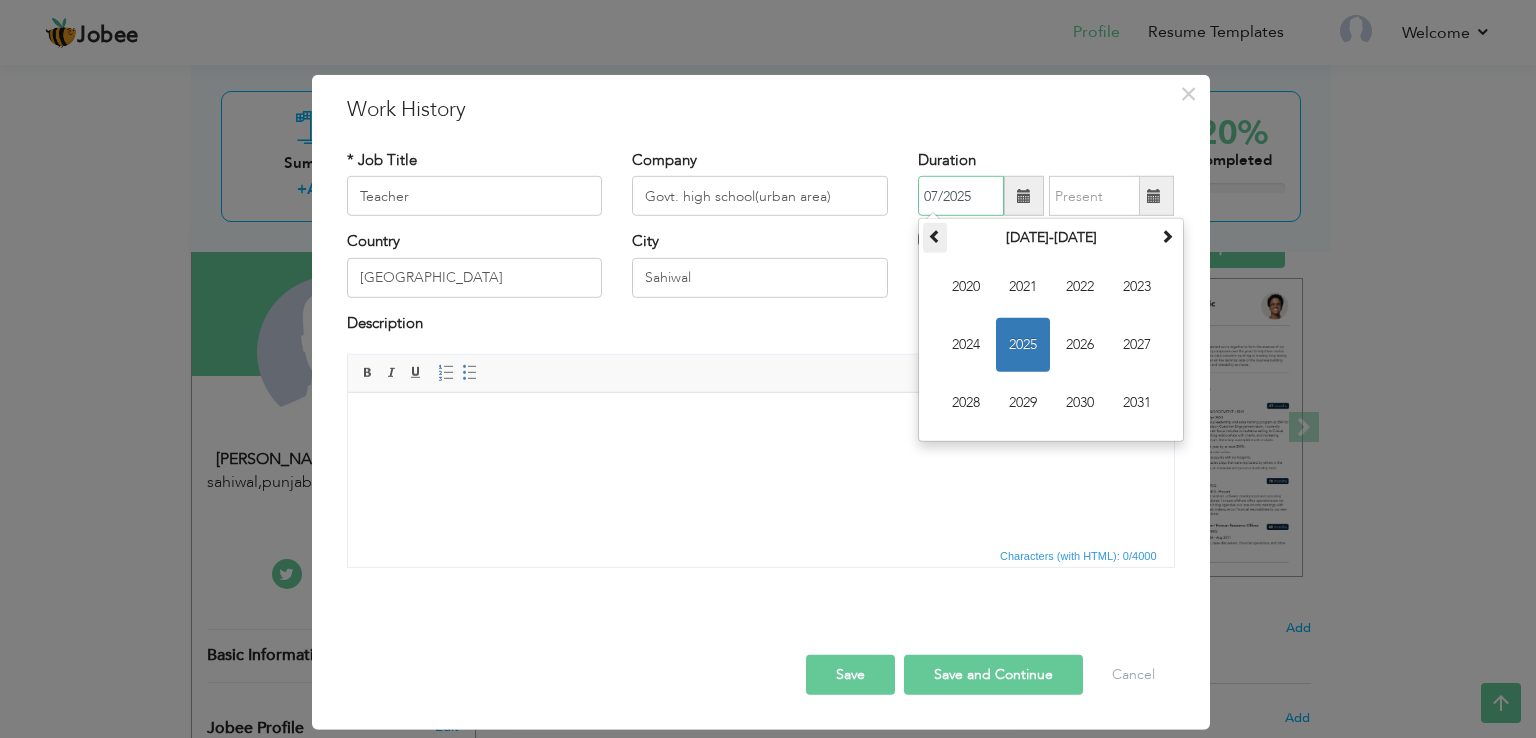 click at bounding box center [935, 236] 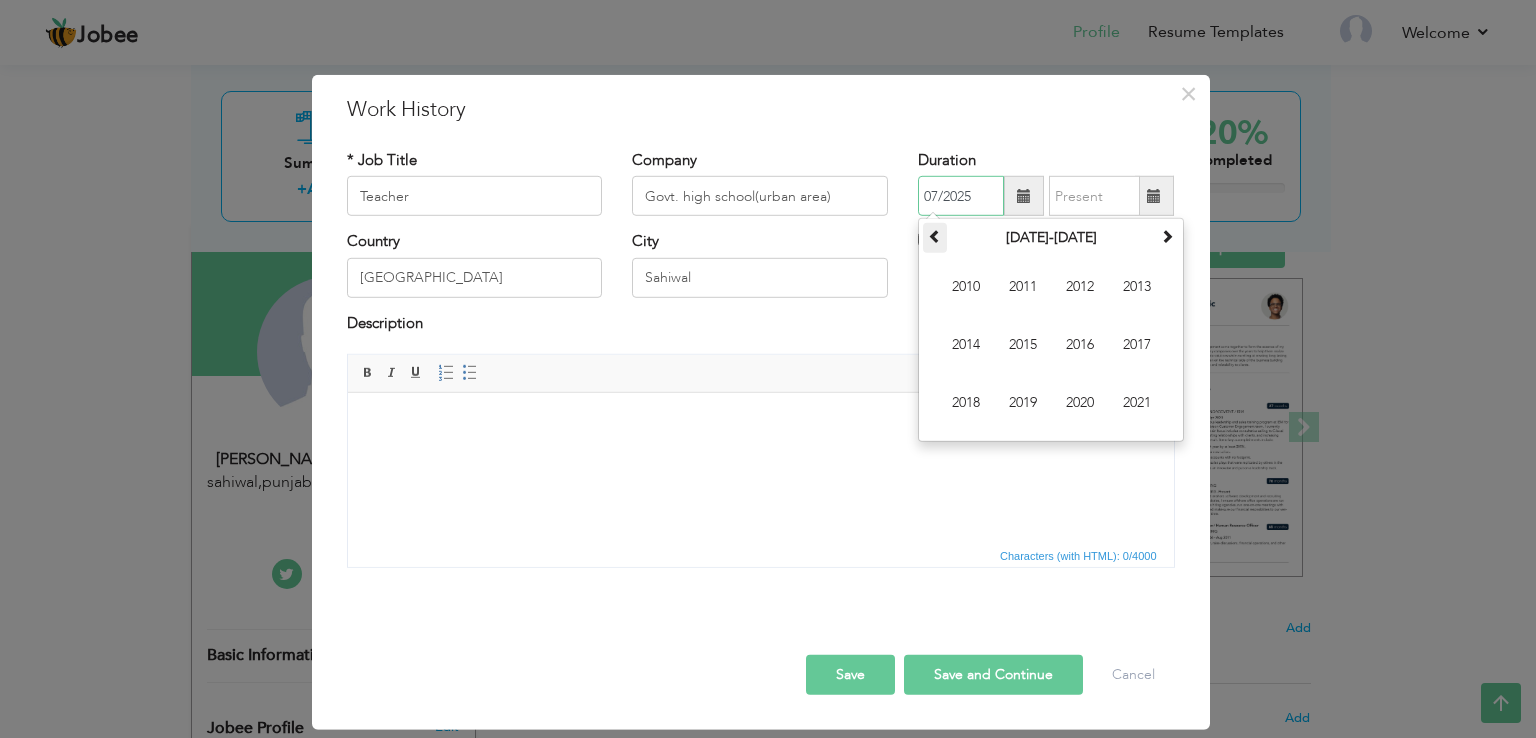 click at bounding box center (935, 236) 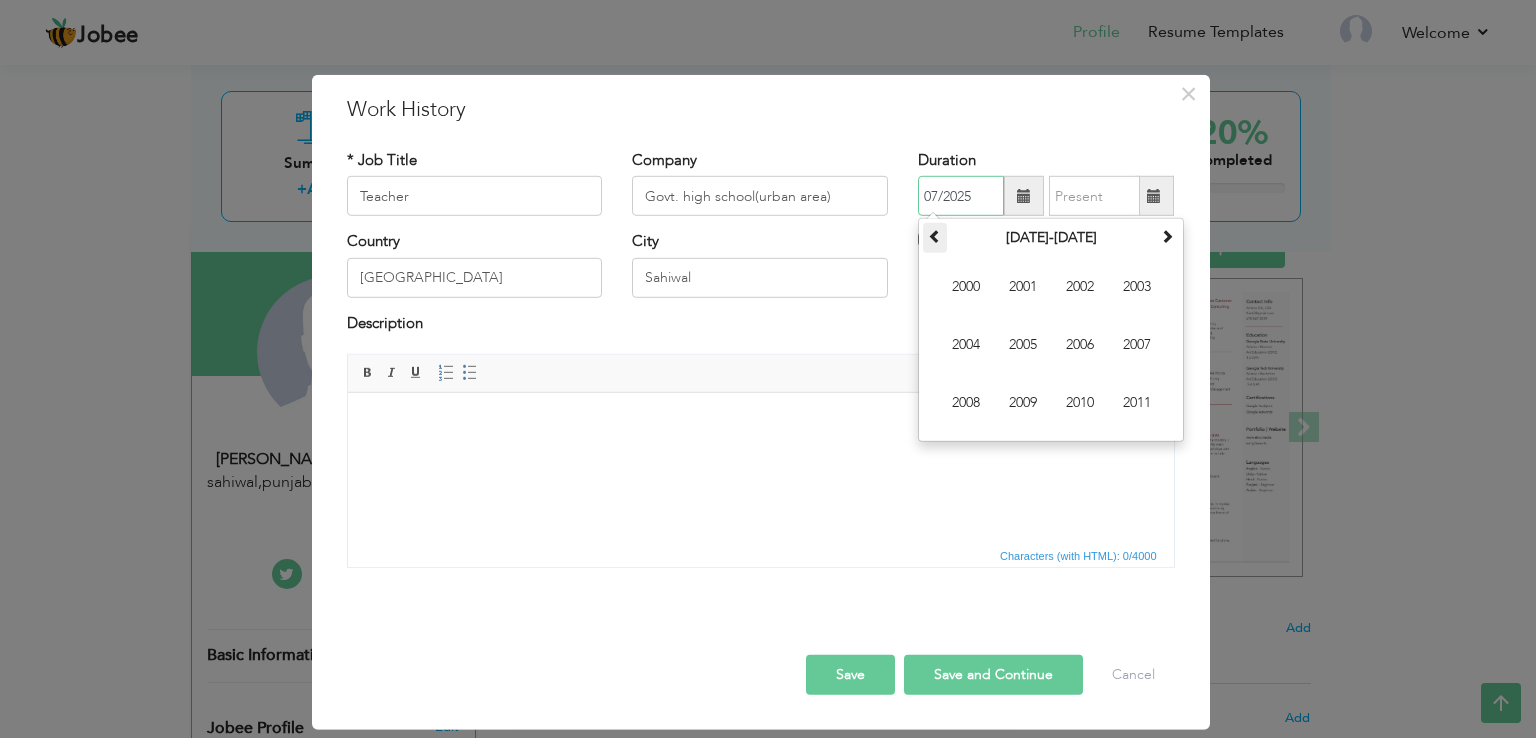 click at bounding box center [935, 236] 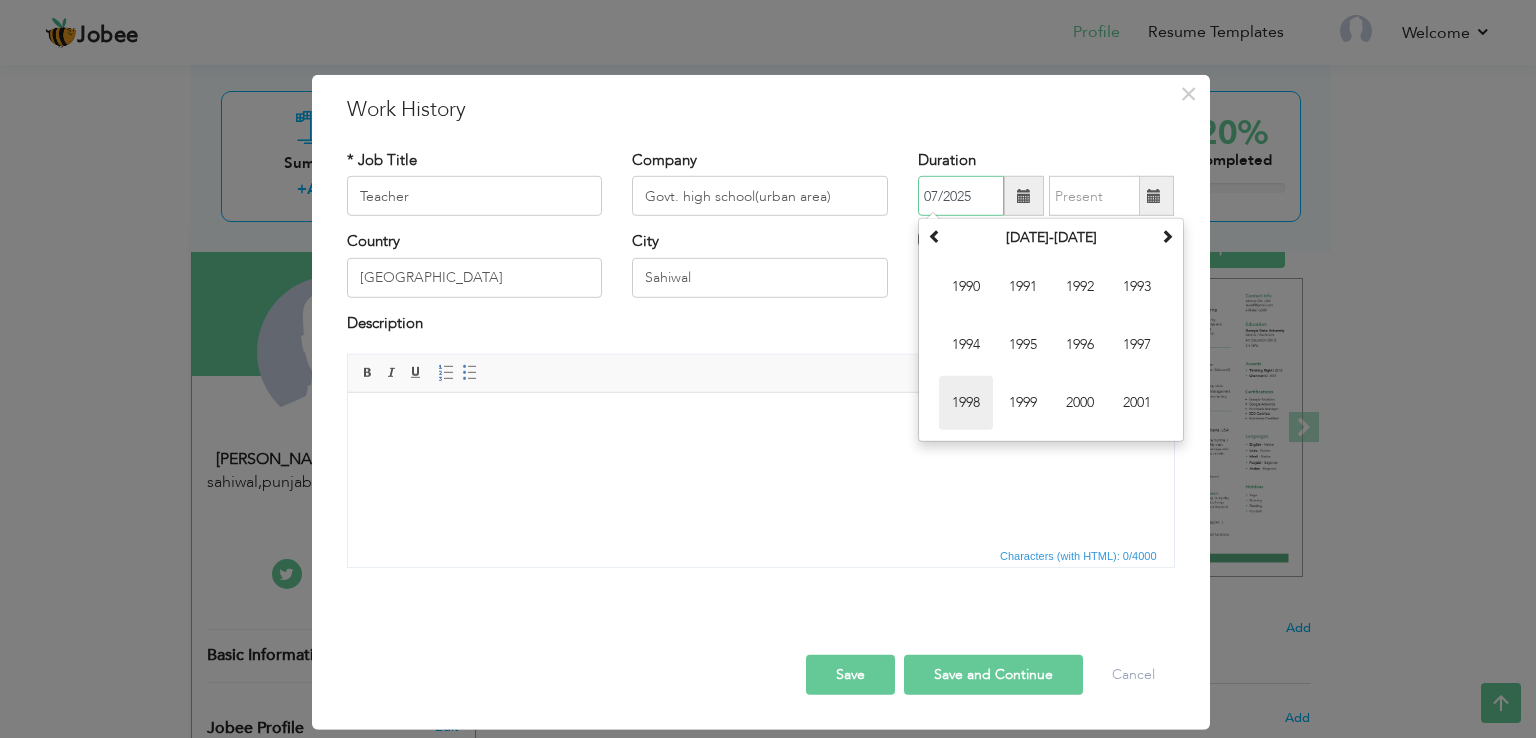 click on "1998" at bounding box center [966, 403] 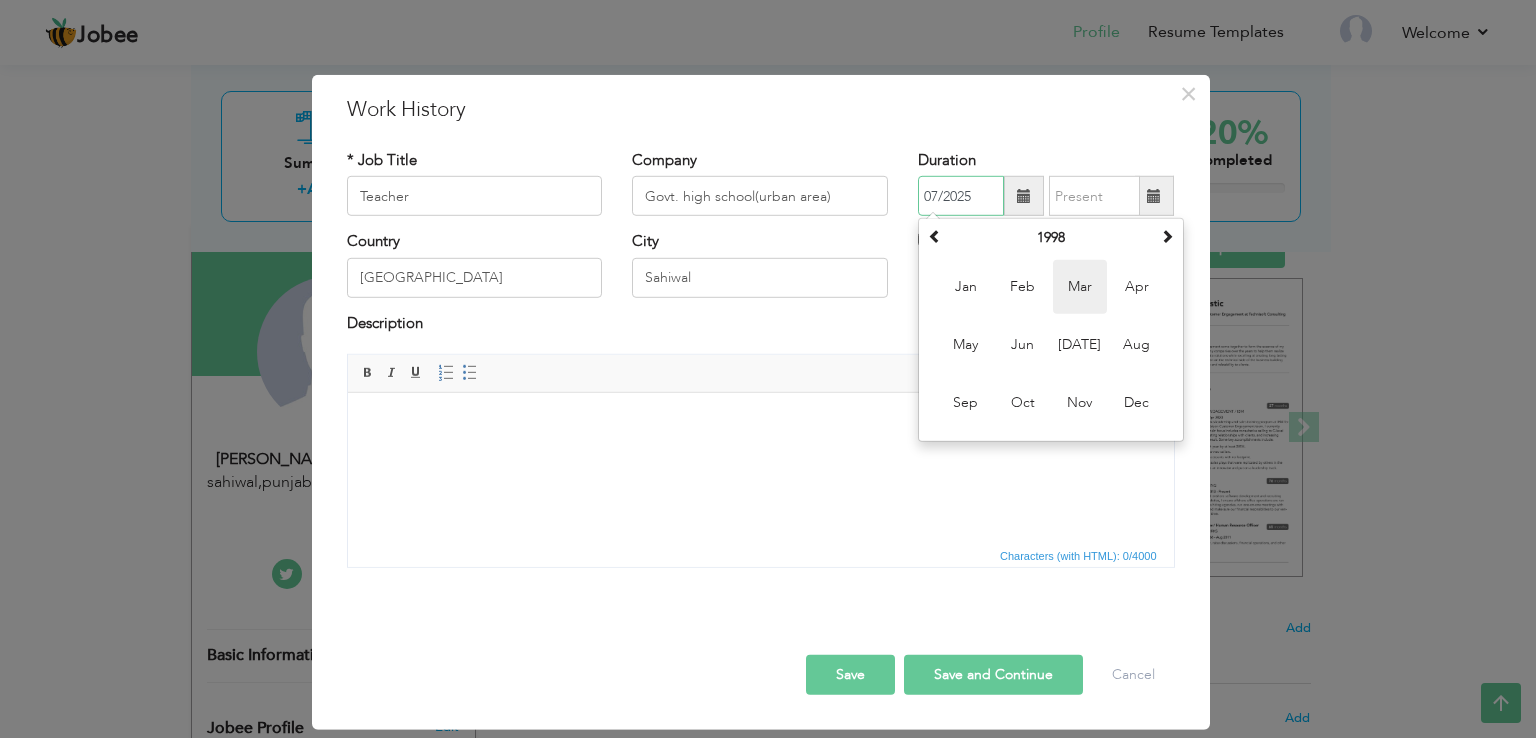 click on "Mar" at bounding box center (1080, 287) 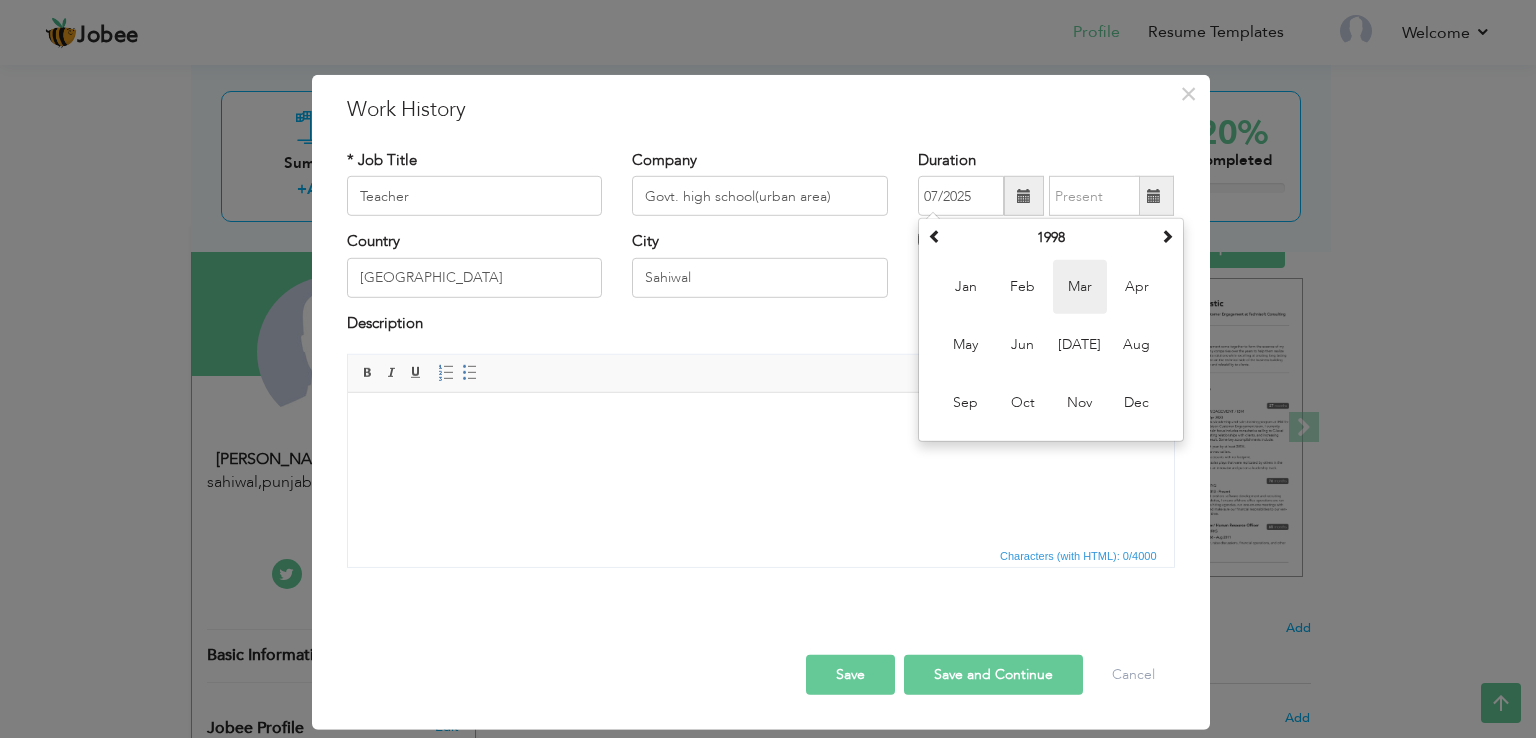 type on "03/1998" 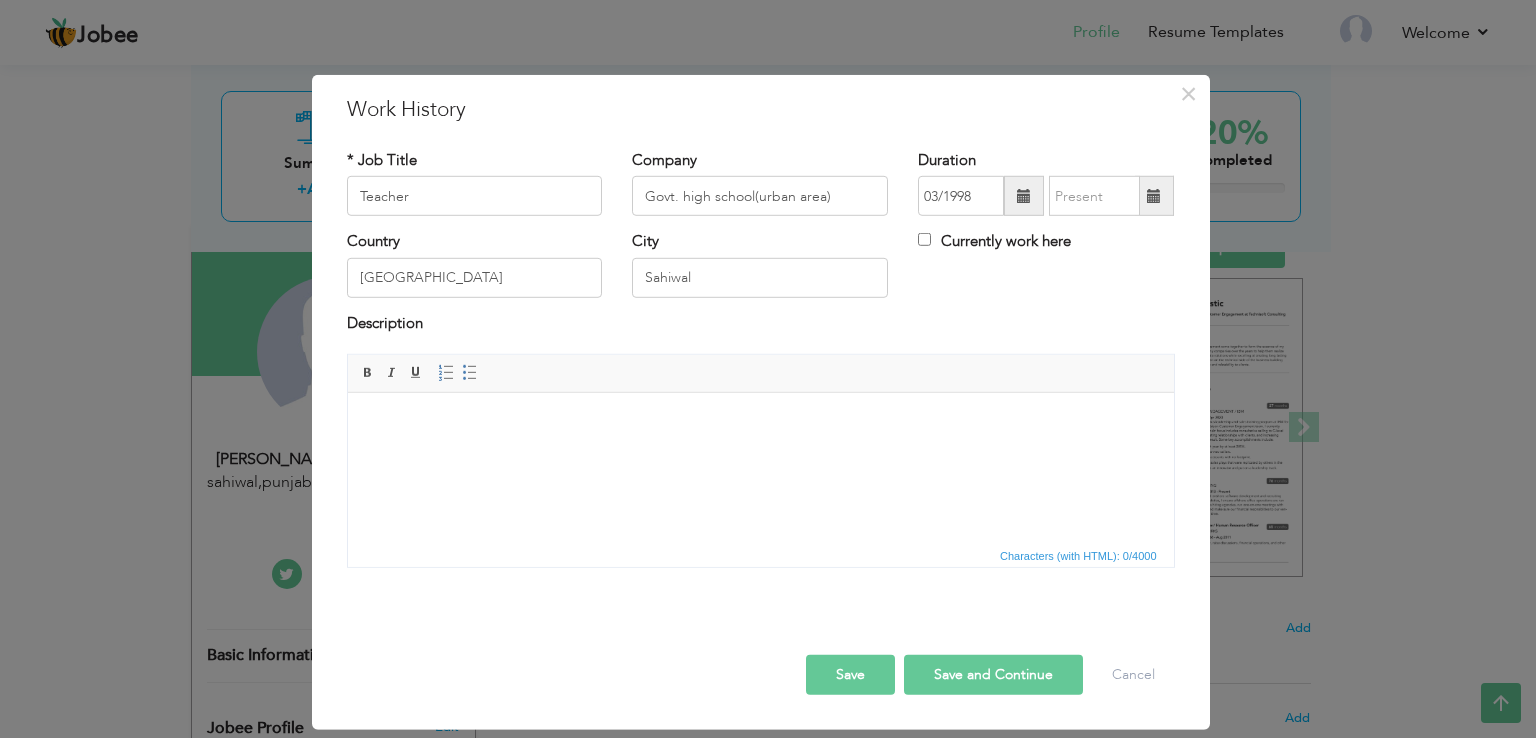 click at bounding box center (1154, 196) 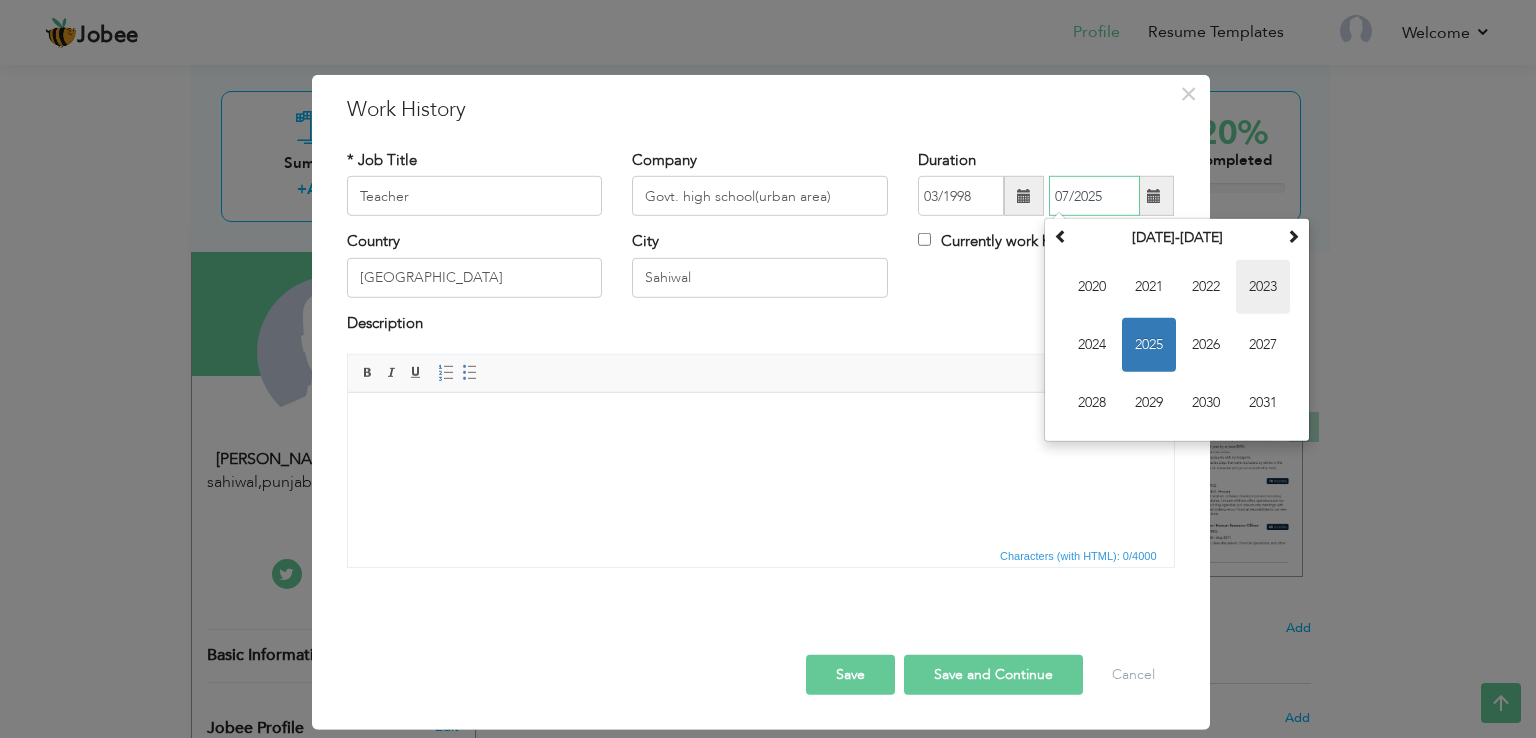 click on "2023" at bounding box center [1263, 287] 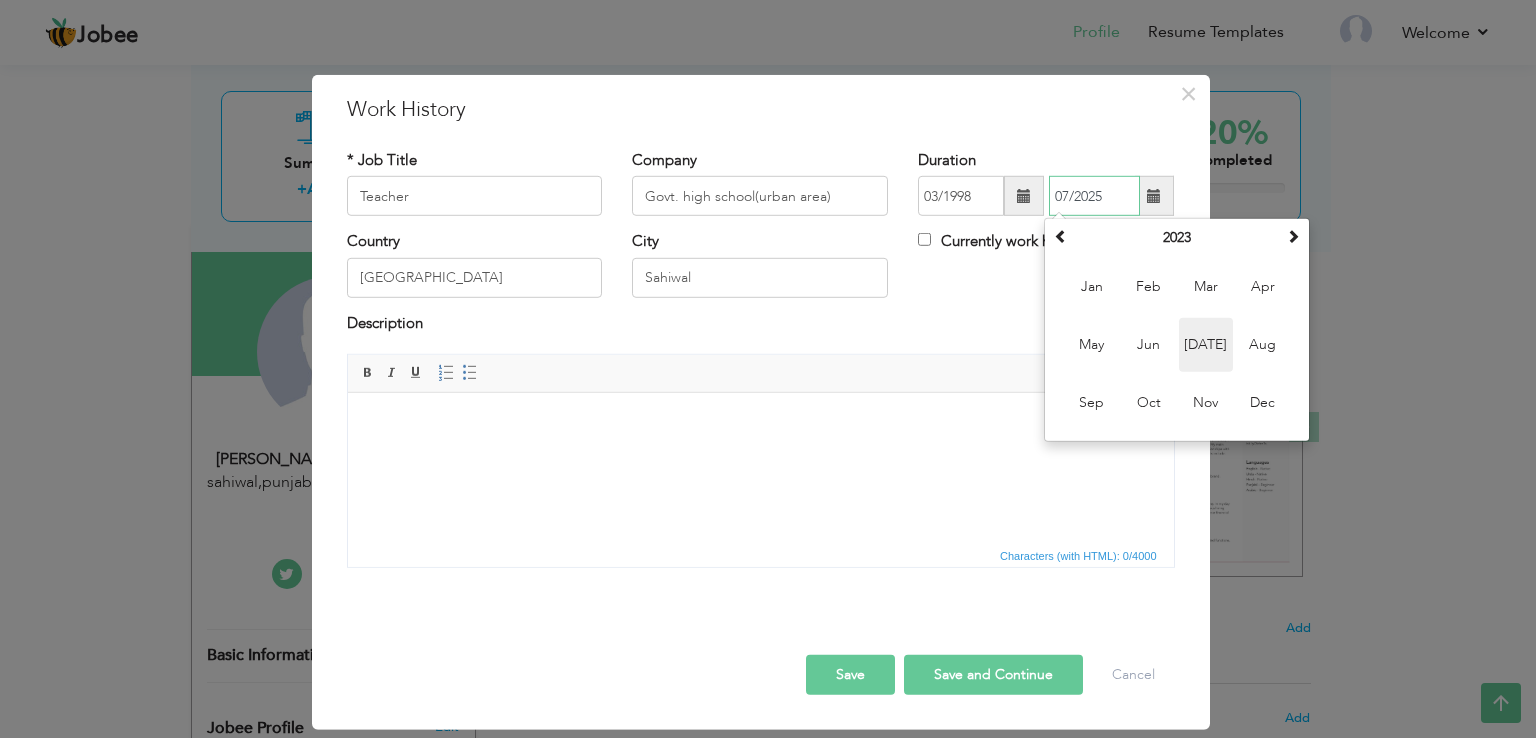 click on "[DATE]" at bounding box center [1206, 345] 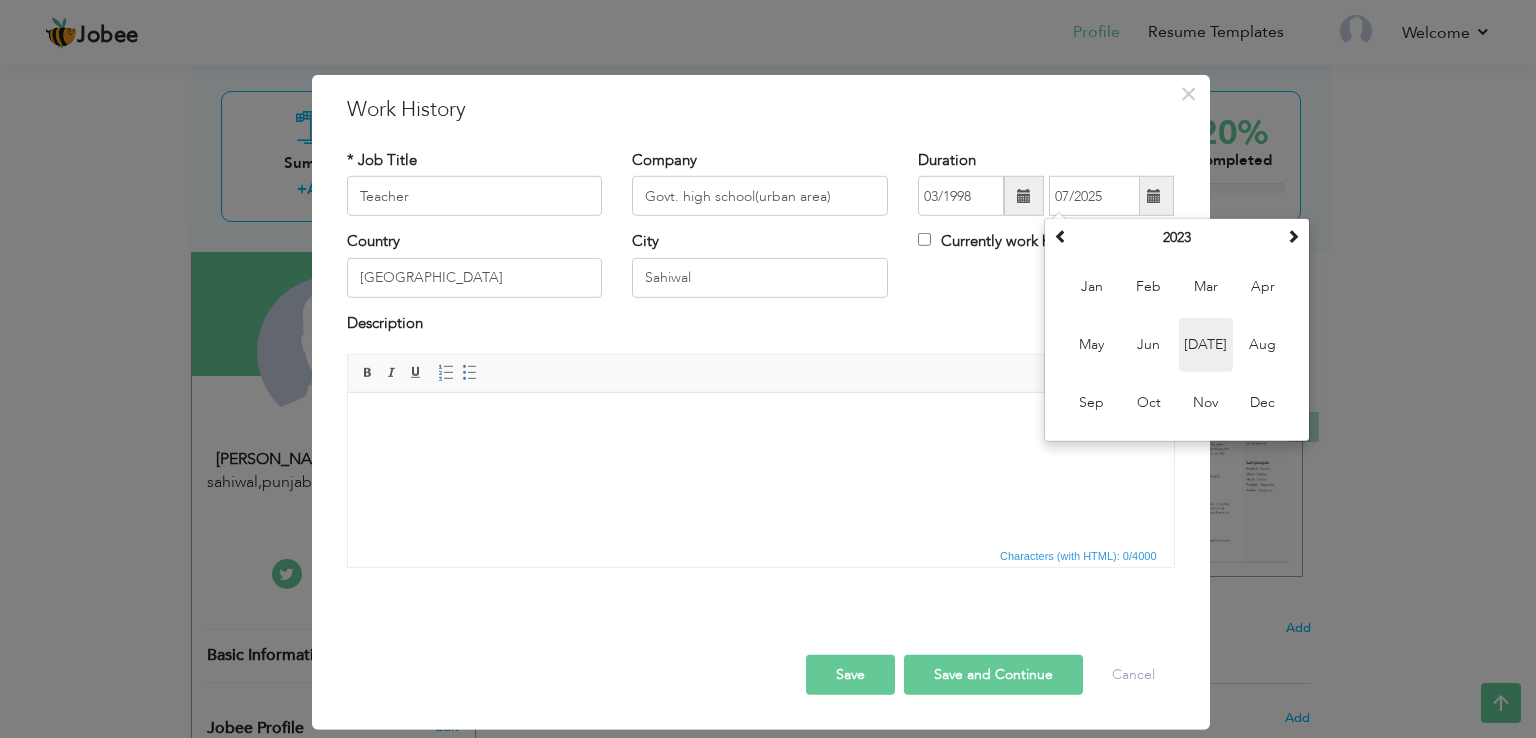type on "07/2023" 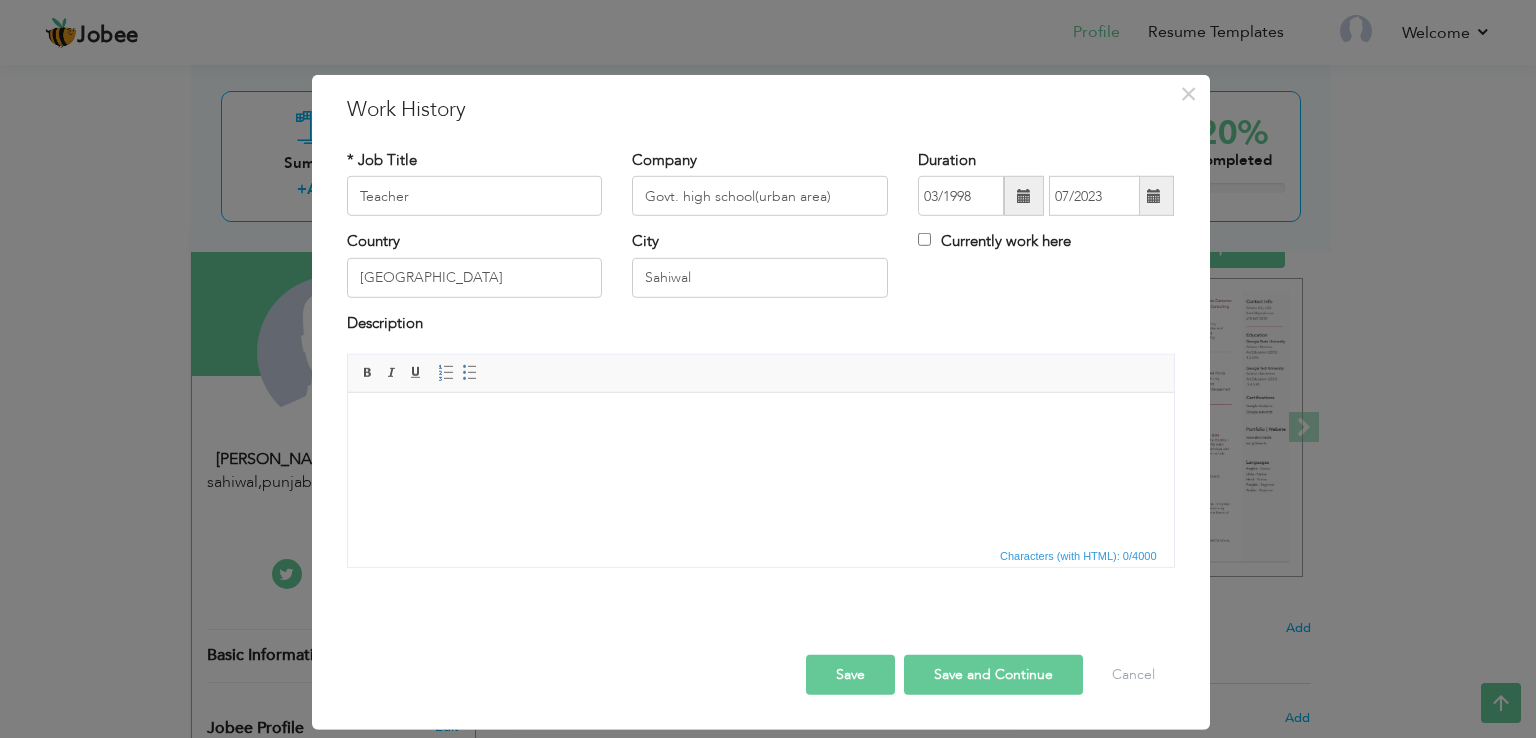 click at bounding box center [760, 423] 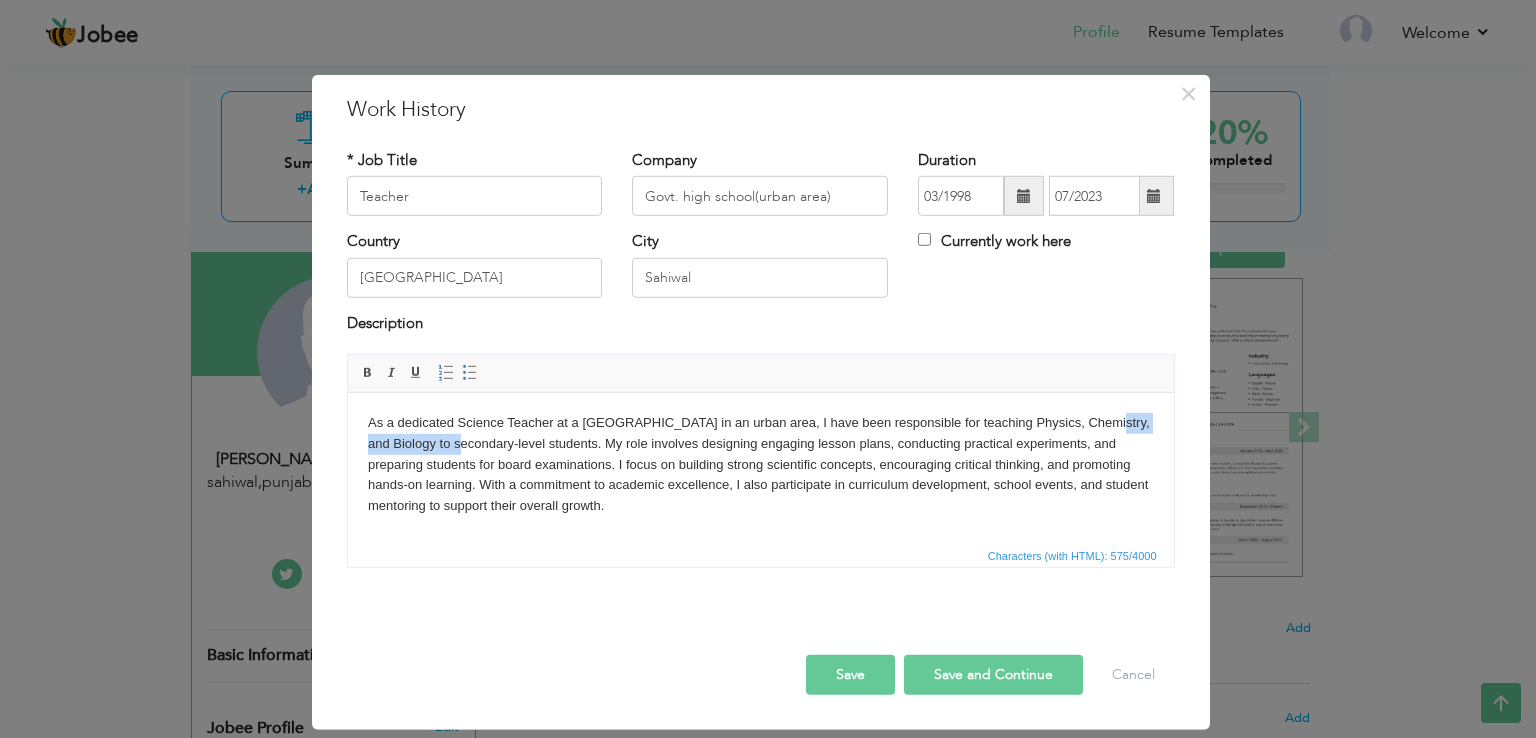 drag, startPoint x: 499, startPoint y: 443, endPoint x: 365, endPoint y: 449, distance: 134.13426 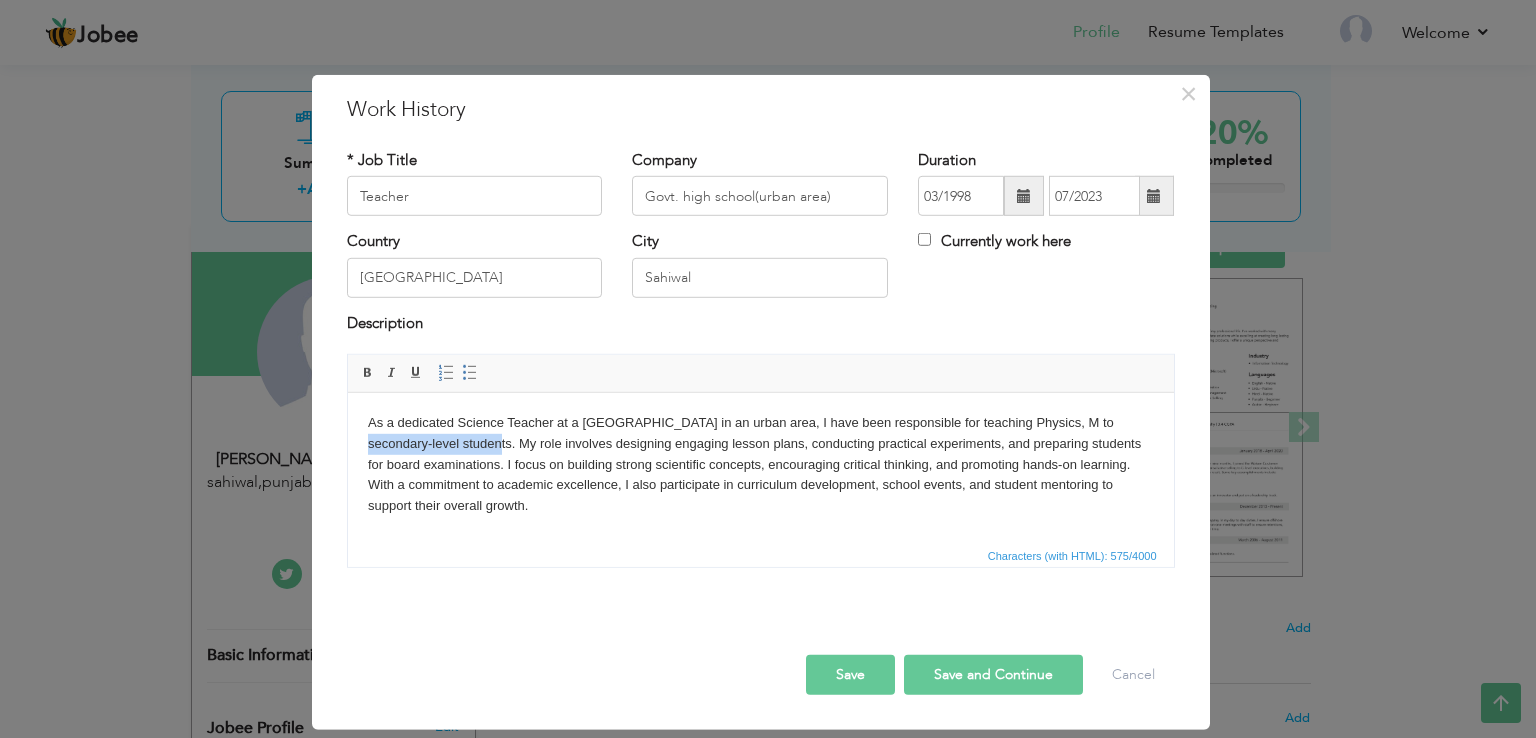 type 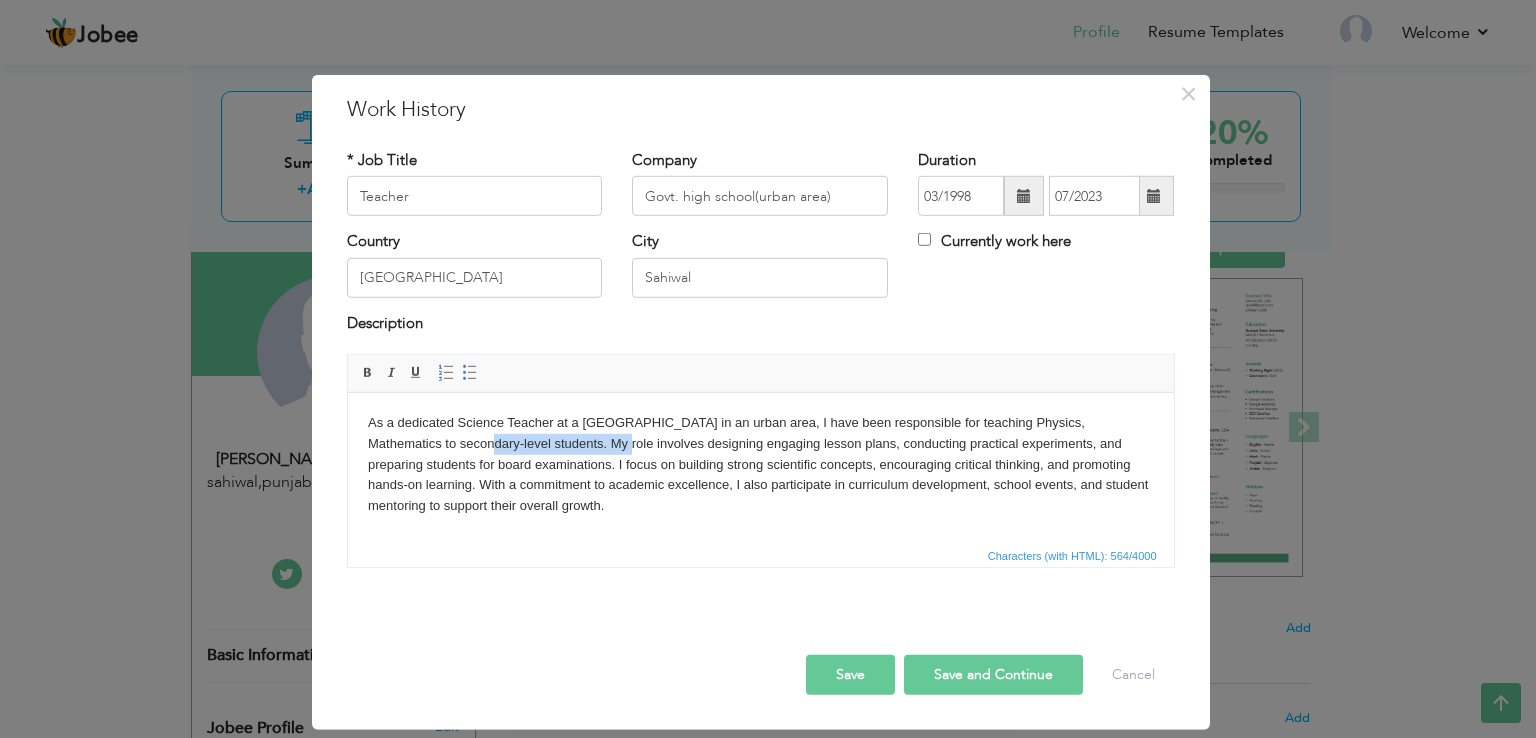drag, startPoint x: 601, startPoint y: 443, endPoint x: 459, endPoint y: 453, distance: 142.35168 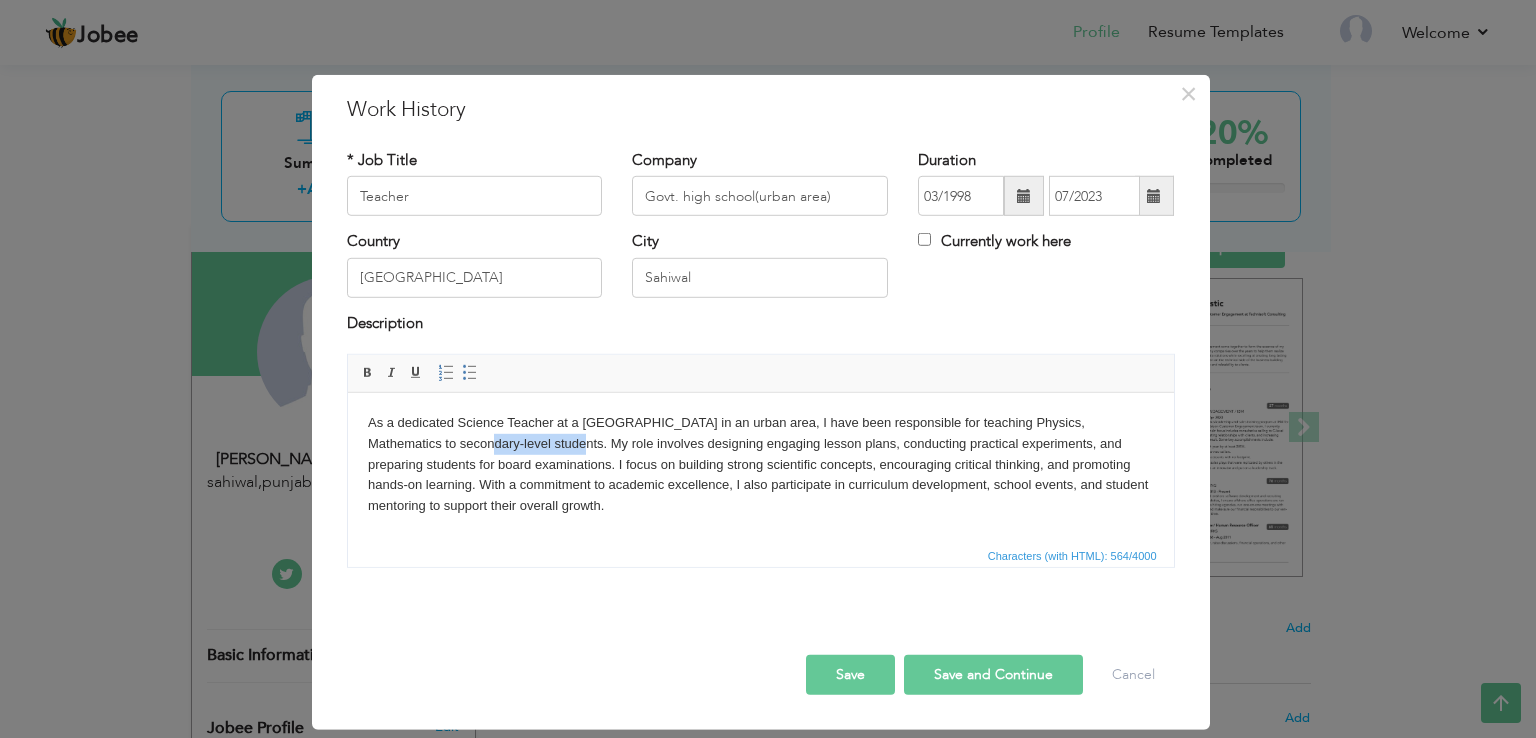 drag, startPoint x: 551, startPoint y: 440, endPoint x: 461, endPoint y: 442, distance: 90.02222 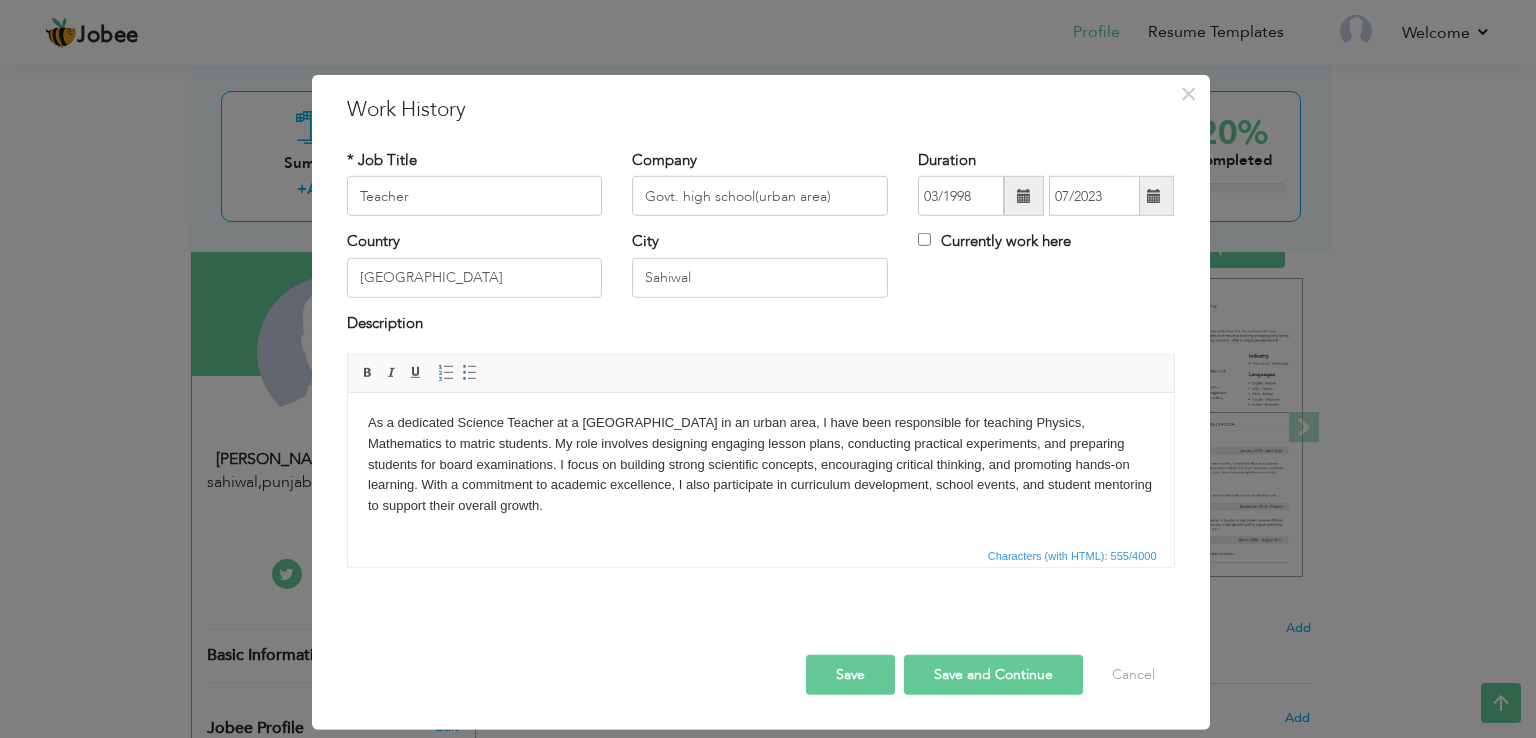 click on "As a dedicated Science Teacher at a [GEOGRAPHIC_DATA] in an urban area, I have been responsible for teaching Physics, Mathematics to matric students. My role involves designing engaging lesson plans, conducting practical experiments, and preparing students for board examinations. I focus on building strong scientific concepts, encouraging critical thinking, and promoting hands-on learning. With a commitment to academic excellence, I also participate in curriculum development, school events, and student mentoring to support their overall growth." at bounding box center [760, 465] 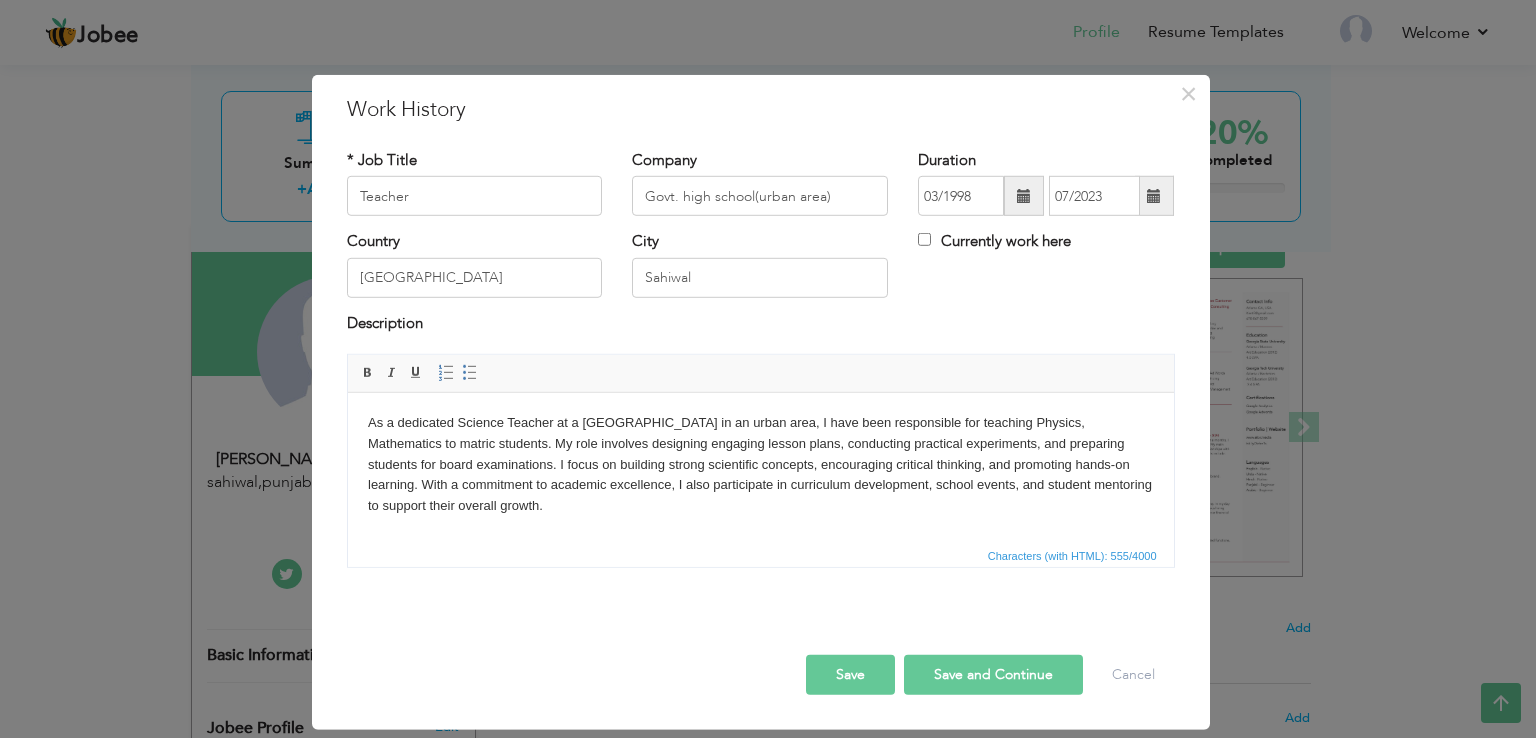 drag, startPoint x: 557, startPoint y: 511, endPoint x: 465, endPoint y: 488, distance: 94.83143 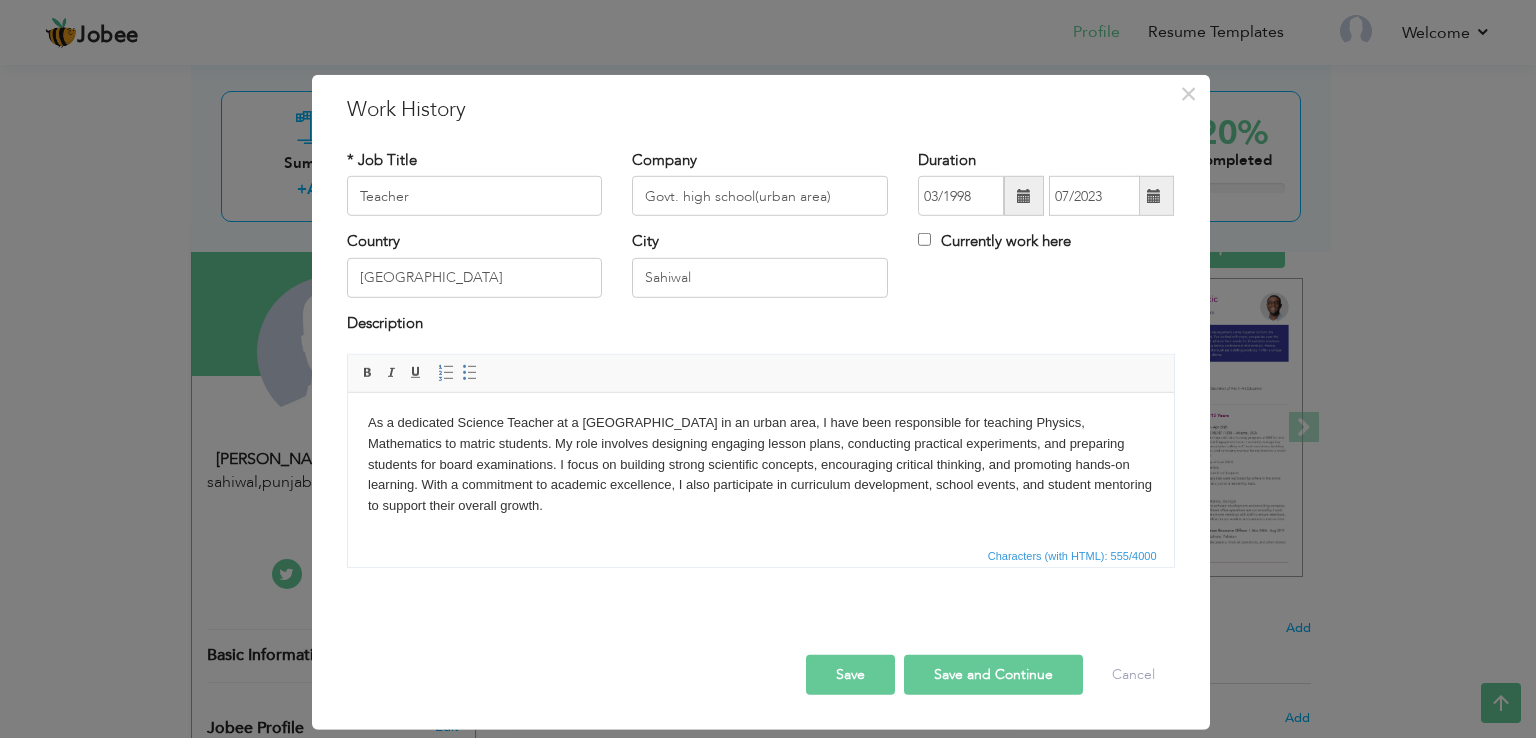 drag, startPoint x: 529, startPoint y: 517, endPoint x: 426, endPoint y: 489, distance: 106.738 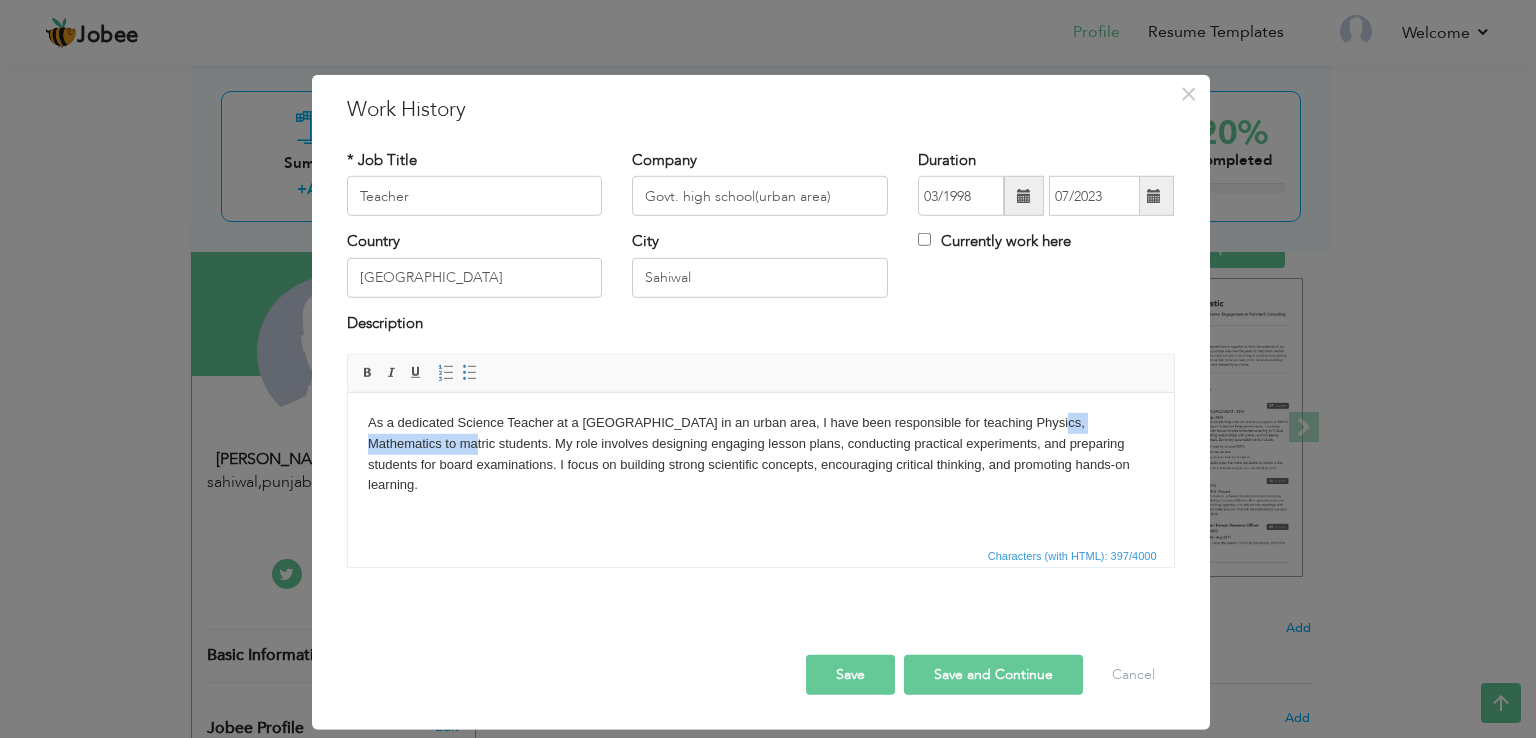 drag, startPoint x: 443, startPoint y: 441, endPoint x: 1391, endPoint y: 776, distance: 1005.44965 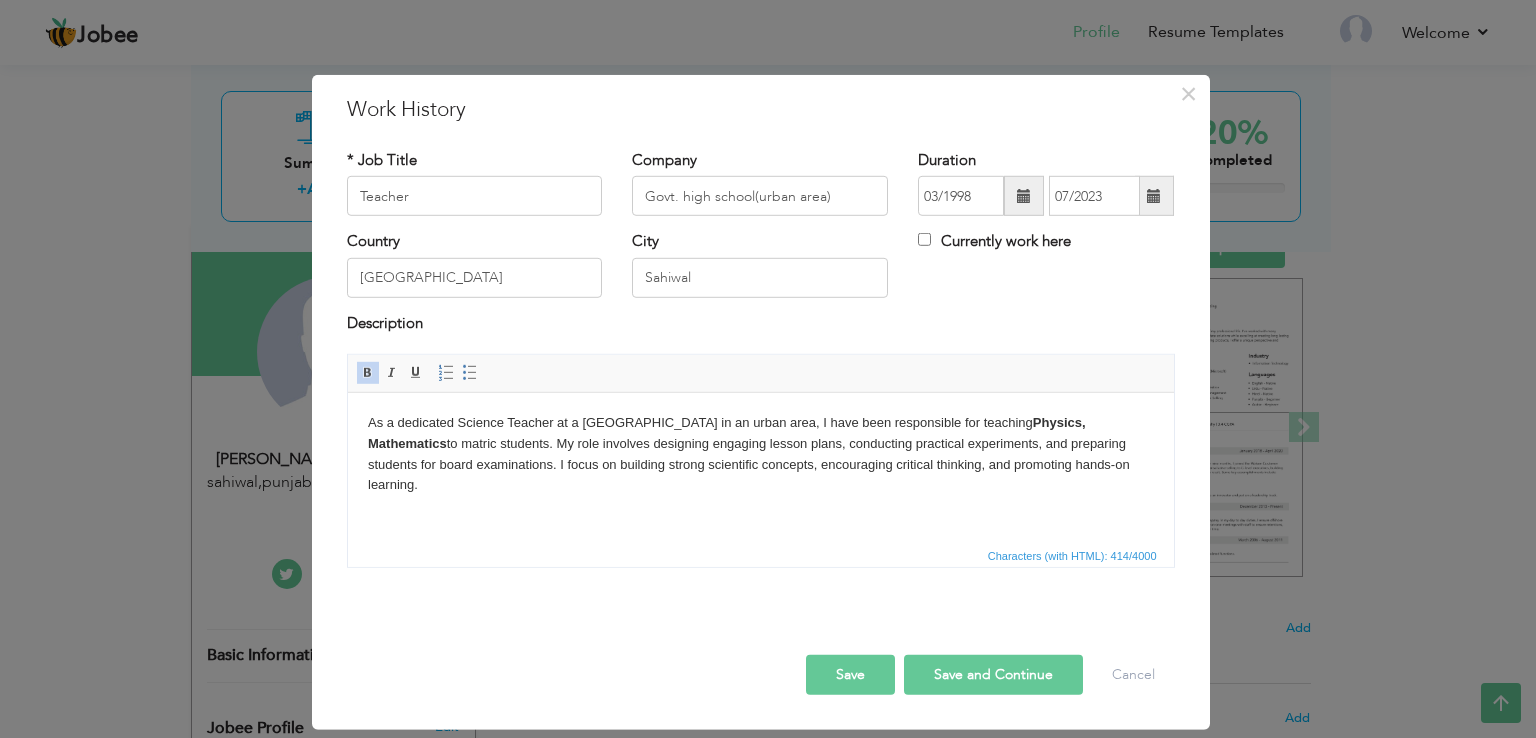 click on "As a dedicated Science Teacher at a [GEOGRAPHIC_DATA] in an urban area, I have been responsible for teaching  Physics, Mathematics  to matric students. My role involves designing engaging lesson plans, conducting practical experiments, and preparing students for board examinations. I focus on building strong scientific concepts, encouraging critical thinking, and promoting hands-on learning." at bounding box center [760, 454] 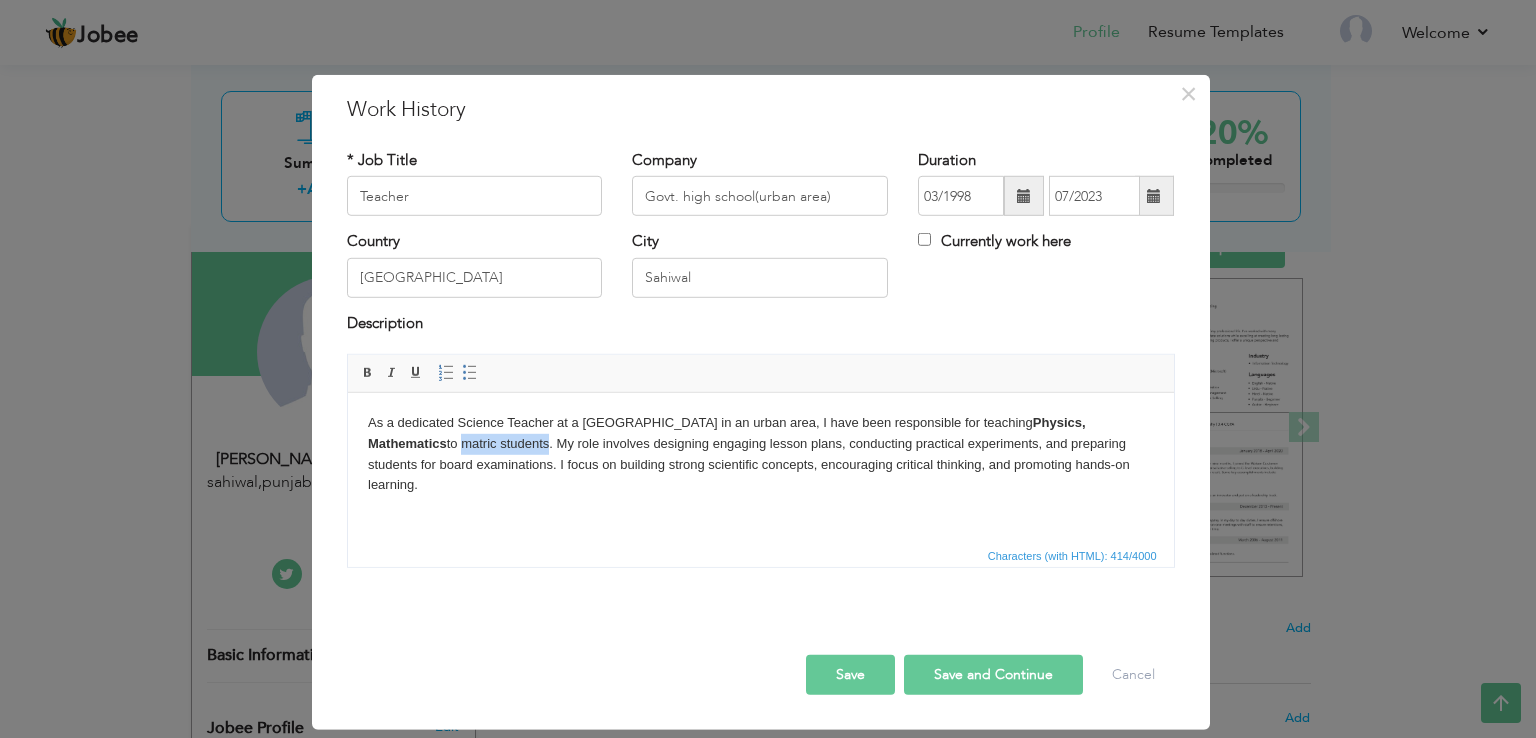 drag, startPoint x: 551, startPoint y: 443, endPoint x: 467, endPoint y: 445, distance: 84.0238 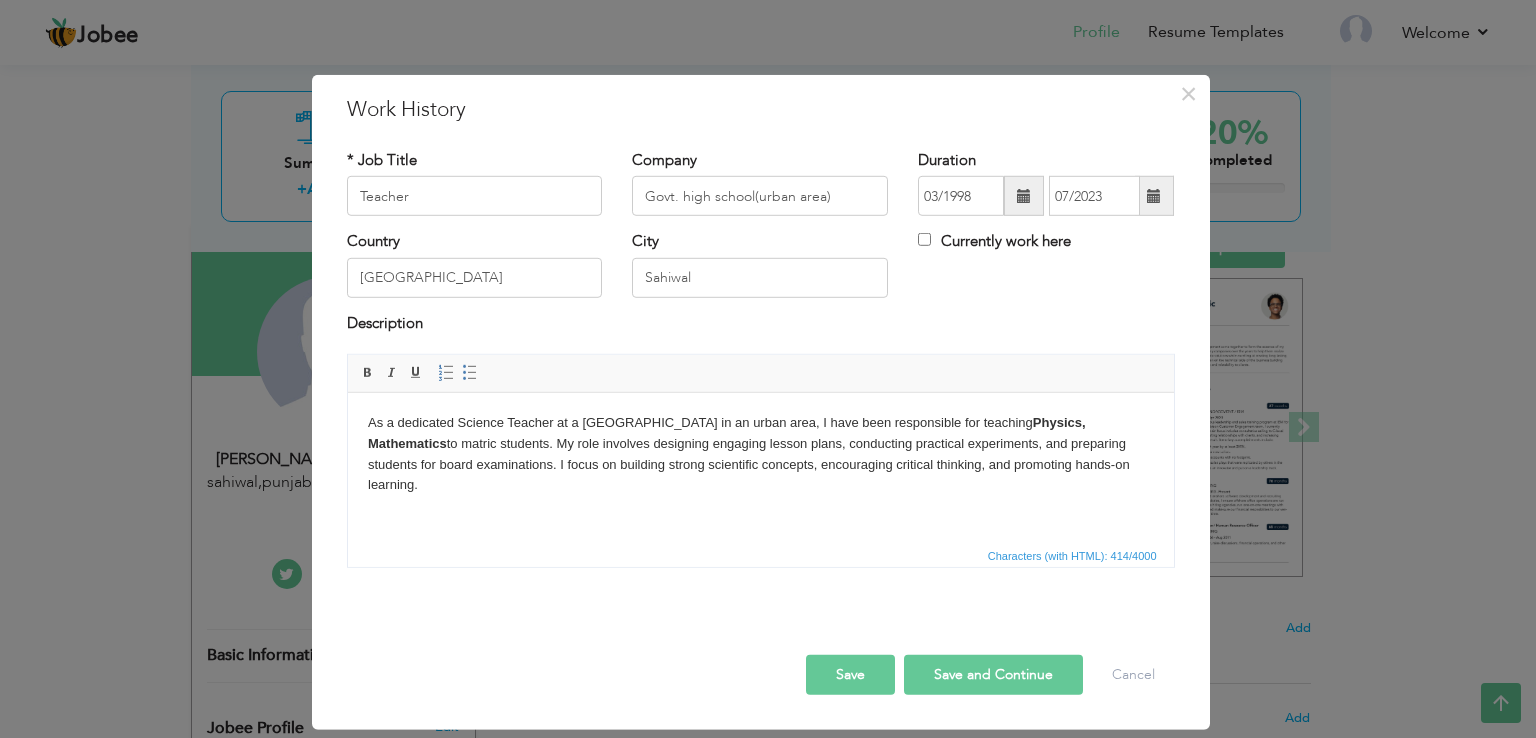 click on "As a dedicated Science Teacher at a [GEOGRAPHIC_DATA] in an urban area, I have been responsible for teaching  Physics, Mathematics  to matric students. My role involves designing engaging lesson plans, conducting practical experiments, and preparing students for board examinations. I focus on building strong scientific concepts, encouraging critical thinking, and promoting hands-on learning." at bounding box center (760, 454) 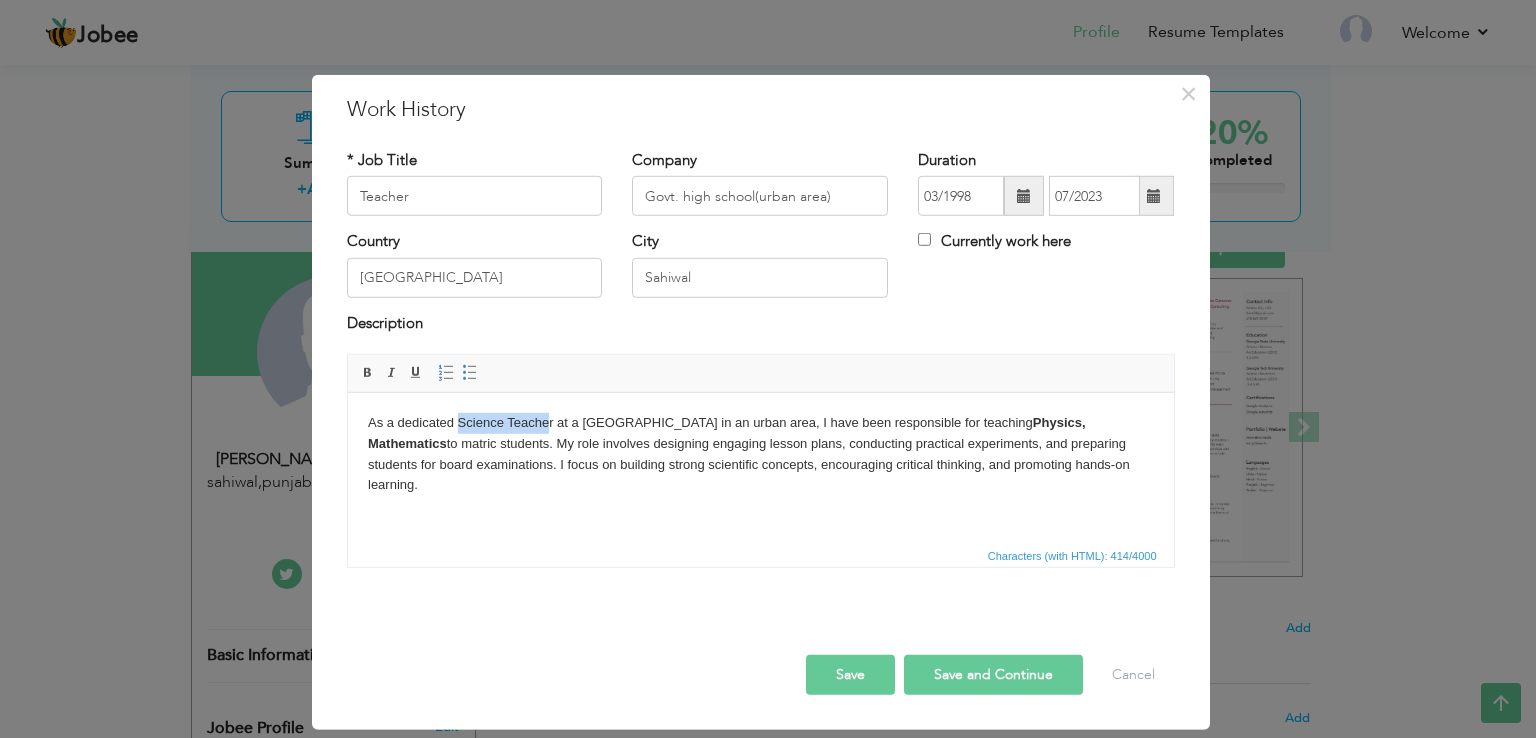 drag, startPoint x: 550, startPoint y: 421, endPoint x: 459, endPoint y: 421, distance: 91 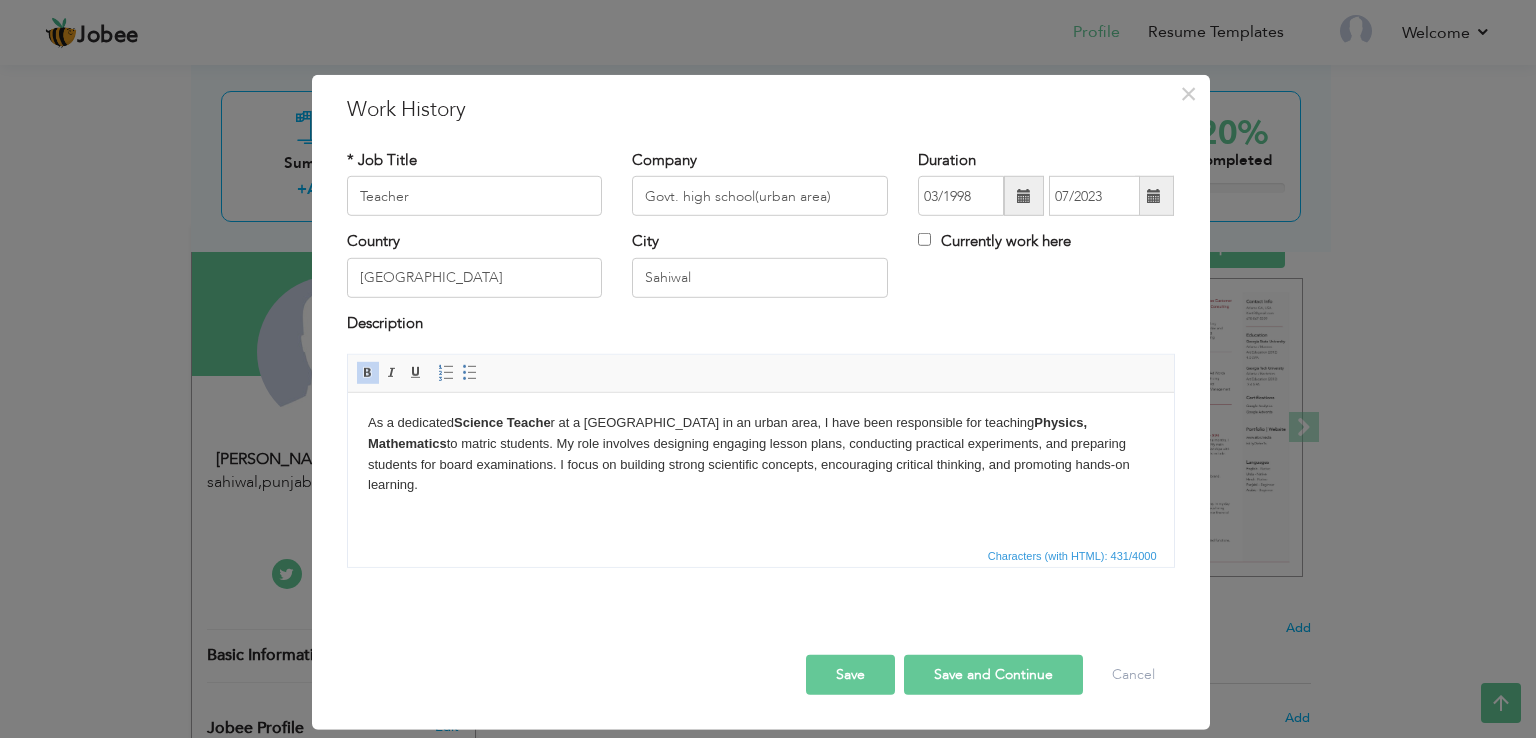 click on "As a dedicated  Science Teache r at a [GEOGRAPHIC_DATA] in an urban area, I have been responsible for teaching  Physics, Mathematics  to matric students. My role involves designing engaging lesson plans, conducting practical experiments, and preparing students for board examinations. I focus on building strong scientific concepts, encouraging critical thinking, and promoting hands-on learning." at bounding box center [760, 454] 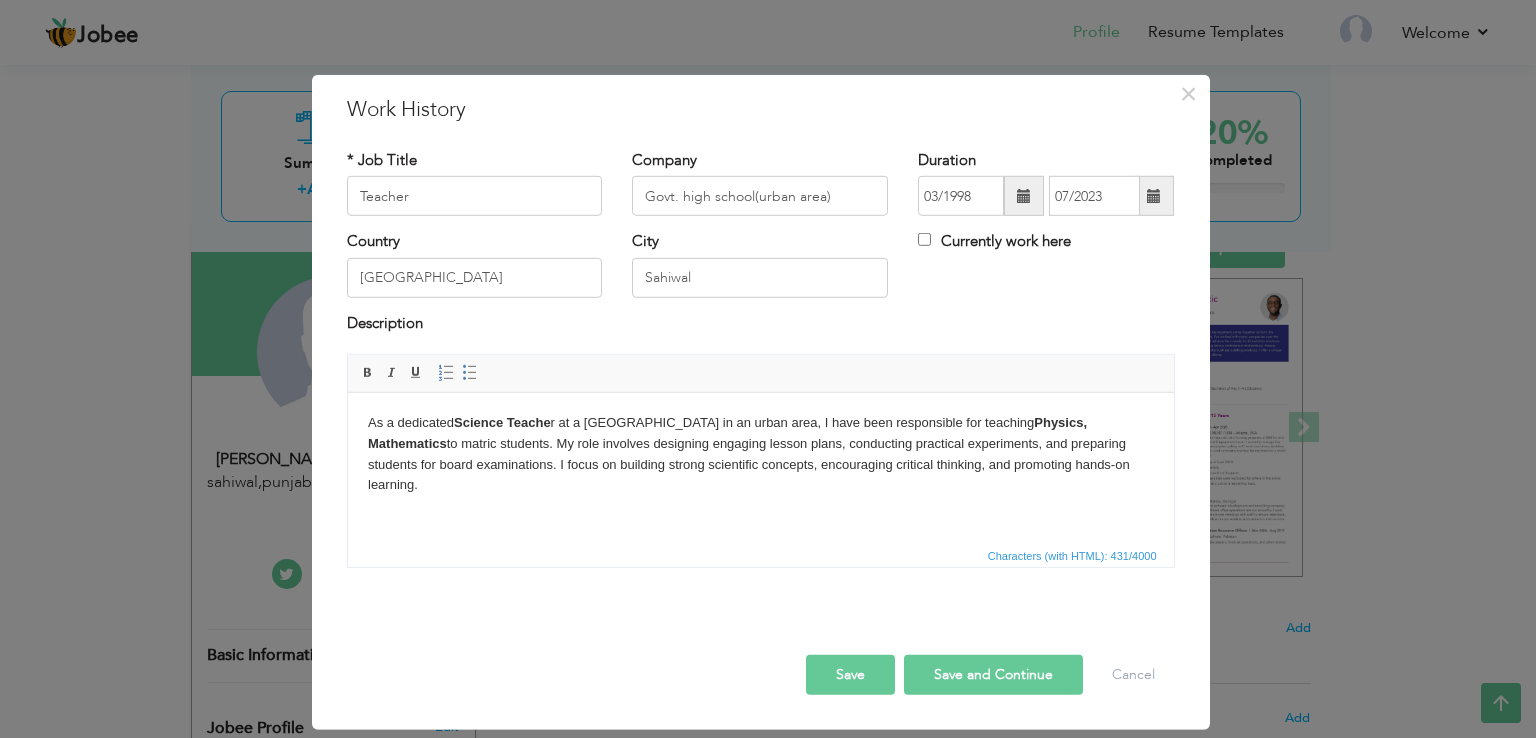 click on "Save and Continue" at bounding box center [993, 675] 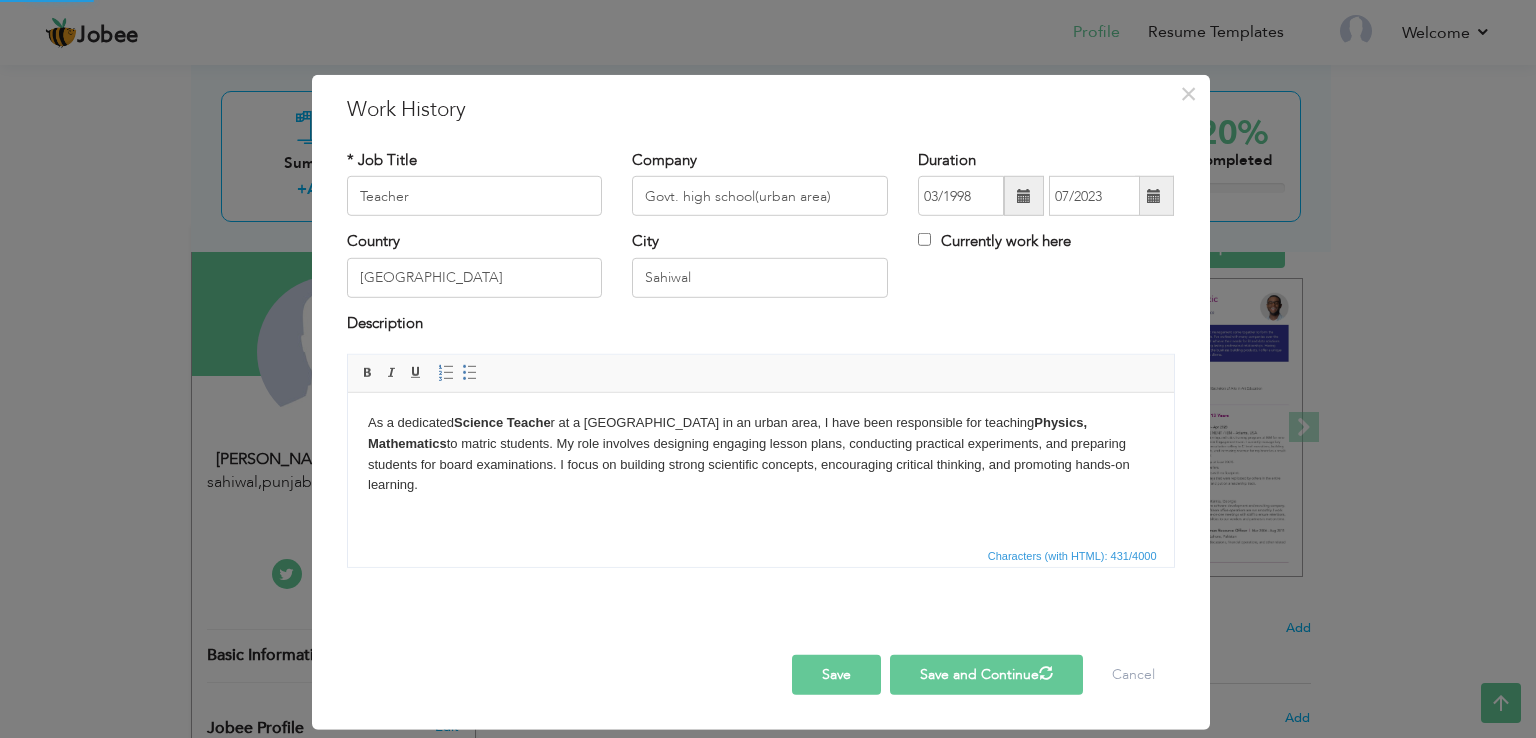 type 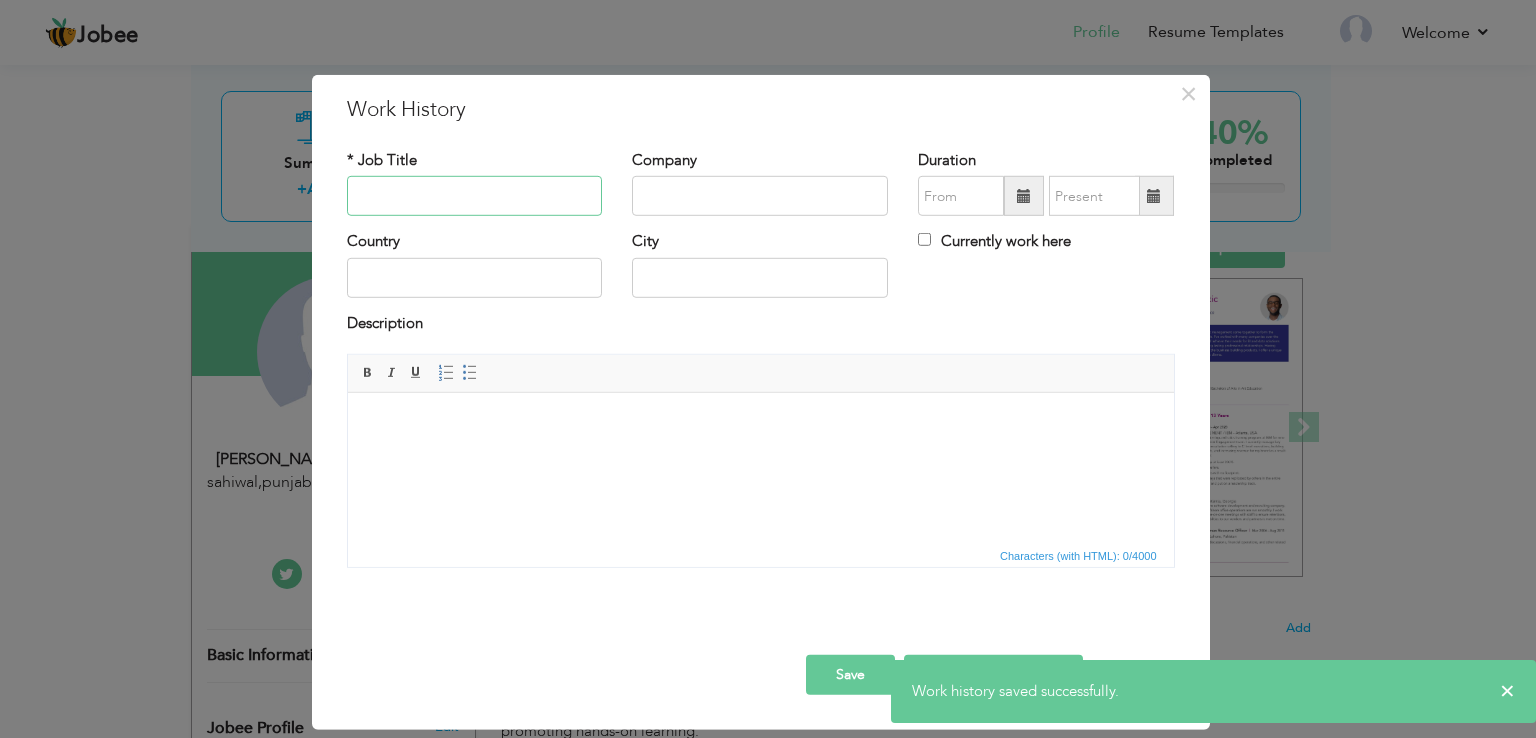 click at bounding box center (475, 196) 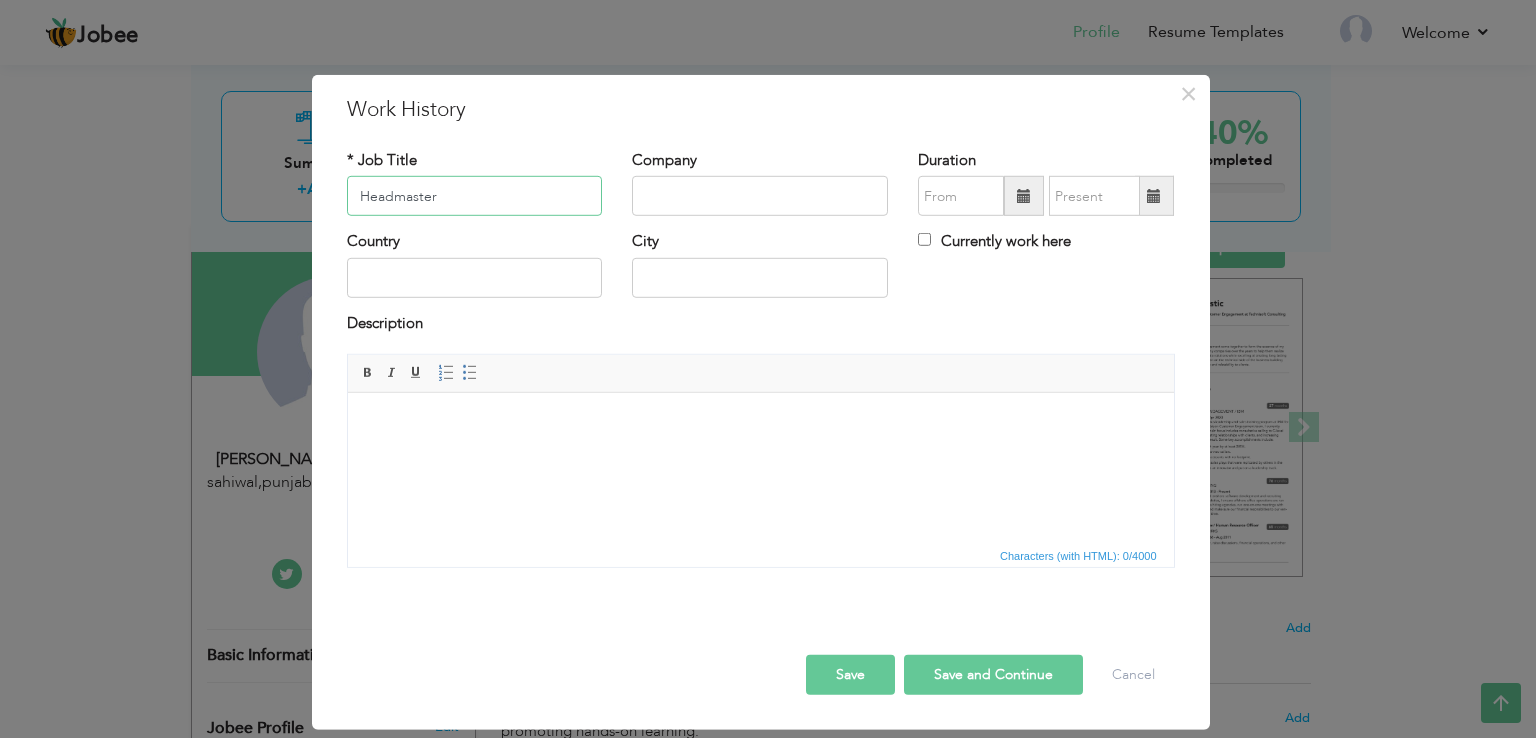 type on "Headmaster" 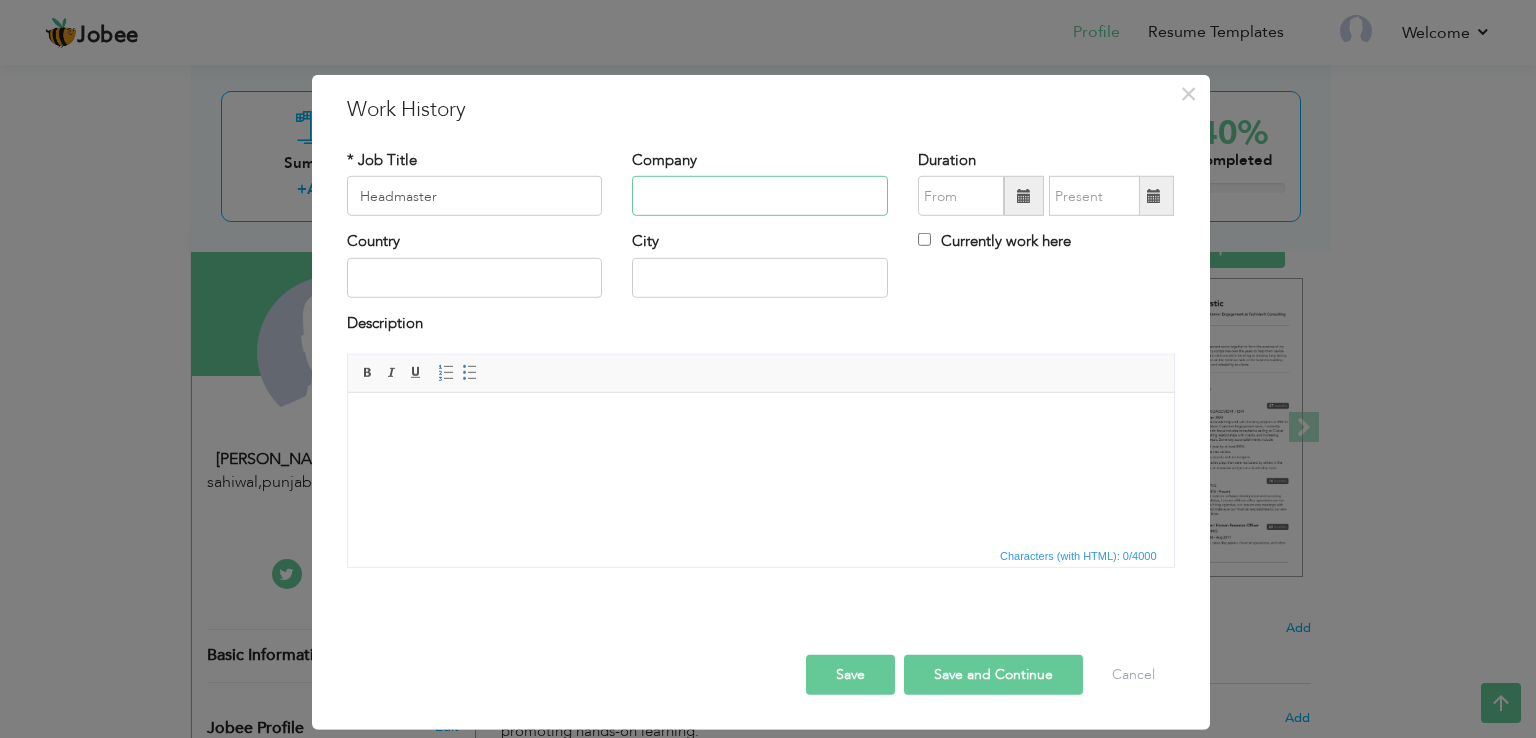 click at bounding box center (760, 196) 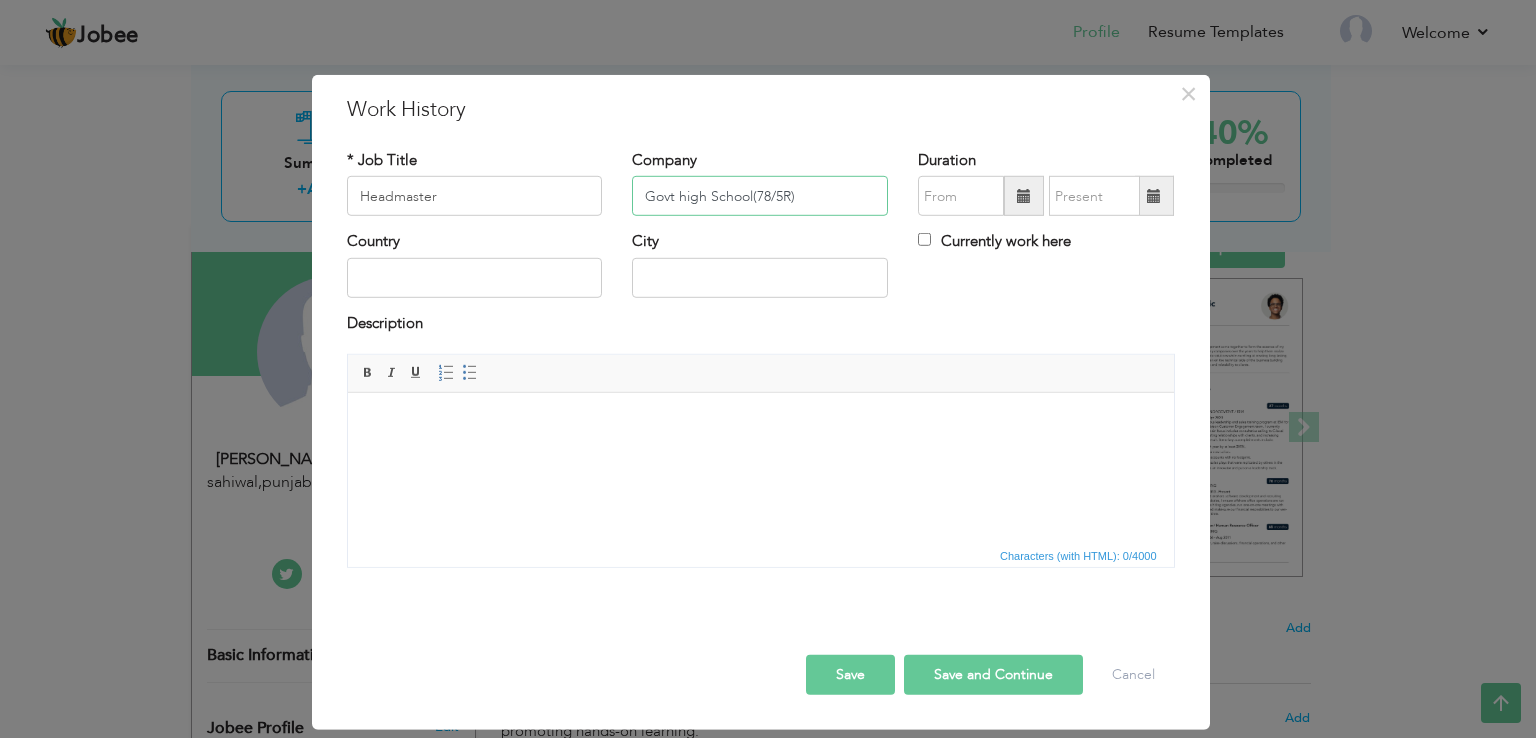 type on "Govt high School(78/5R)" 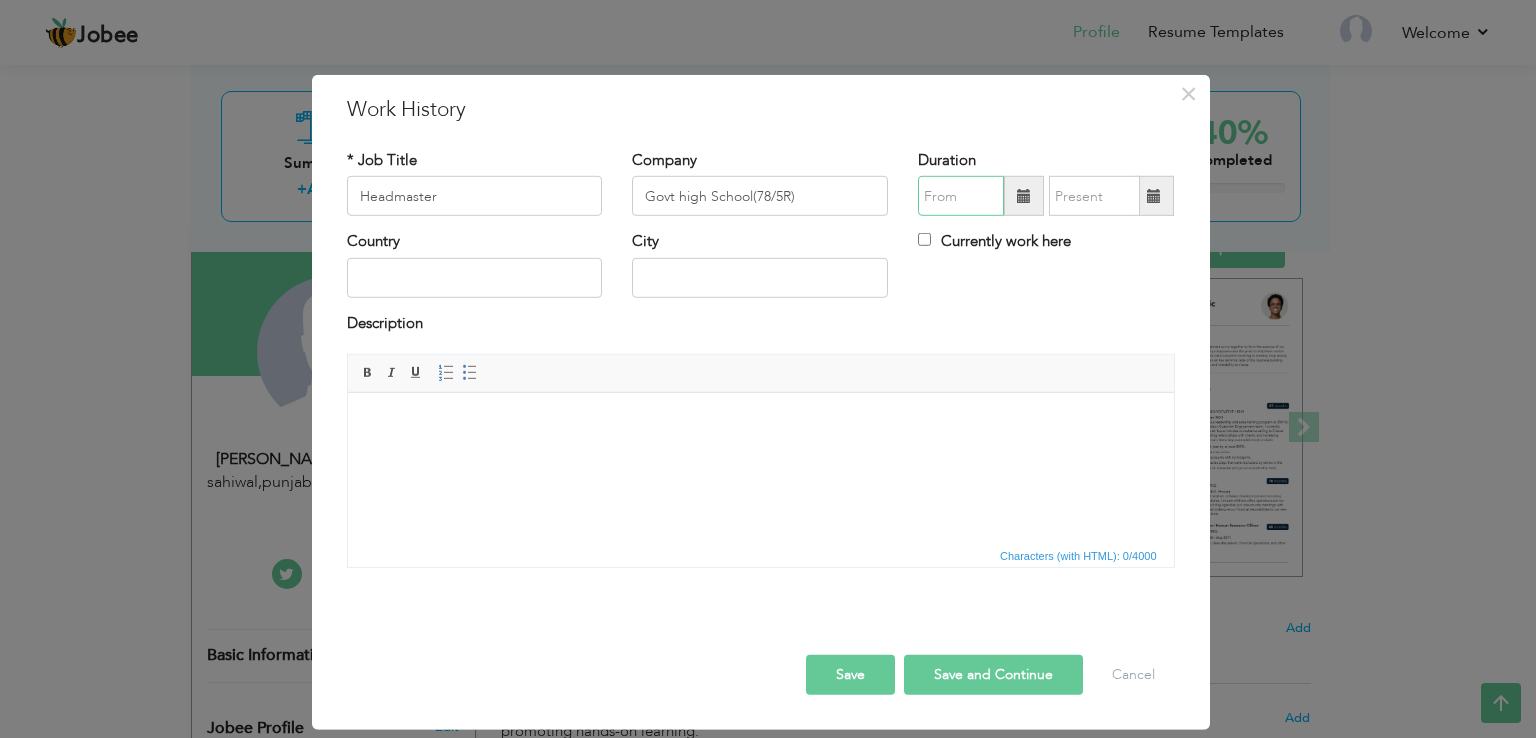 click at bounding box center (961, 196) 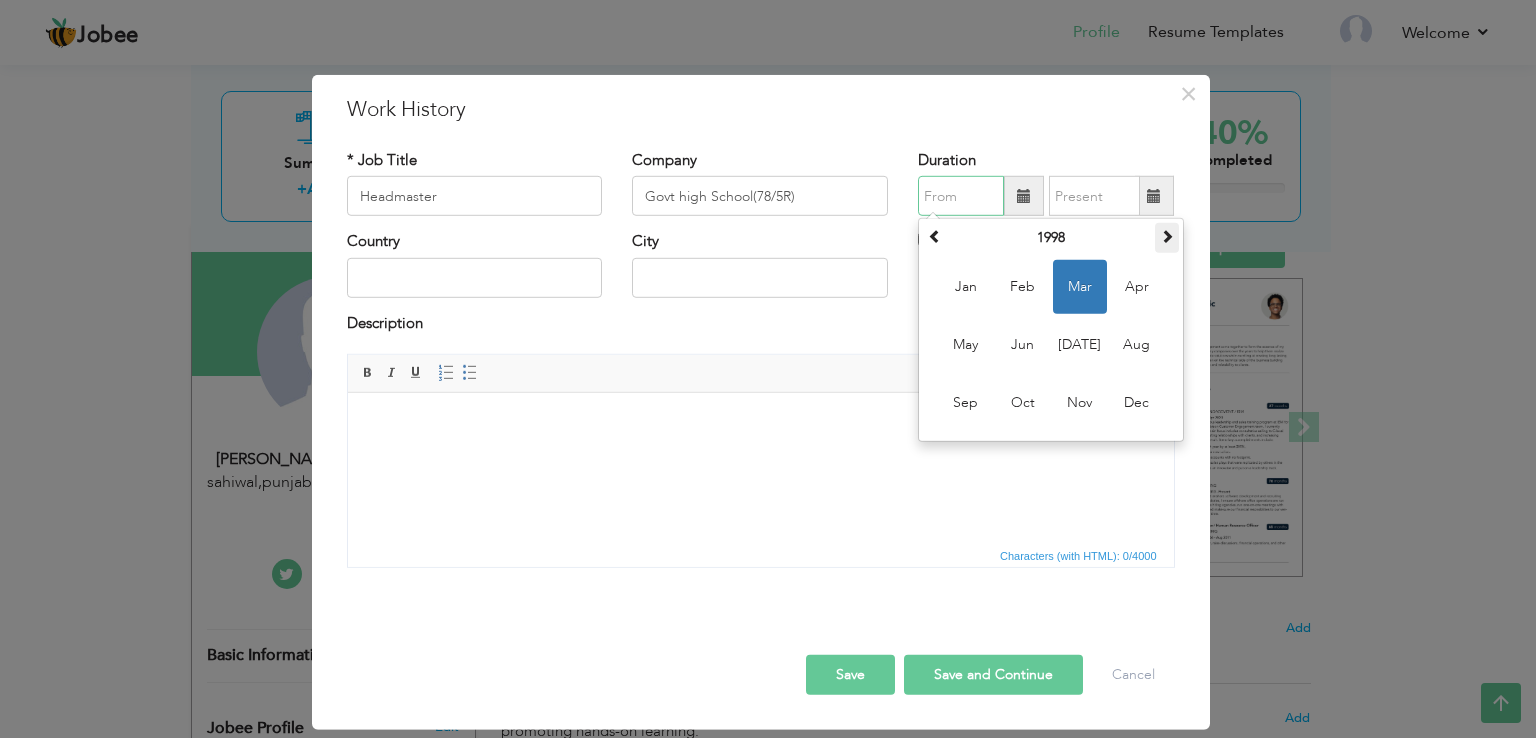 click at bounding box center (1167, 236) 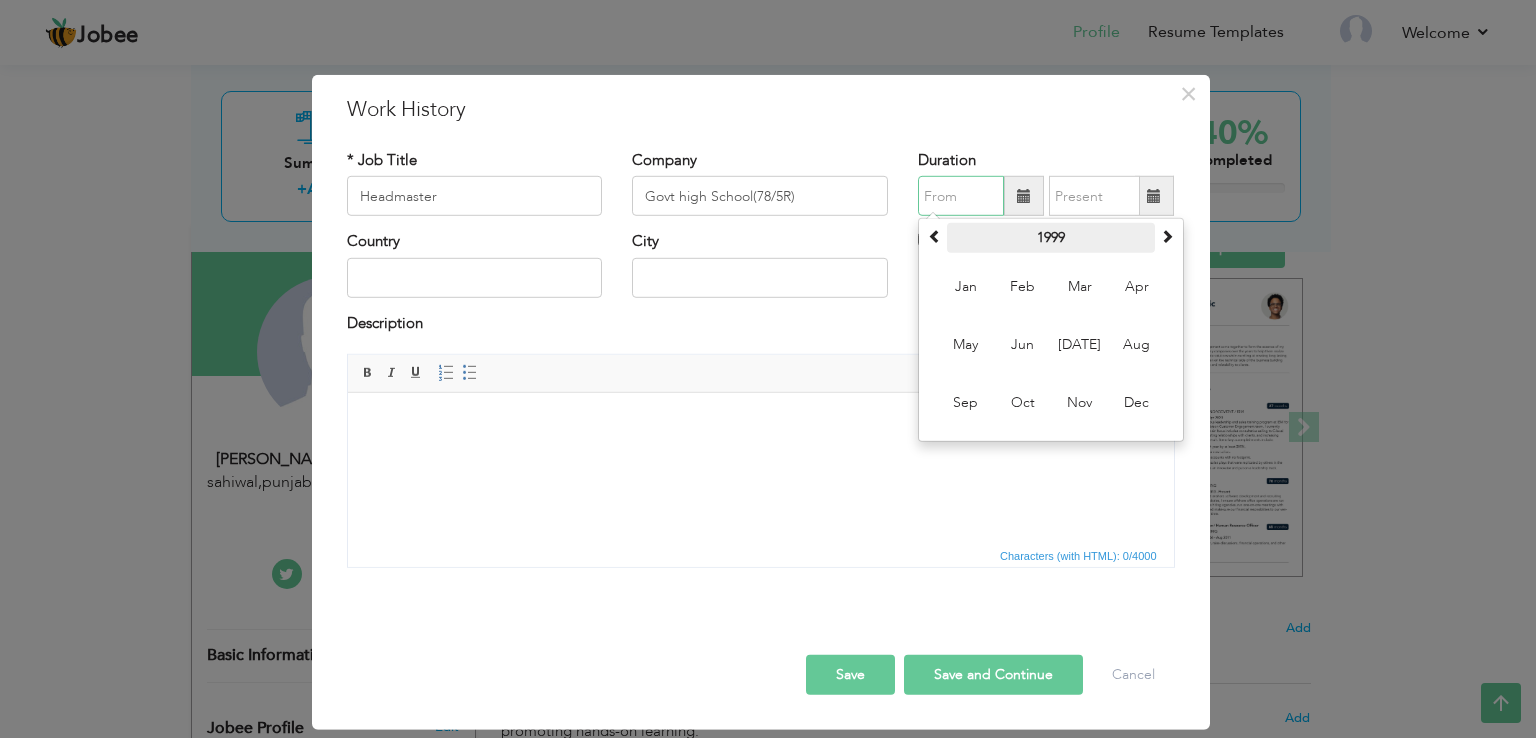 click on "1999" at bounding box center (1051, 238) 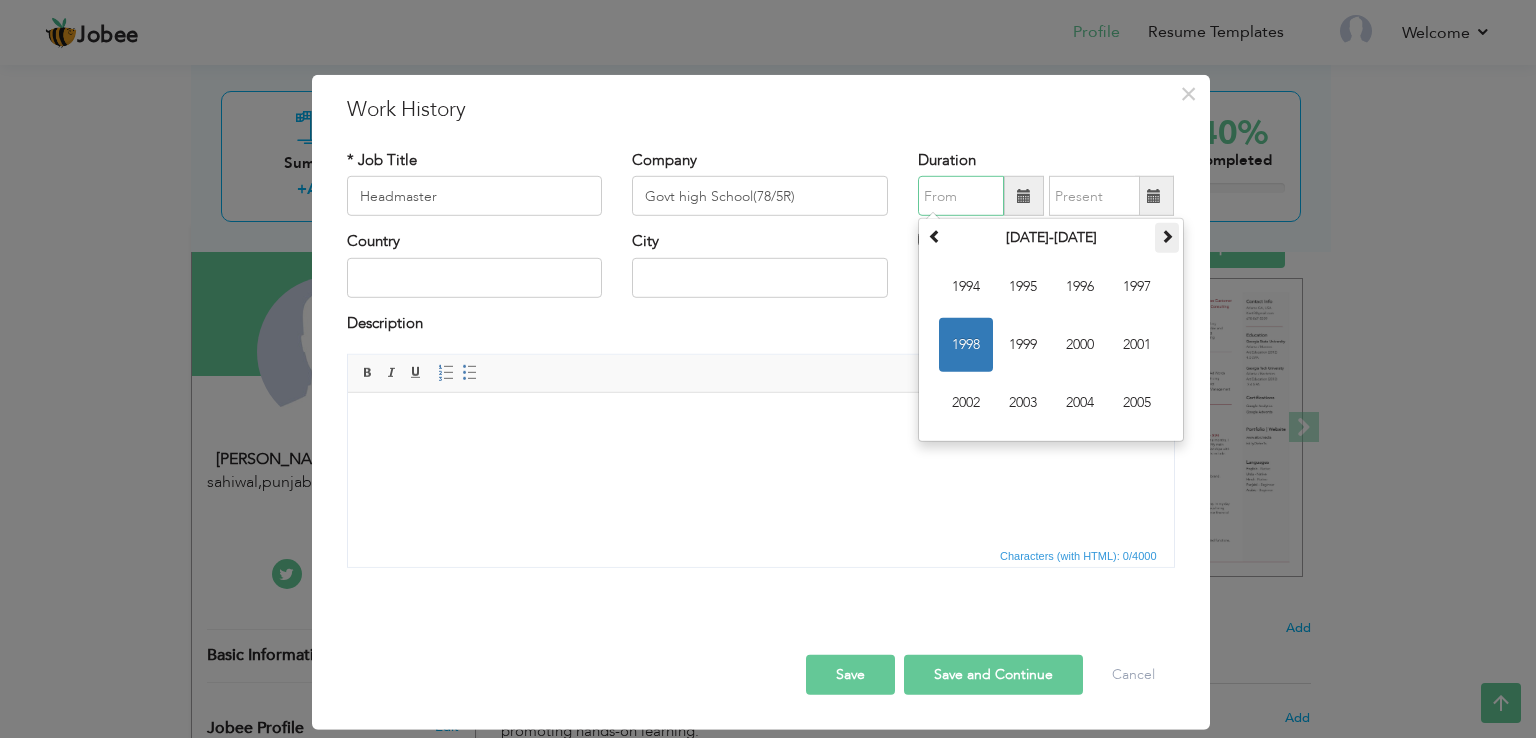 click at bounding box center (1167, 236) 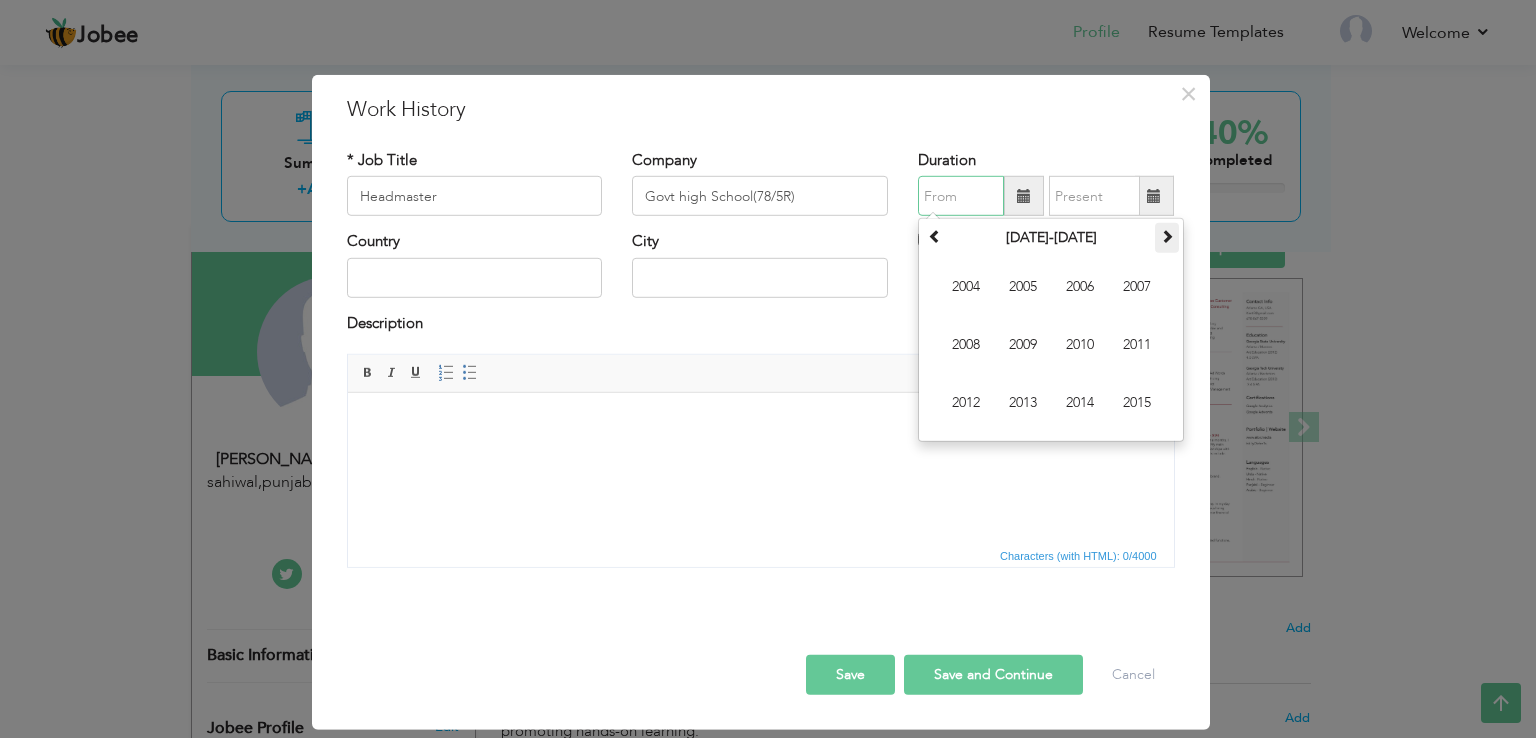click at bounding box center [1167, 236] 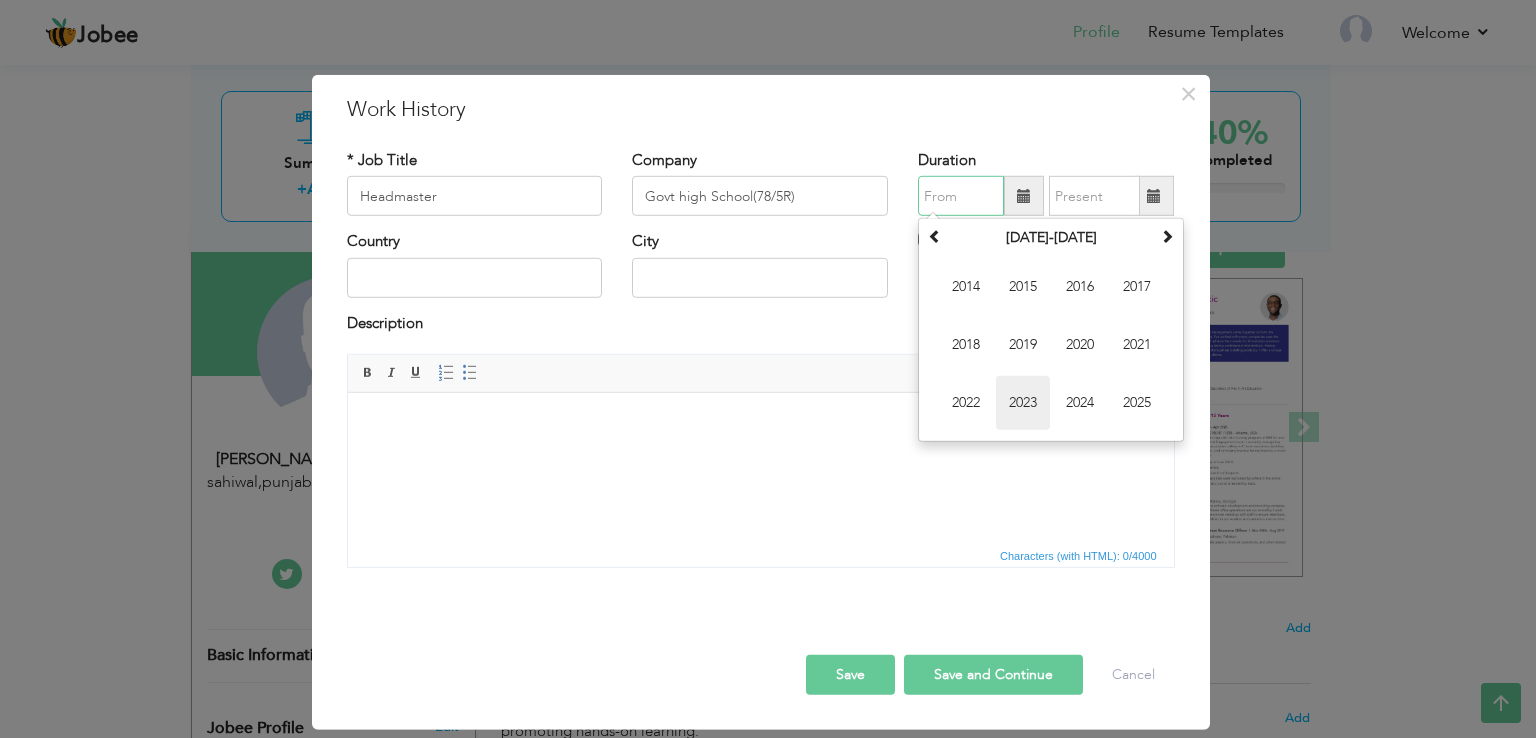 click on "2023" at bounding box center (1023, 403) 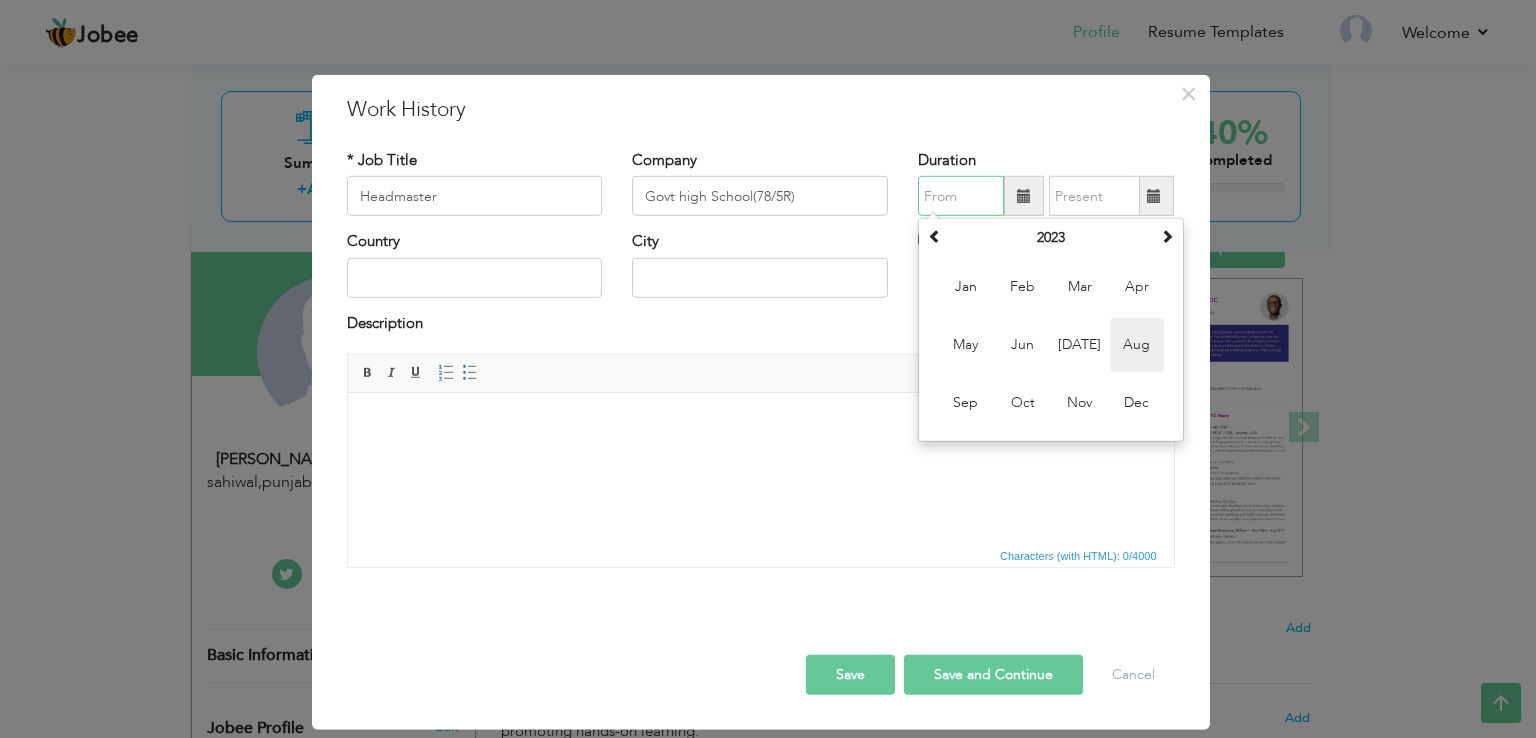 click on "Aug" at bounding box center (1137, 345) 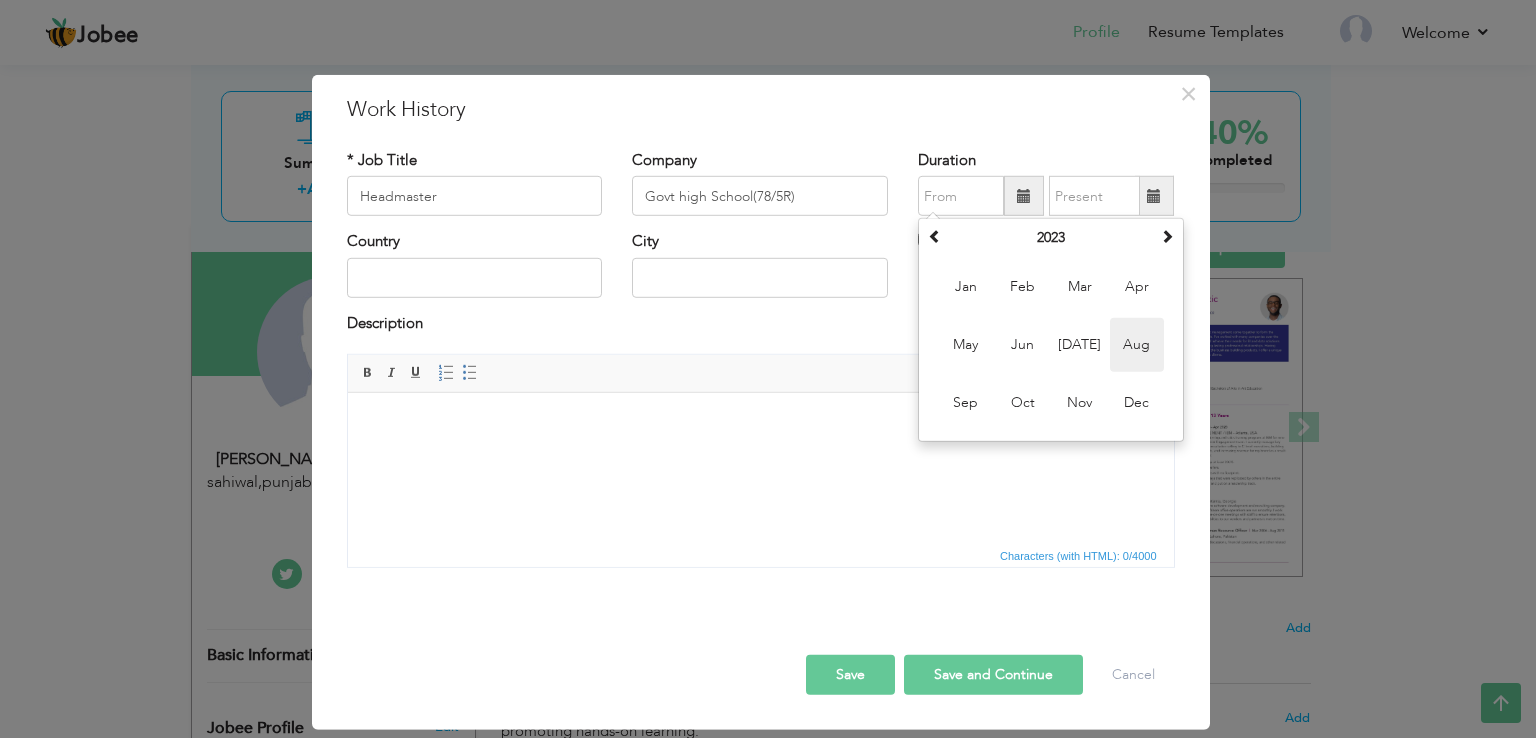 type on "08/2023" 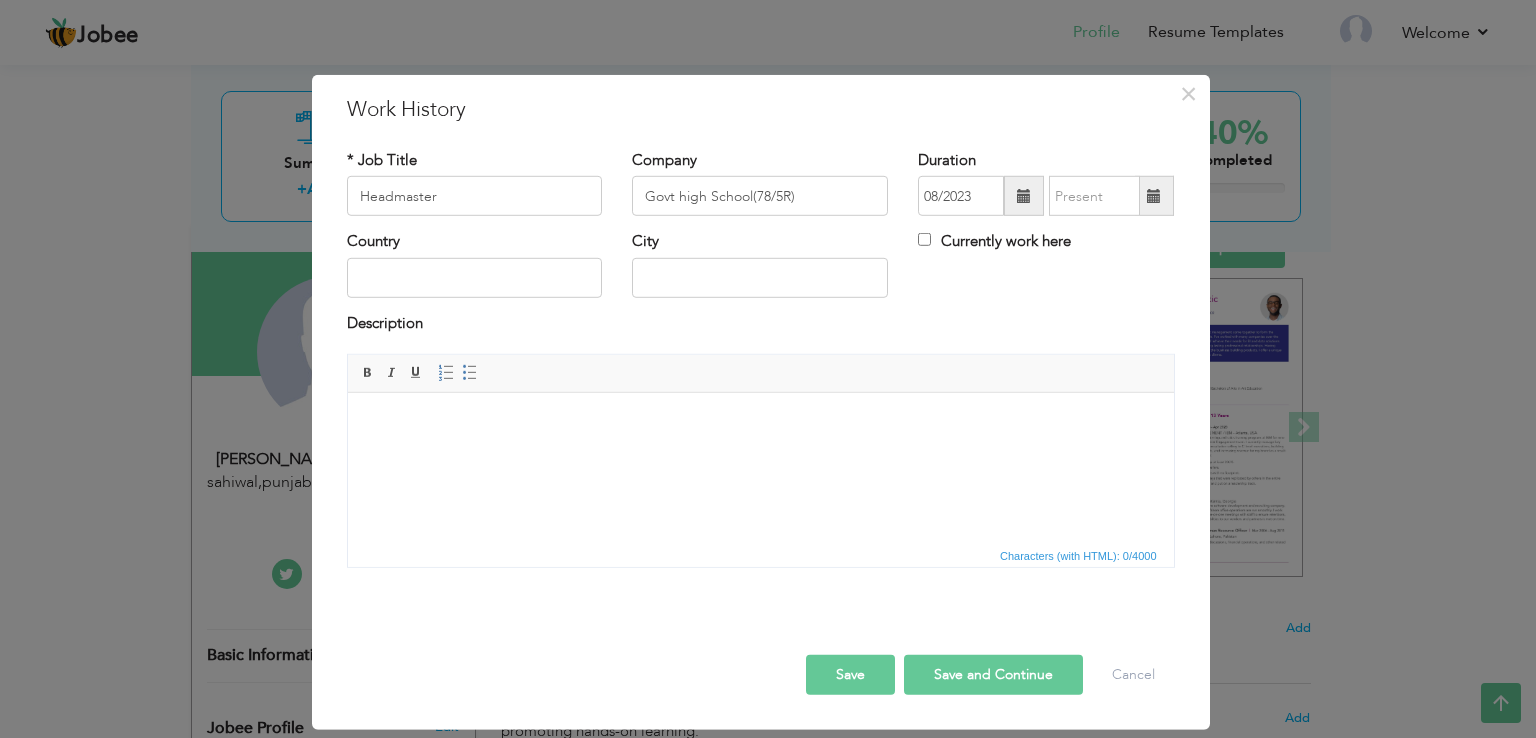 click at bounding box center [1154, 196] 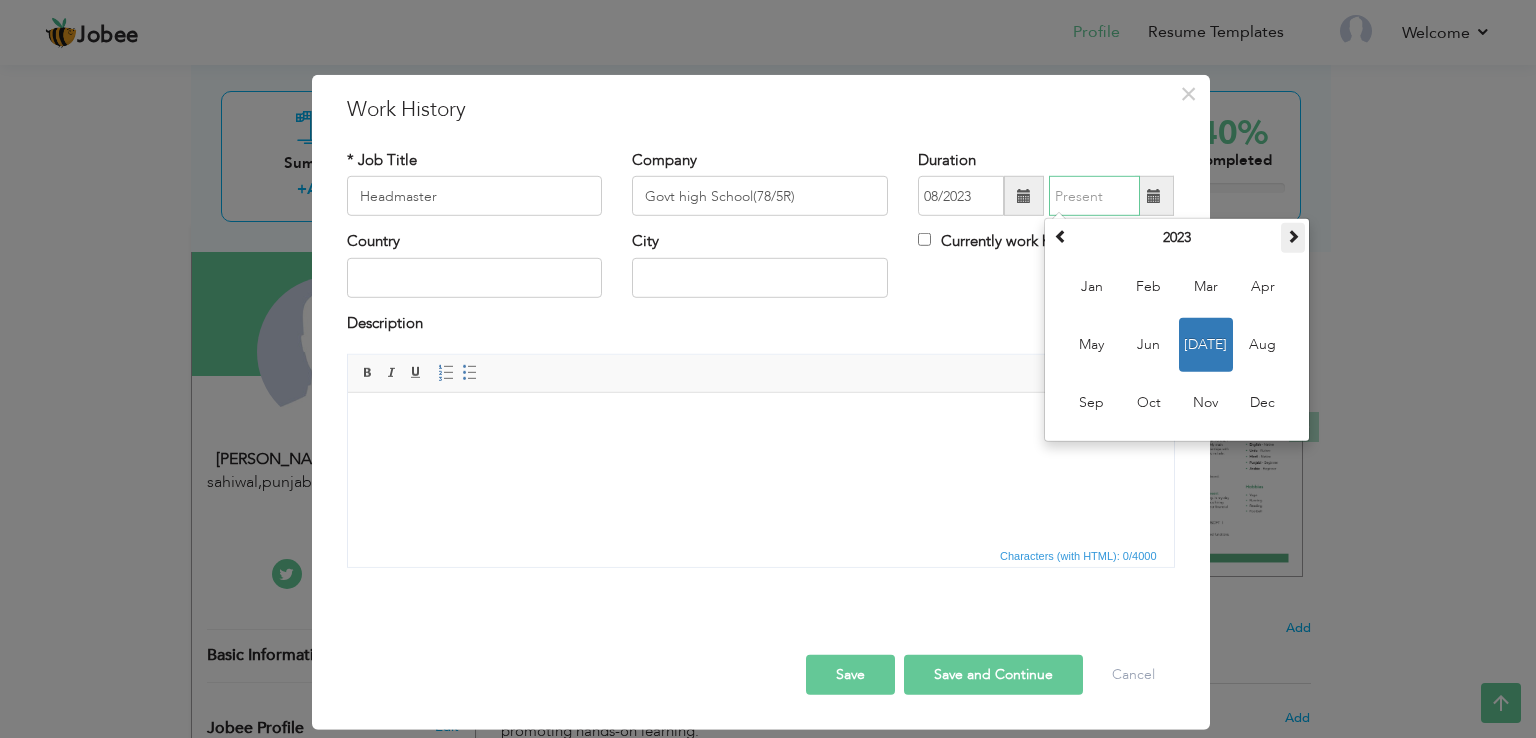 click at bounding box center [1293, 238] 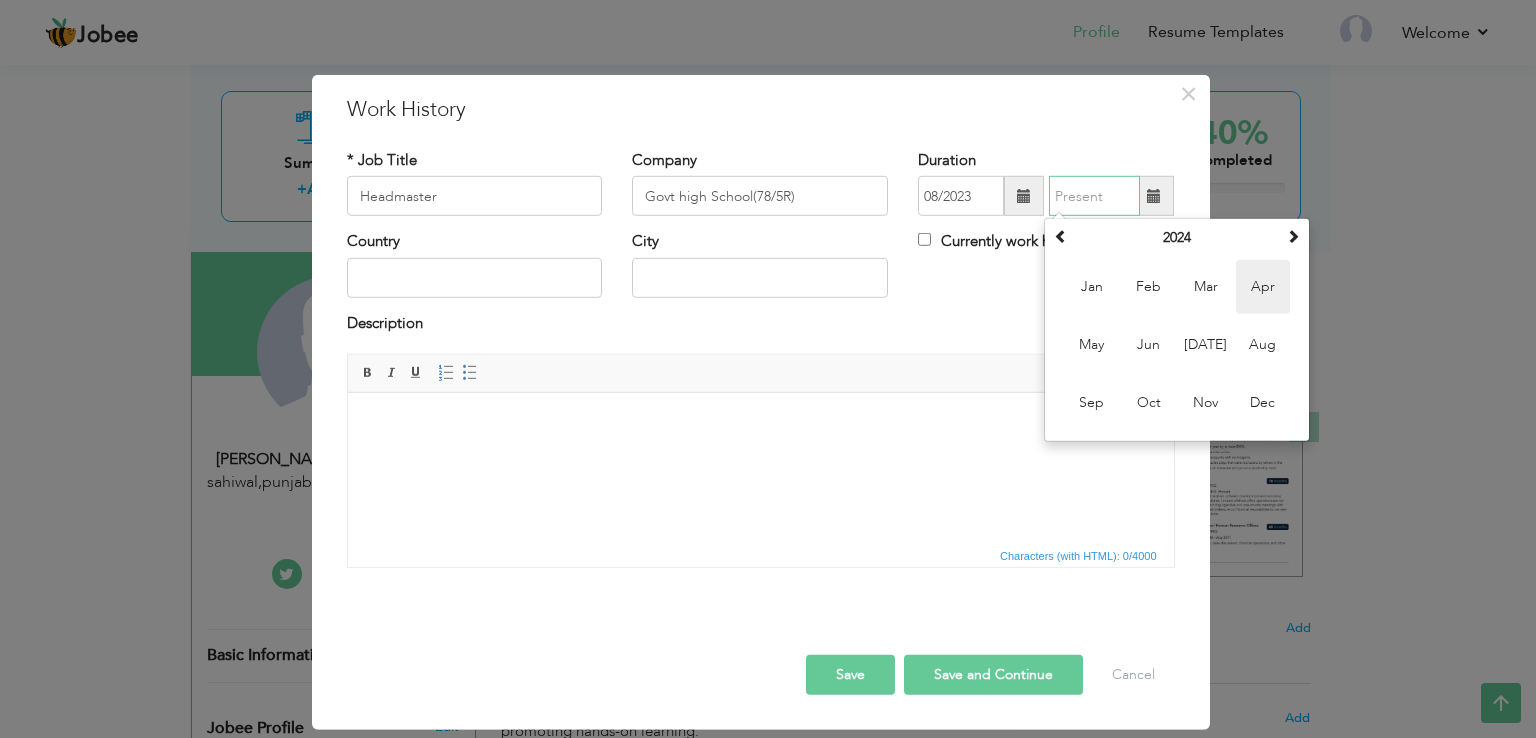 click on "Apr" at bounding box center [1263, 287] 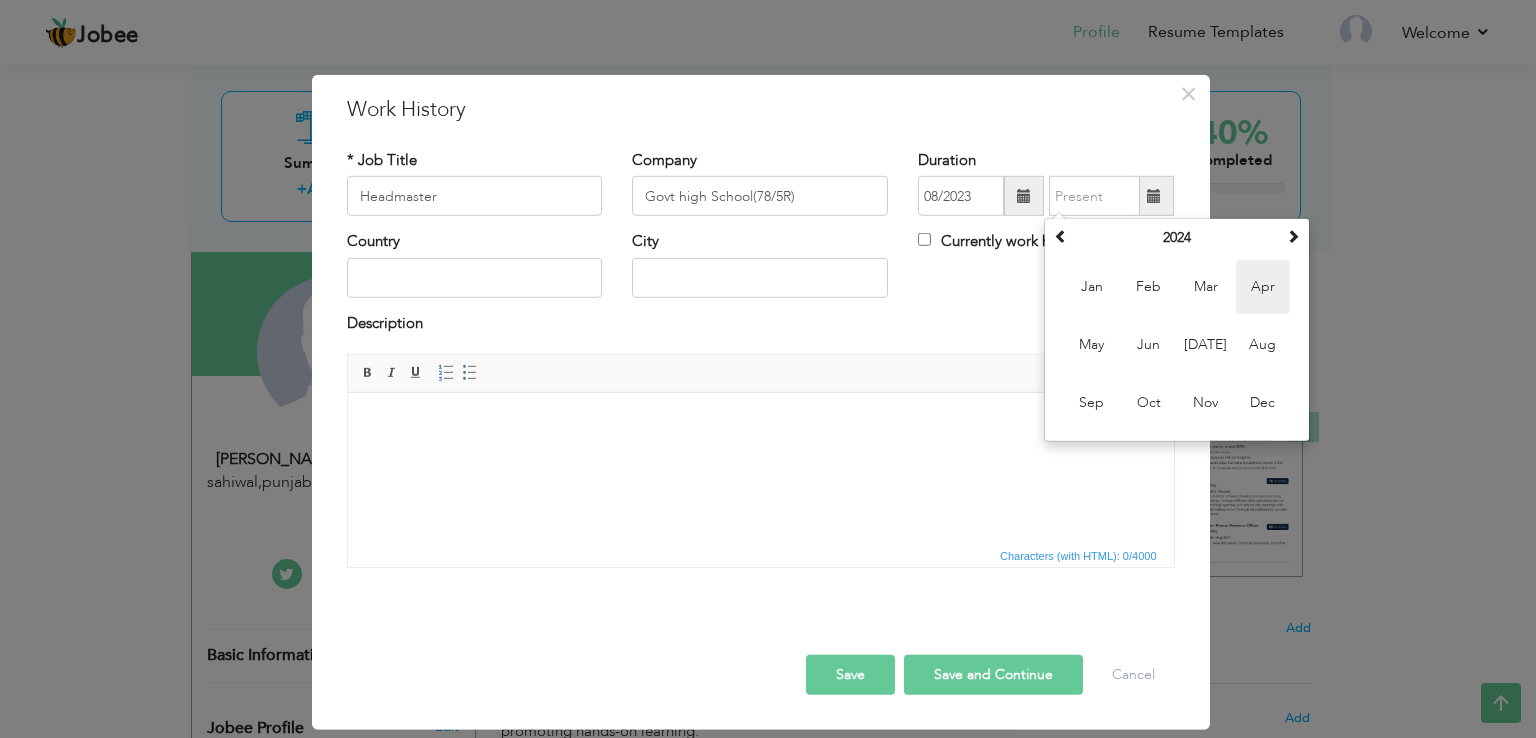 type on "04/2024" 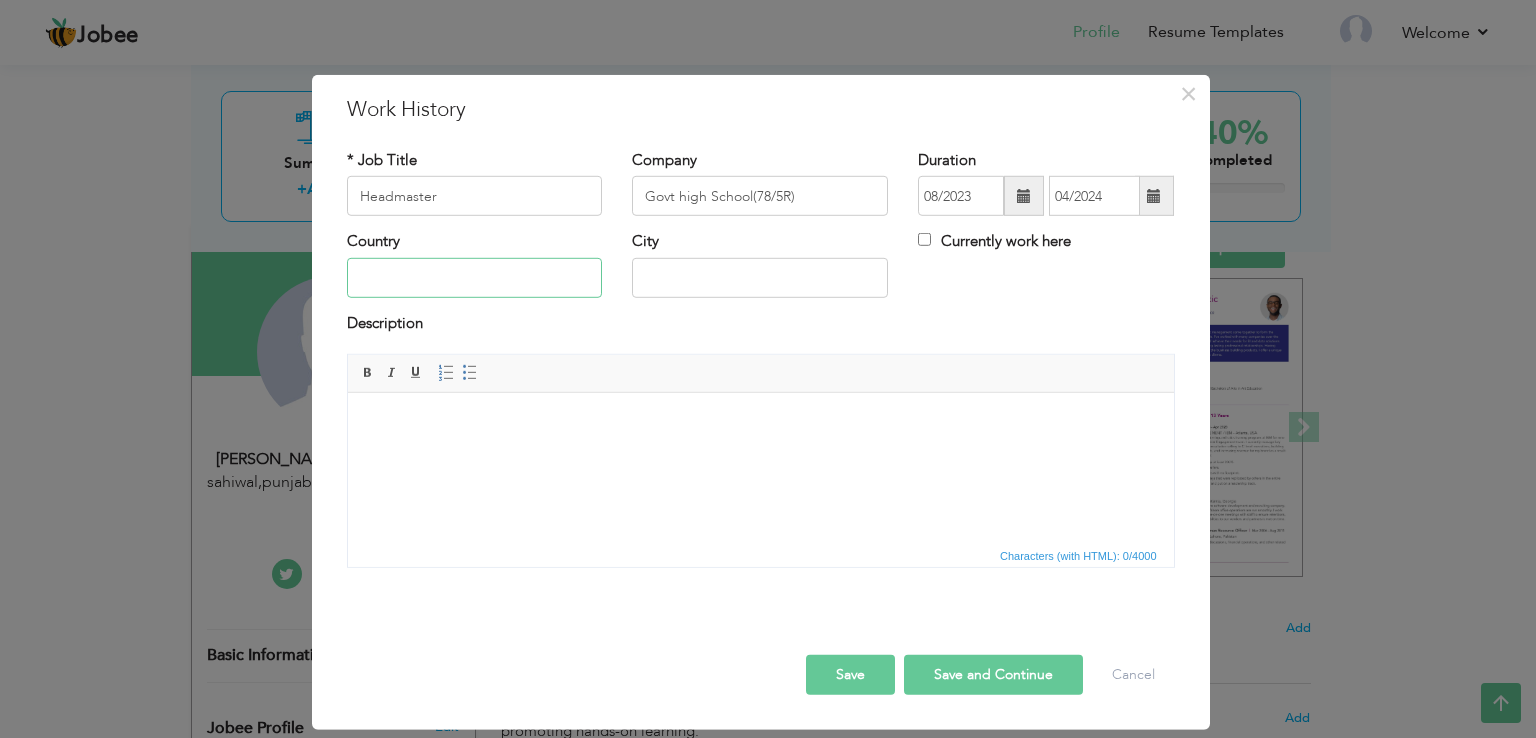 click at bounding box center (475, 278) 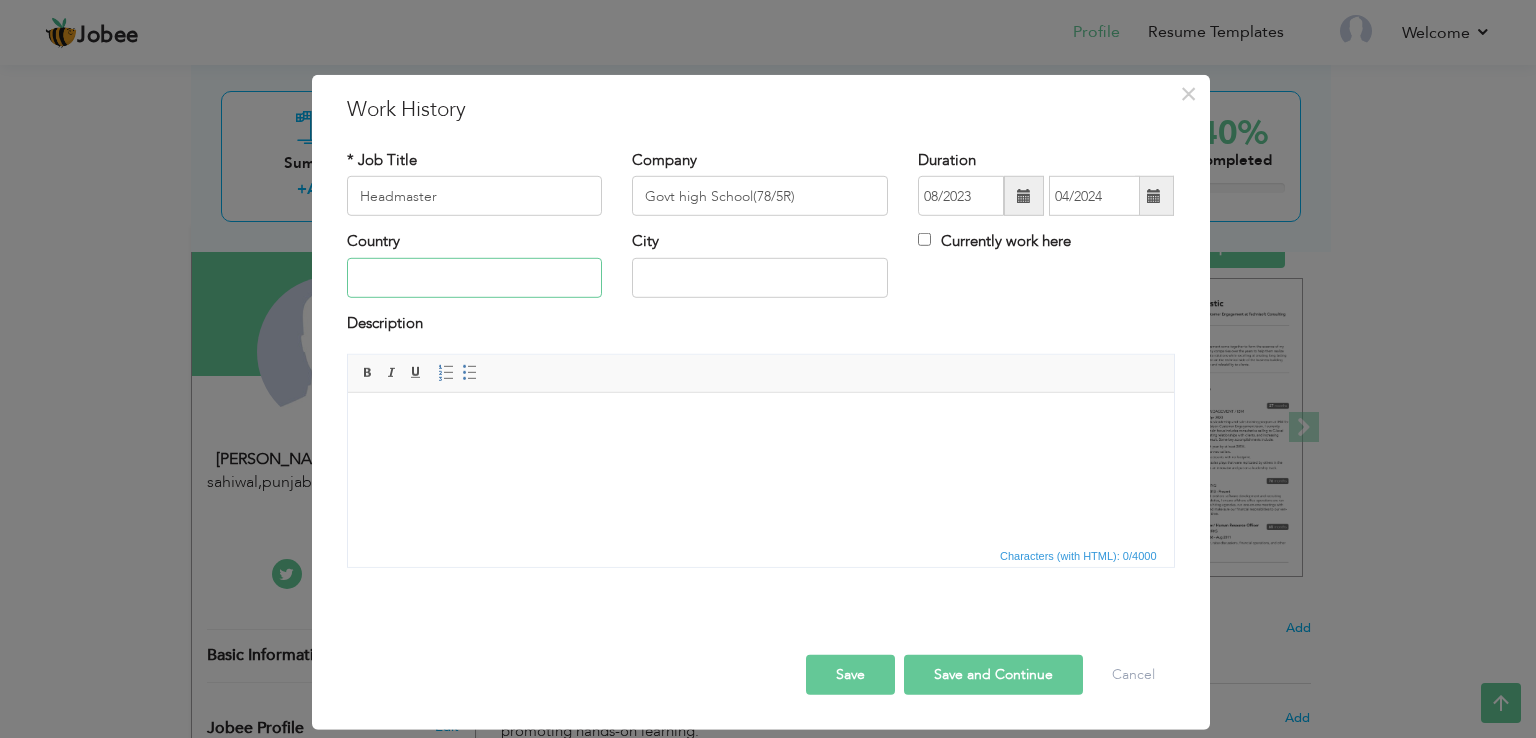 type on "[GEOGRAPHIC_DATA]" 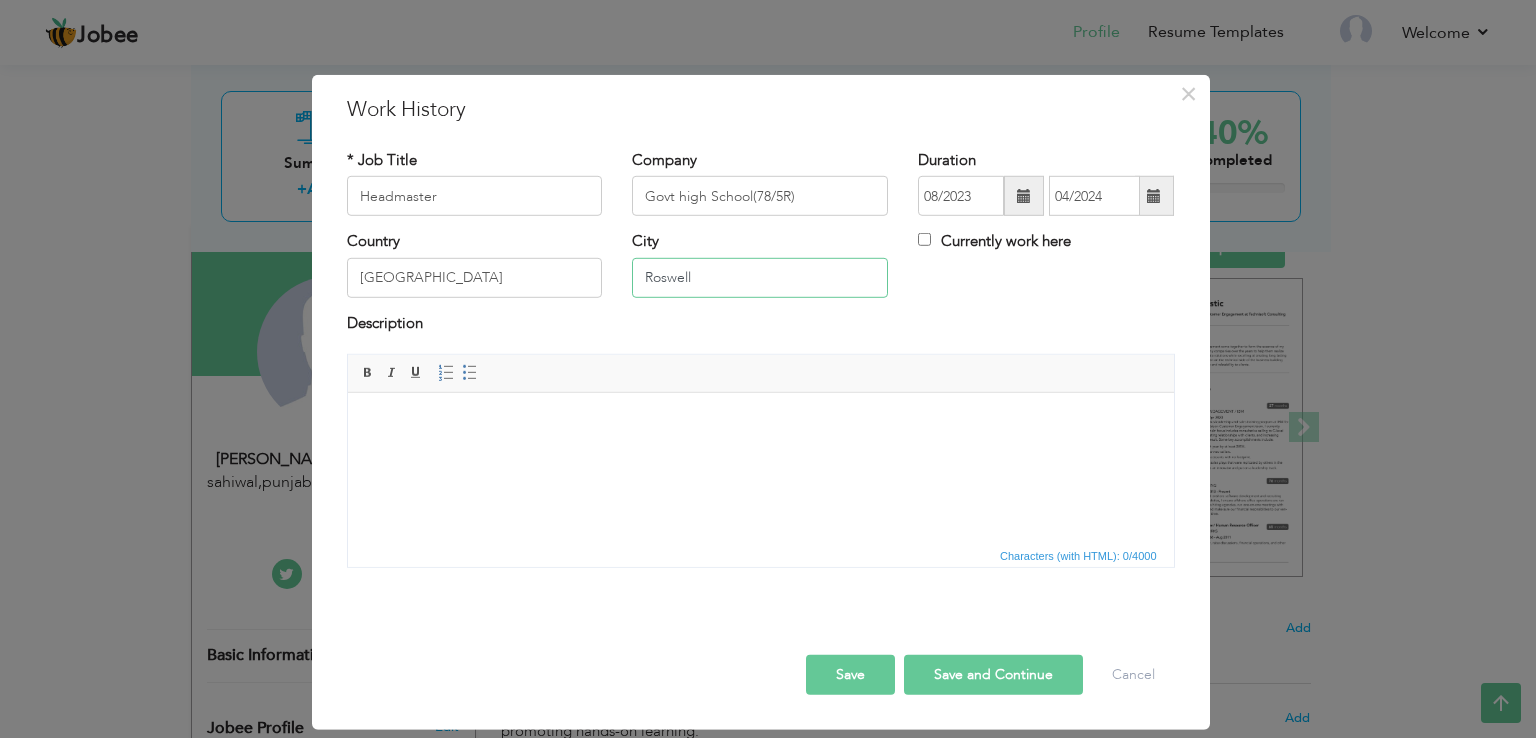click on "Roswell" at bounding box center [760, 278] 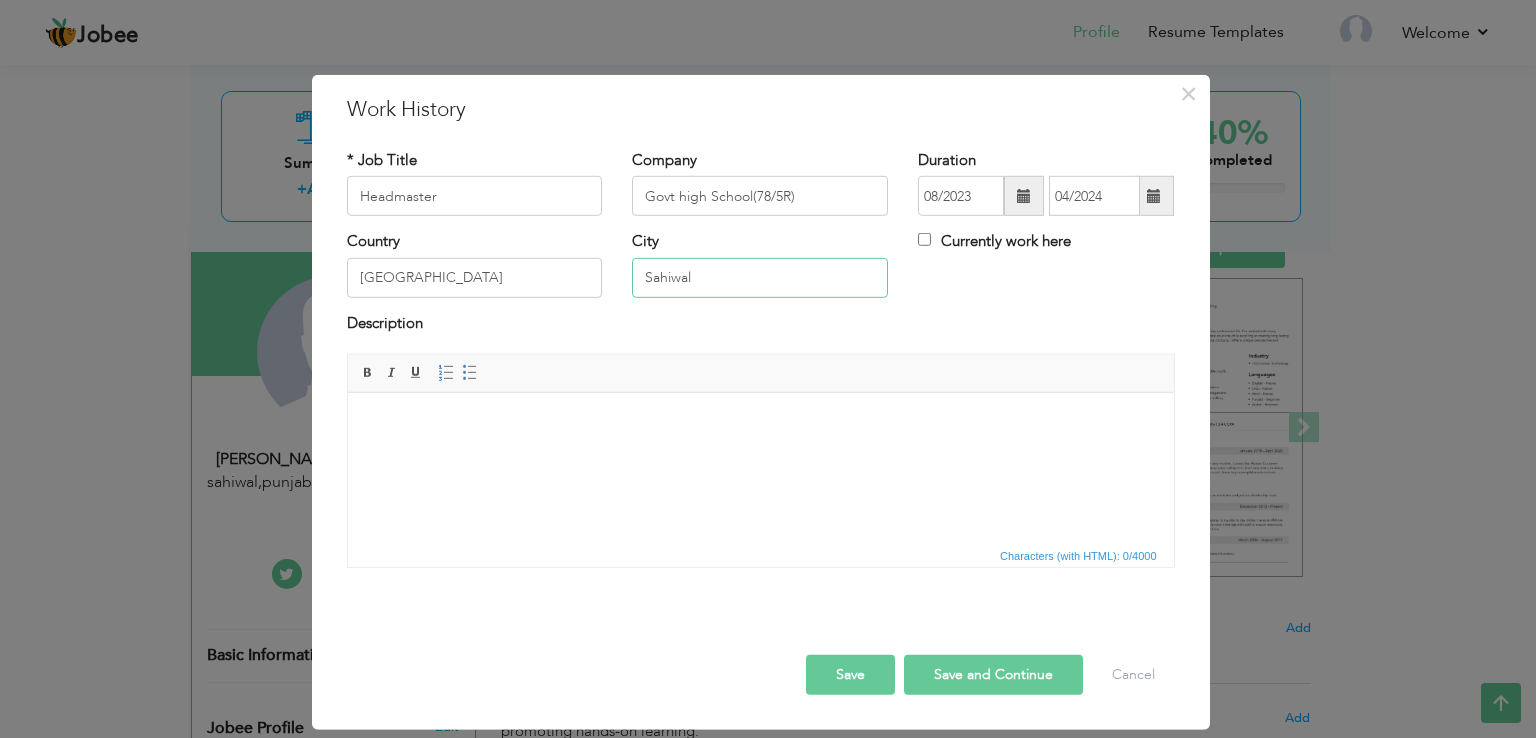 type on "Sahiwal" 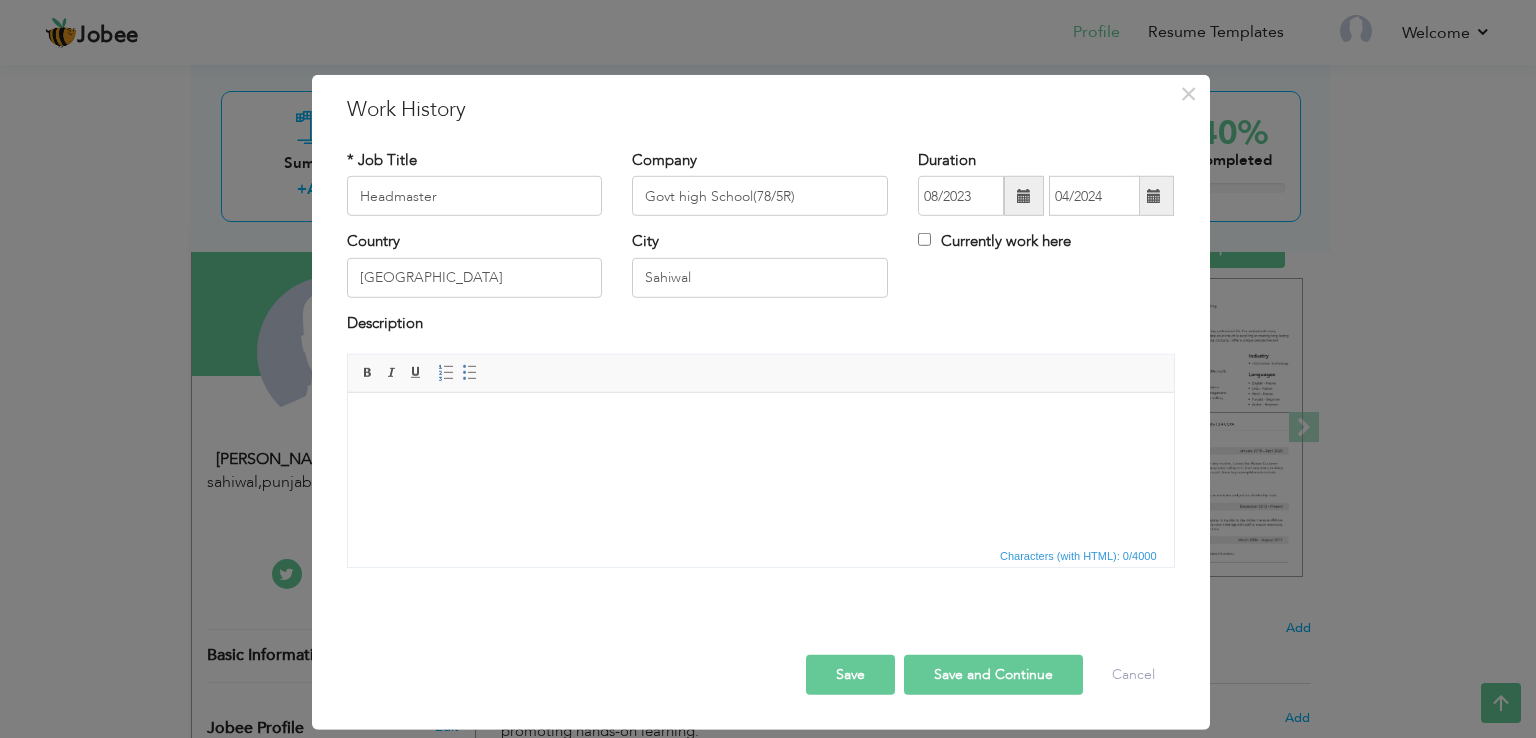 click at bounding box center (760, 423) 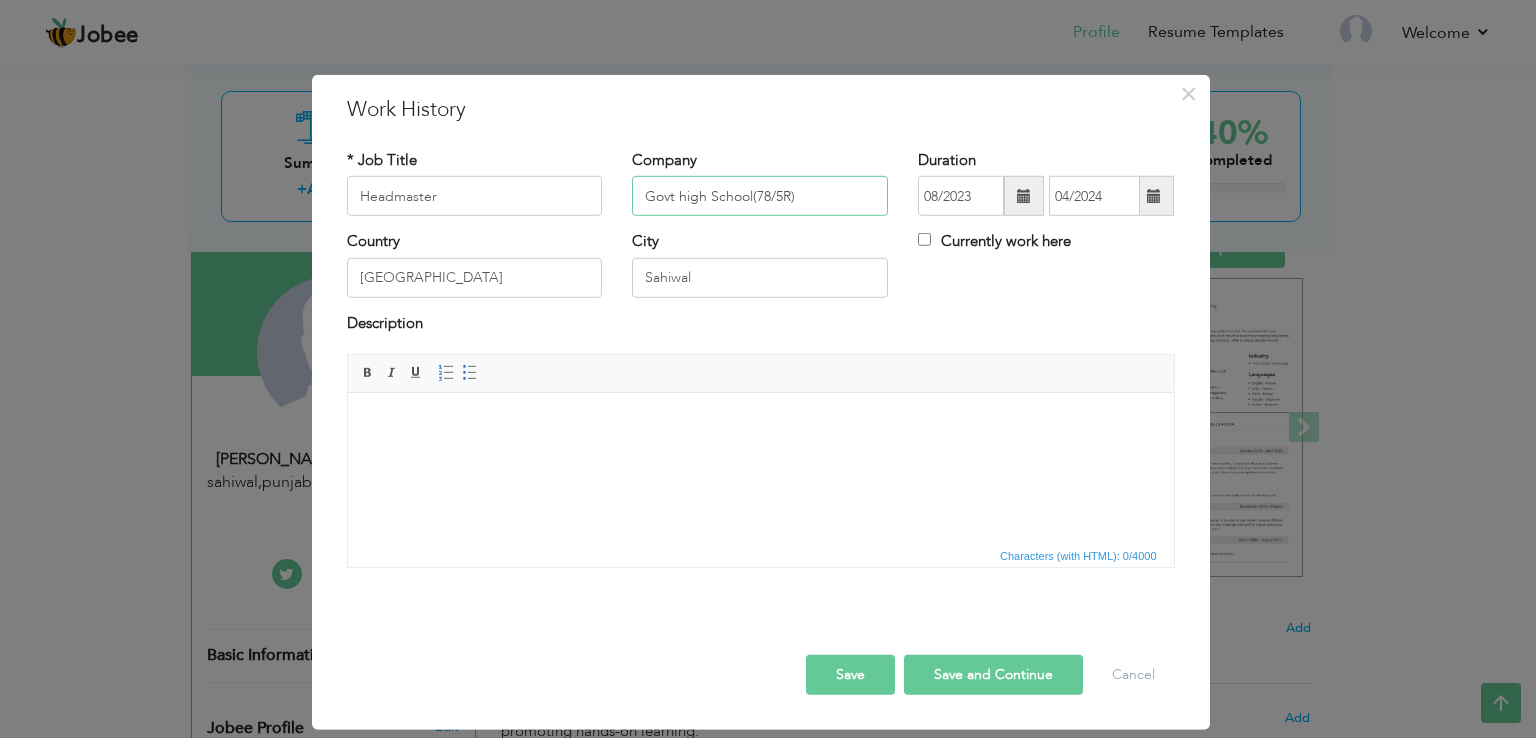 drag, startPoint x: 799, startPoint y: 188, endPoint x: 644, endPoint y: 188, distance: 155 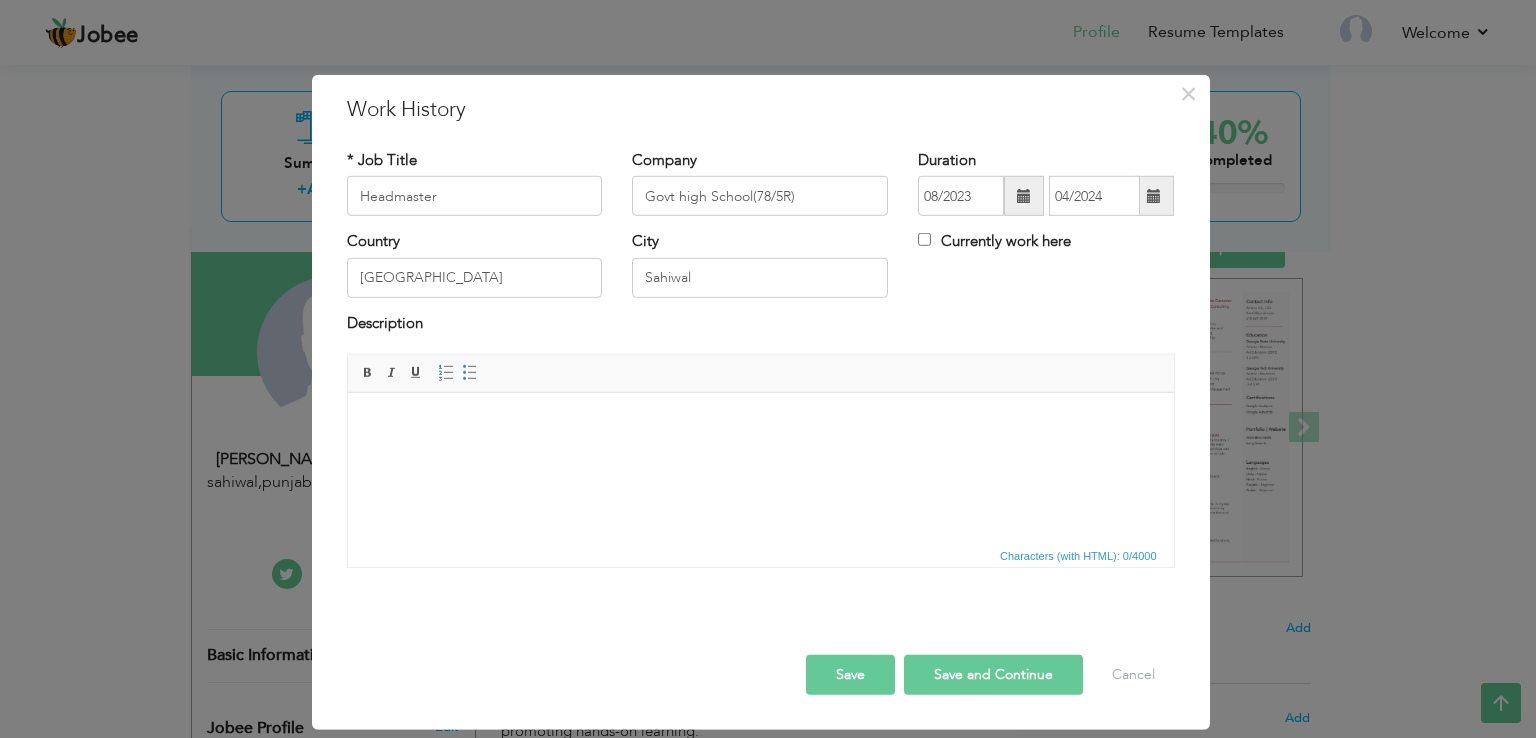 click on "Characters (with HTML): 0/4000" at bounding box center [761, 555] 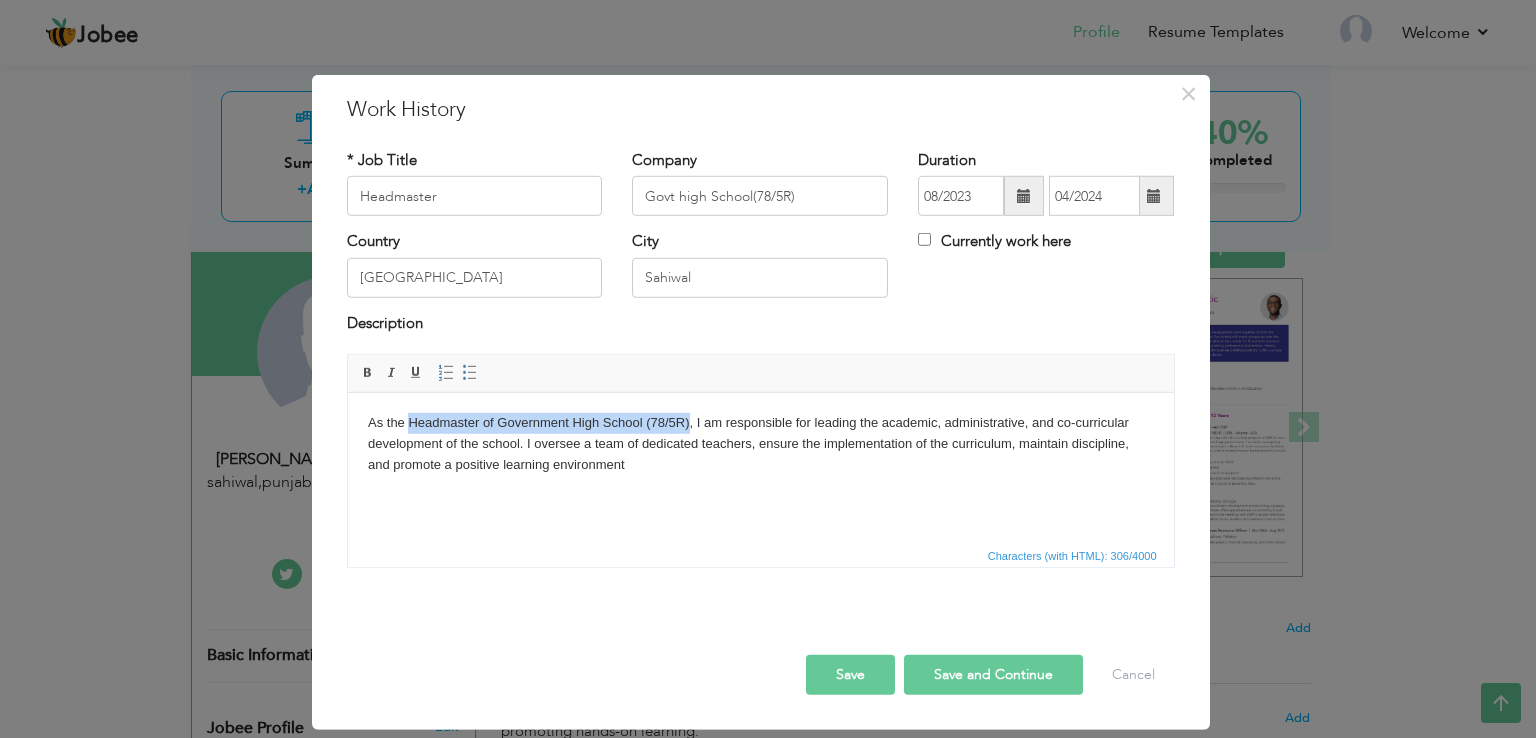 drag, startPoint x: 408, startPoint y: 419, endPoint x: 688, endPoint y: 427, distance: 280.11426 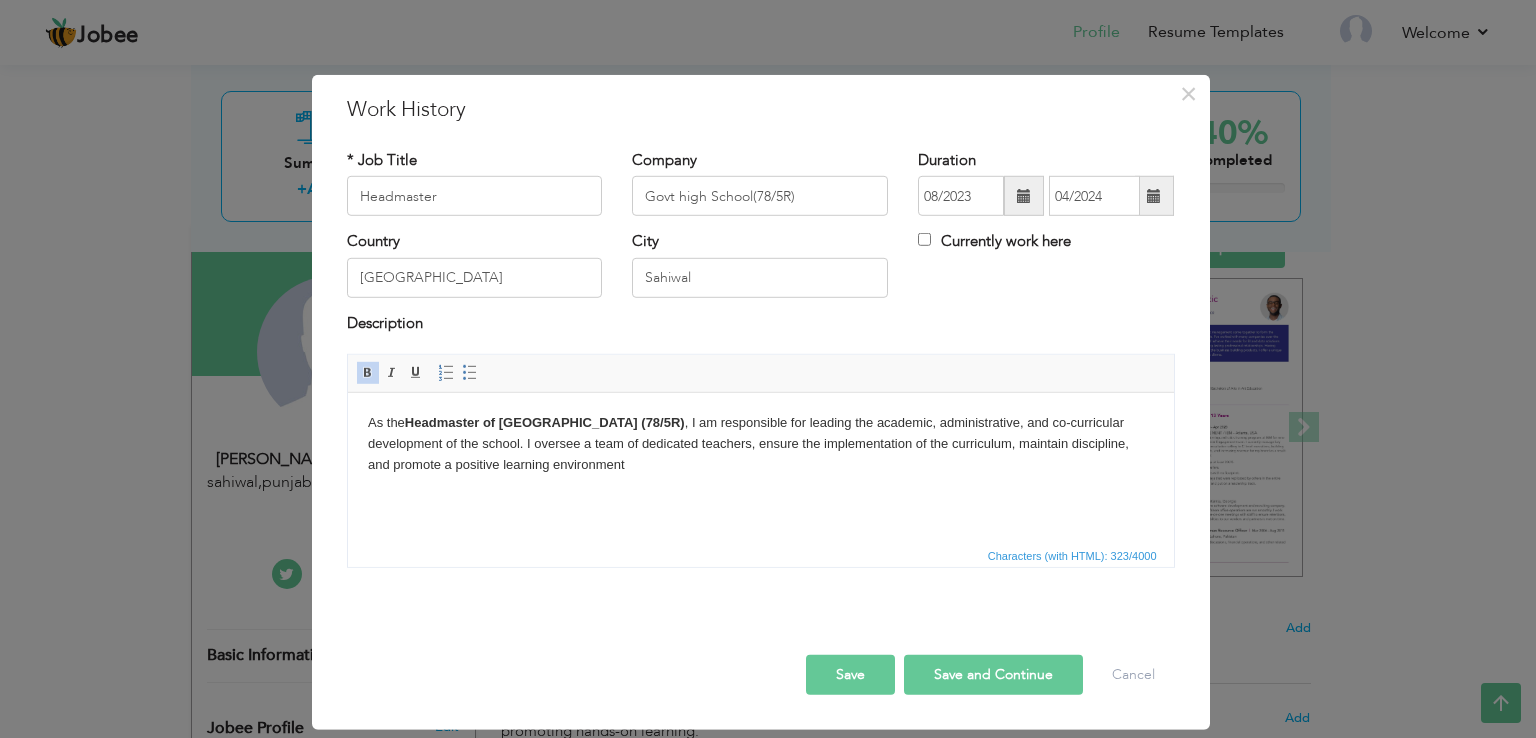 click on "As the  Headmaster of Government High School (78/5R) , I am responsible for leading the academic, administrative, and co-curricular development of the school. I oversee a team of dedicated teachers, ensure the implementation of the curriculum, maintain discipline, and promote a positive learning environment" at bounding box center [760, 444] 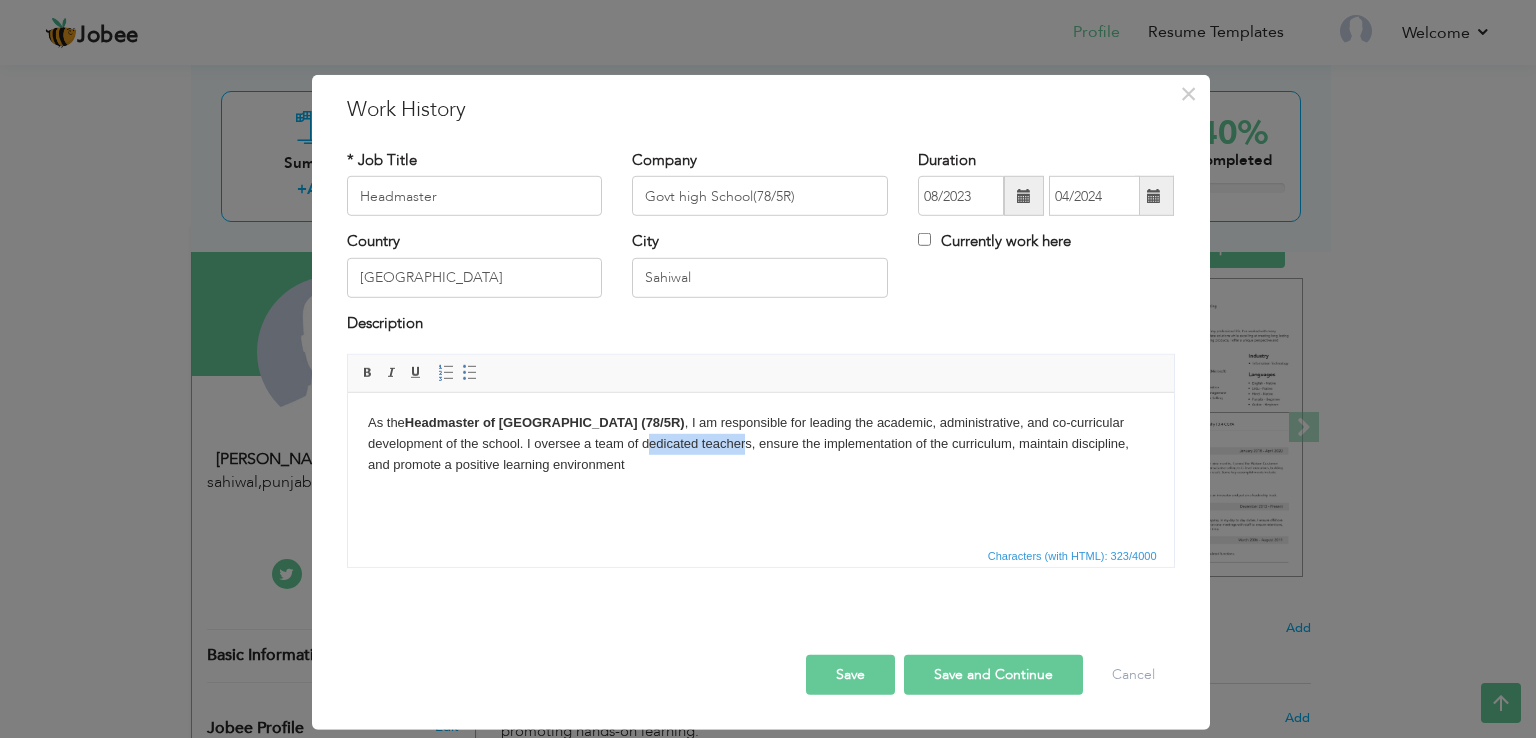 drag, startPoint x: 648, startPoint y: 446, endPoint x: 747, endPoint y: 435, distance: 99.60924 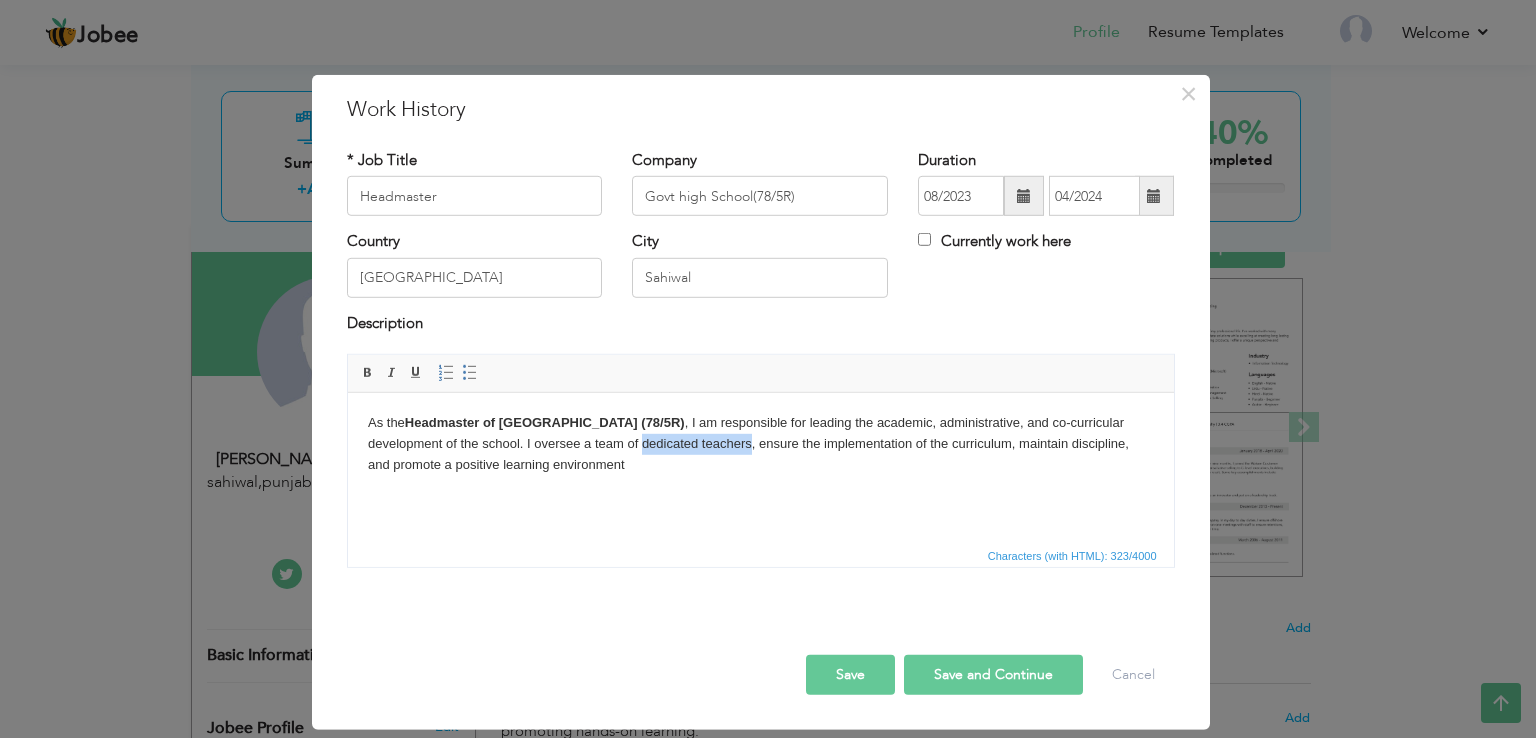 drag, startPoint x: 749, startPoint y: 440, endPoint x: 643, endPoint y: 445, distance: 106.11786 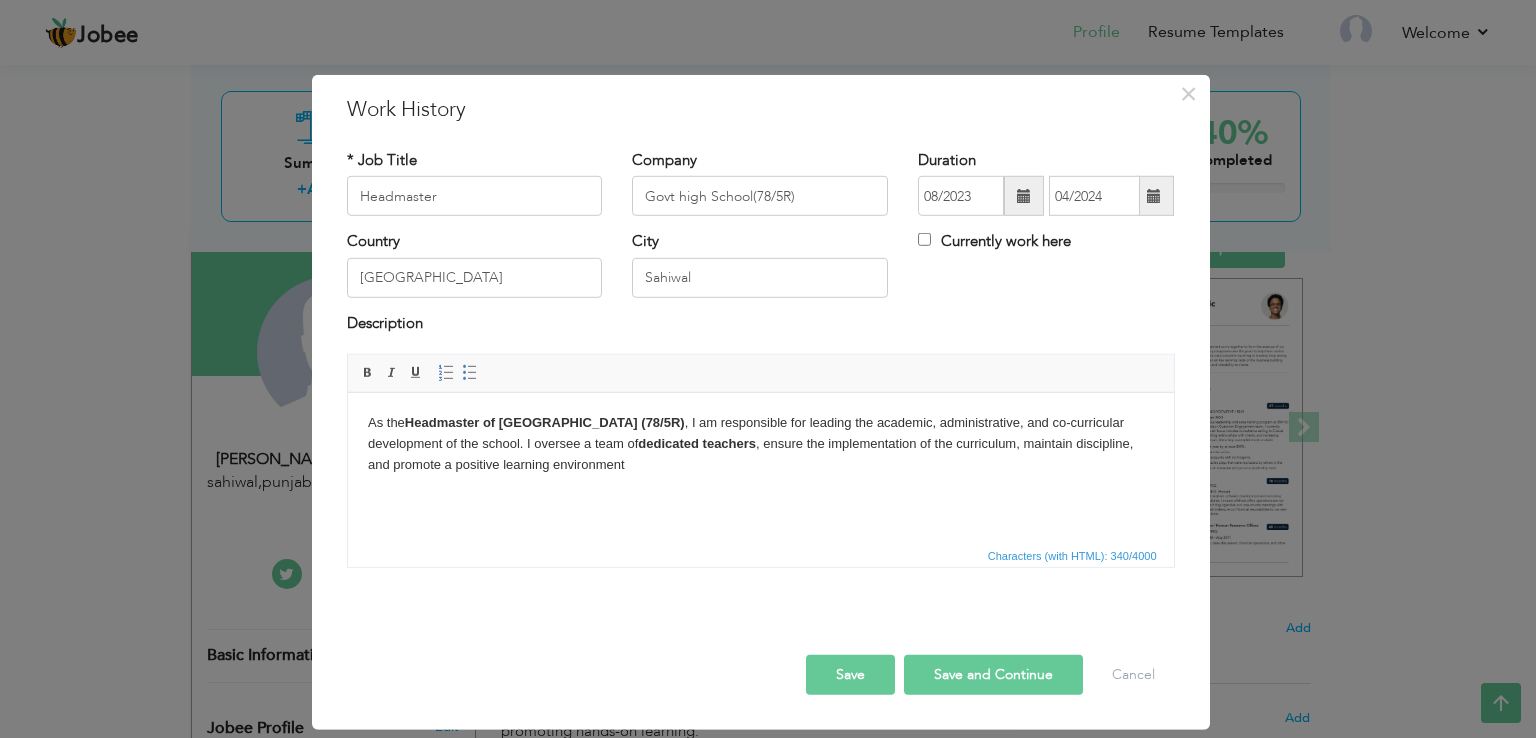 click on "As the  Headmaster of Government High School (78/5R) , I am responsible for leading the academic, administrative, and co-curricular development of the school. I oversee a team of  dedicated teachers , ensure the implementation of the curriculum, maintain discipline, and promote a positive learning environment" at bounding box center (760, 444) 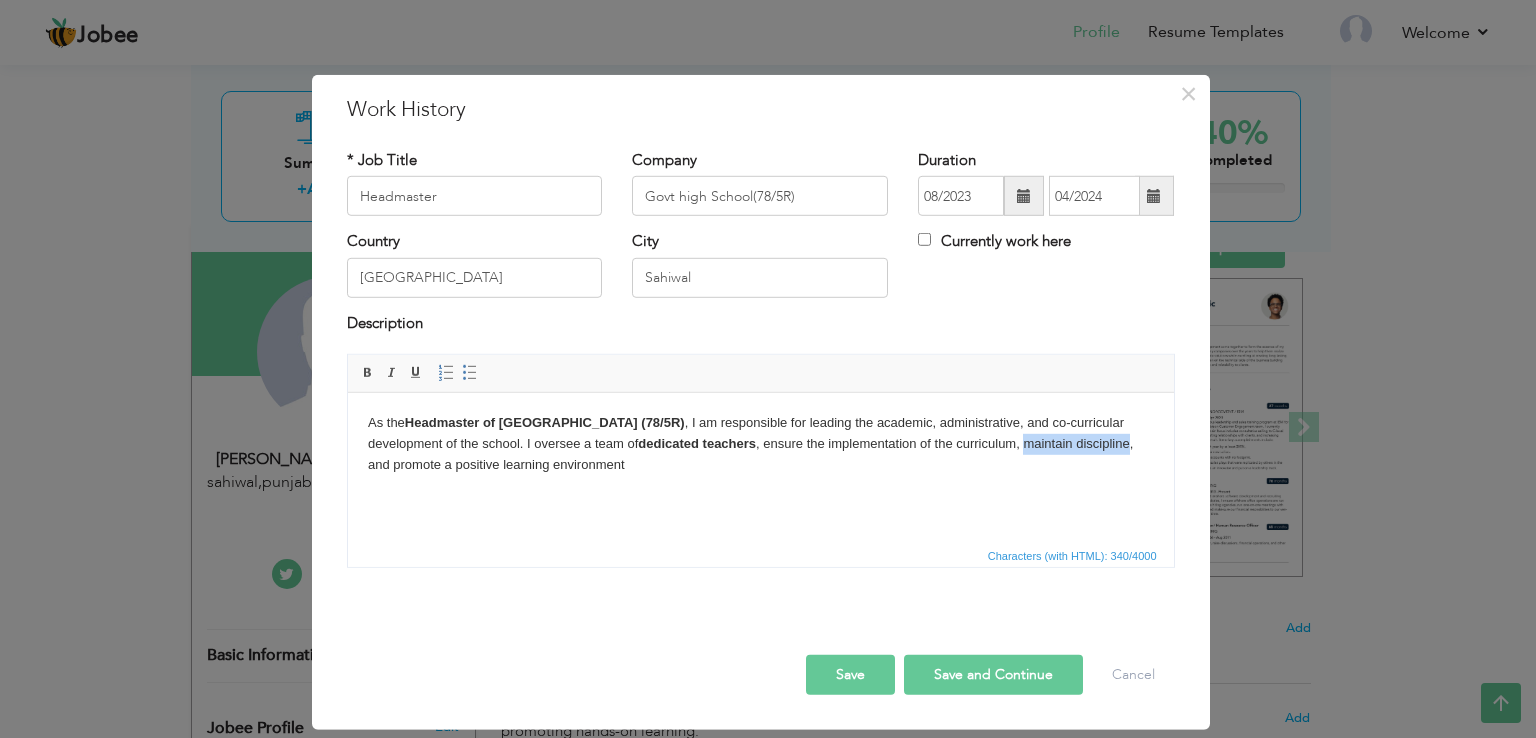drag, startPoint x: 1031, startPoint y: 445, endPoint x: 1131, endPoint y: 448, distance: 100.04499 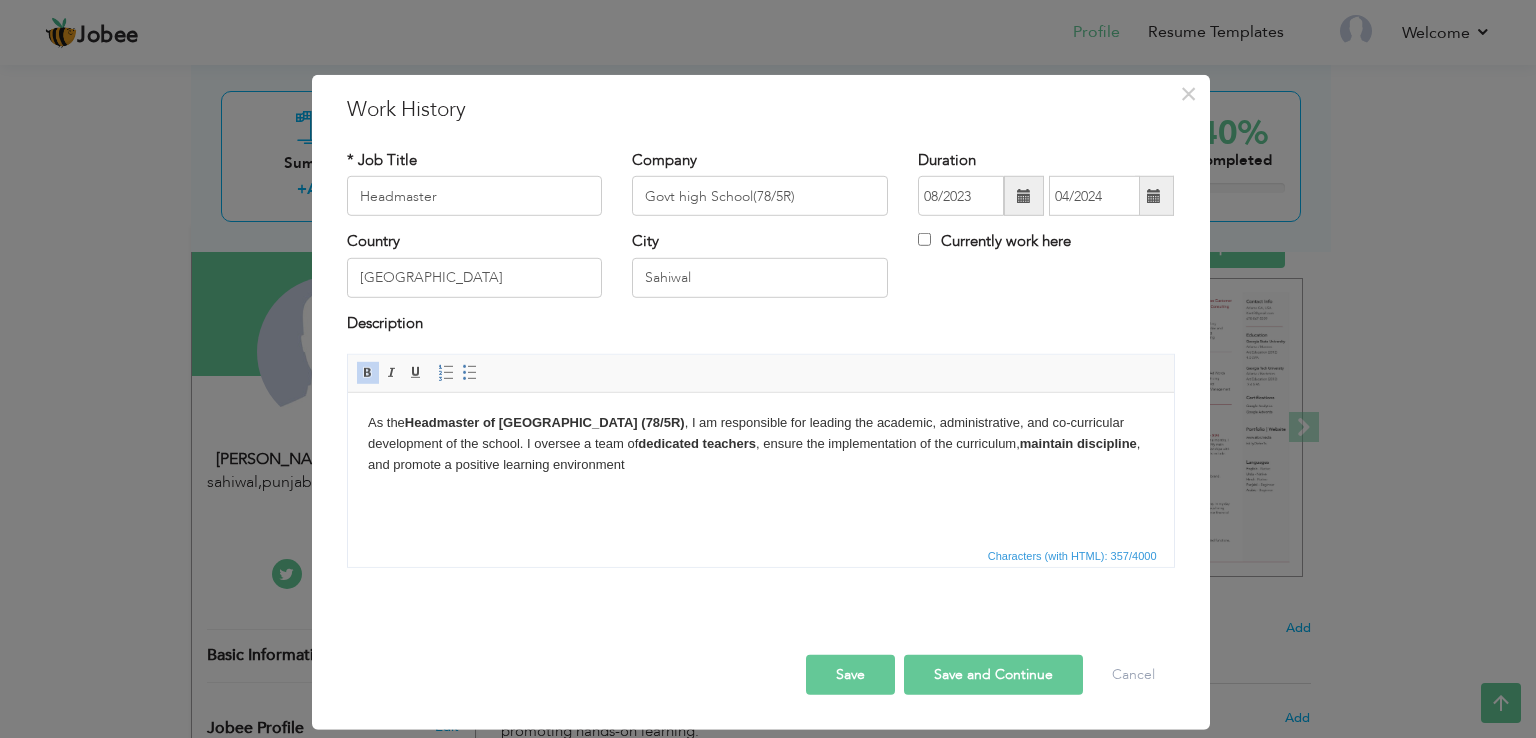 click on "Save" at bounding box center [850, 675] 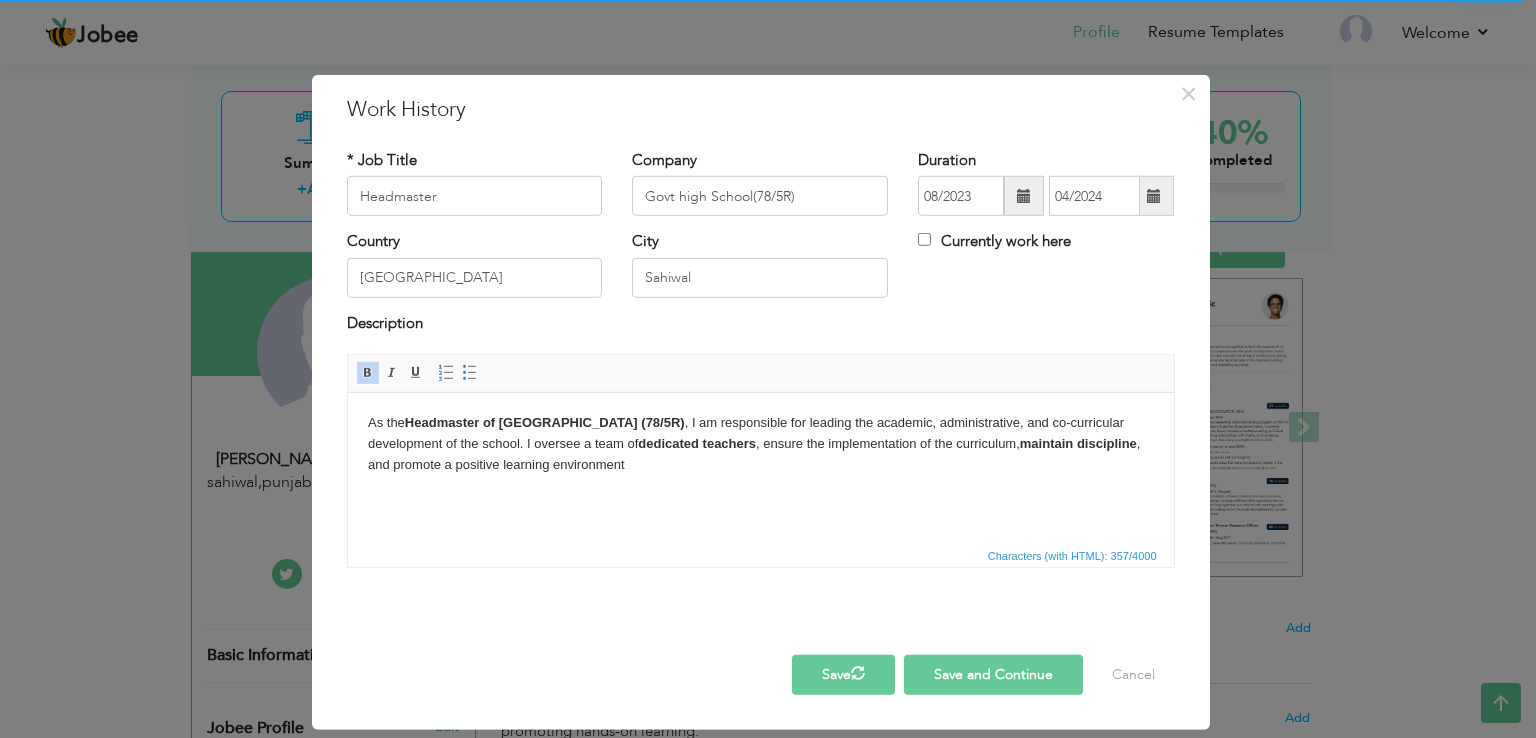 click on "Save and Continue" at bounding box center [993, 675] 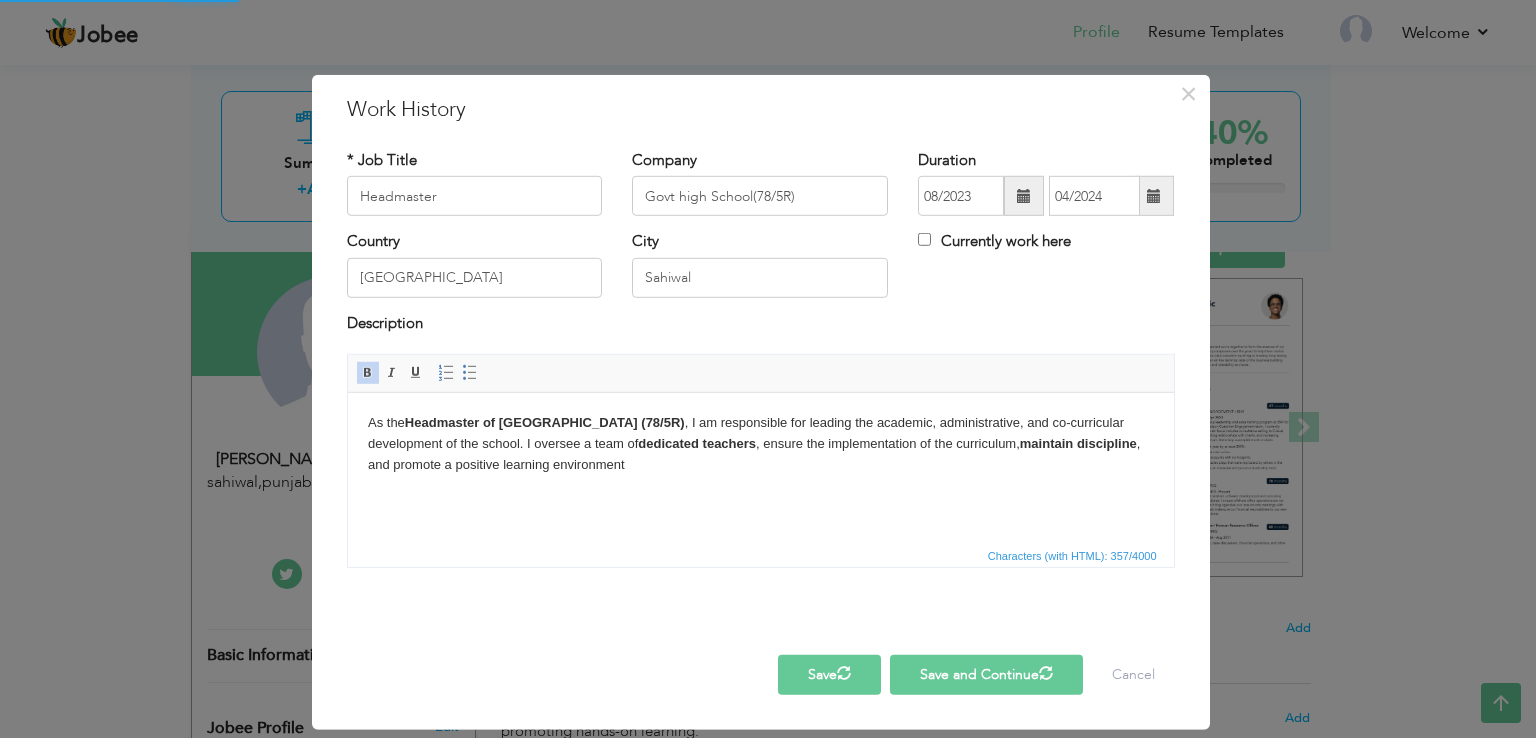 type 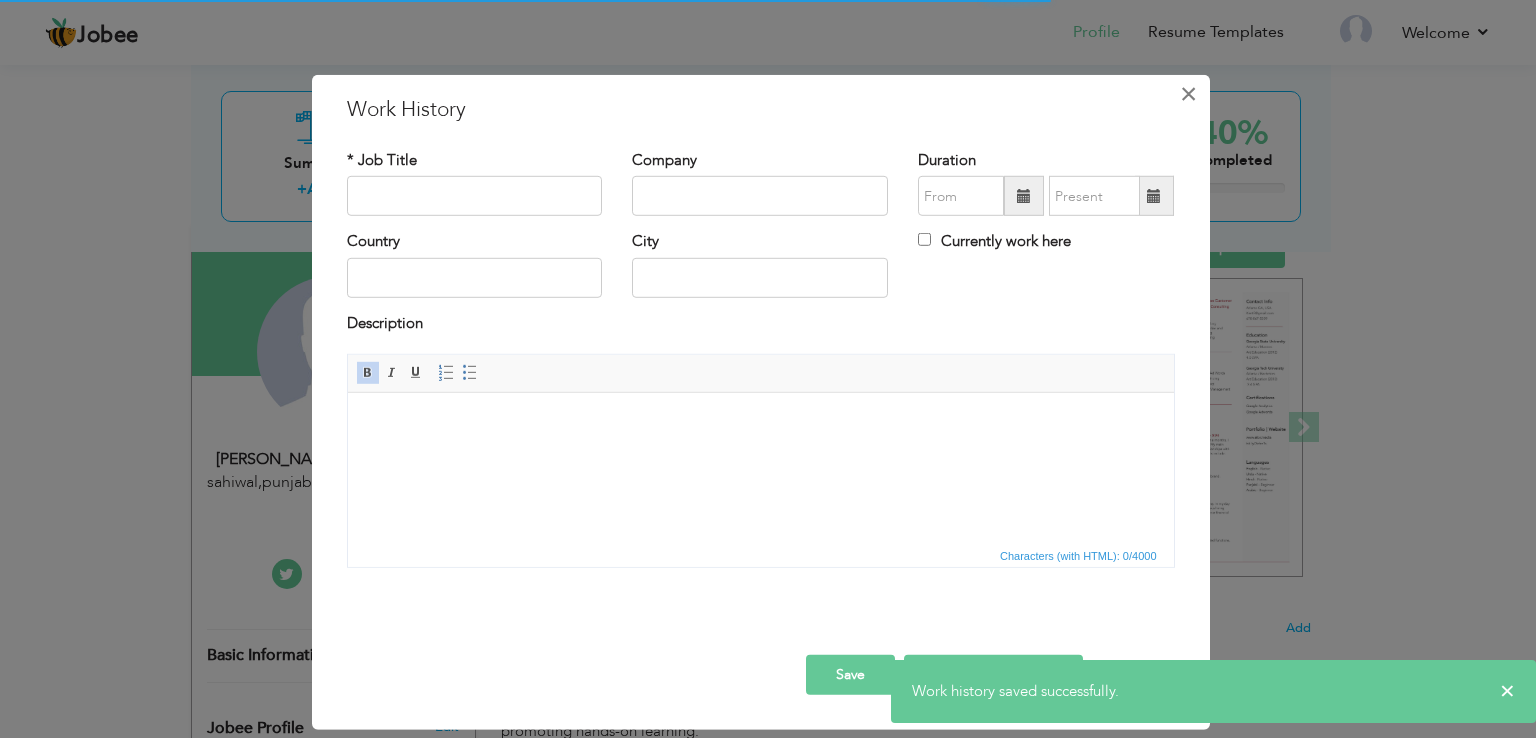 click on "×" at bounding box center [1188, 94] 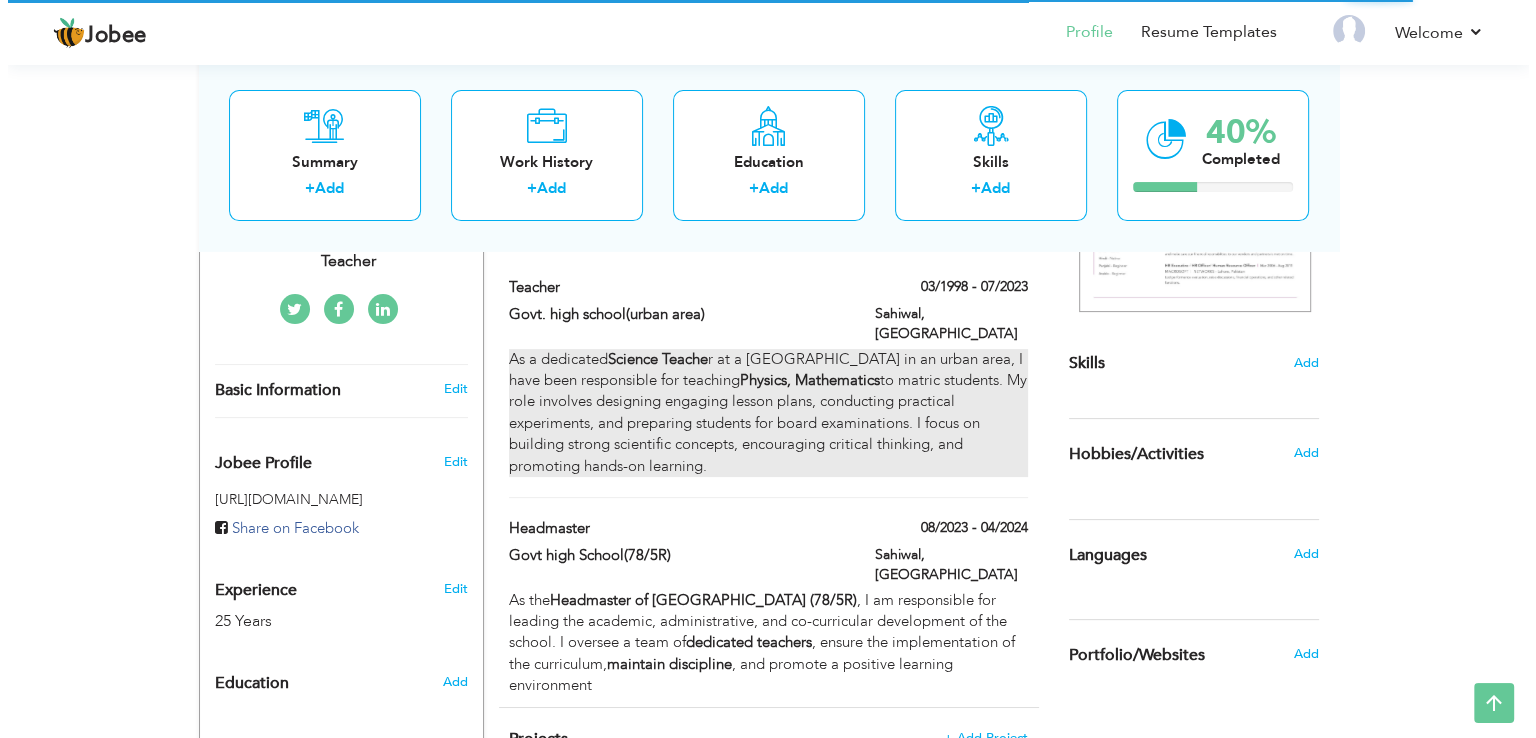 scroll, scrollTop: 452, scrollLeft: 0, axis: vertical 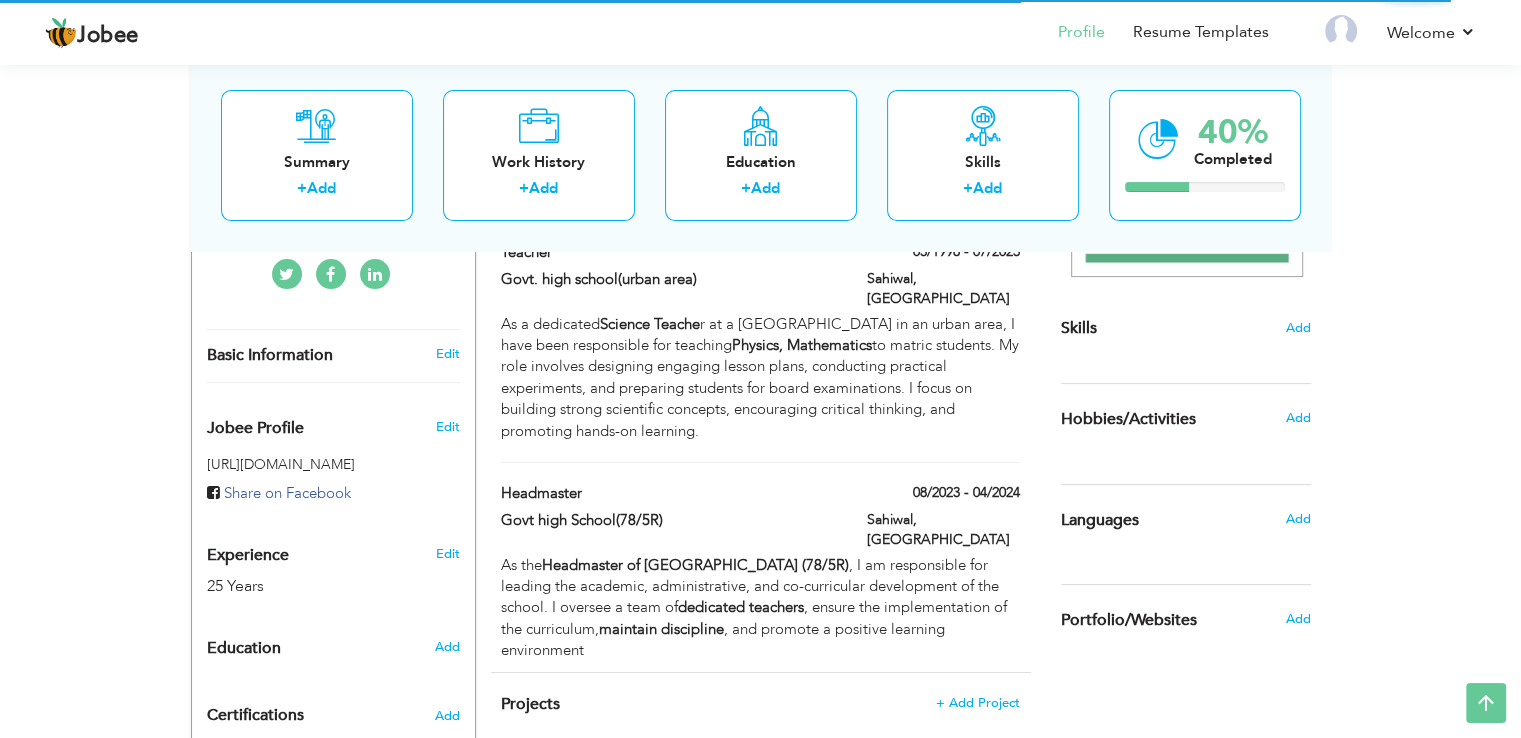 click on "Skills
Add" at bounding box center [1186, 132] 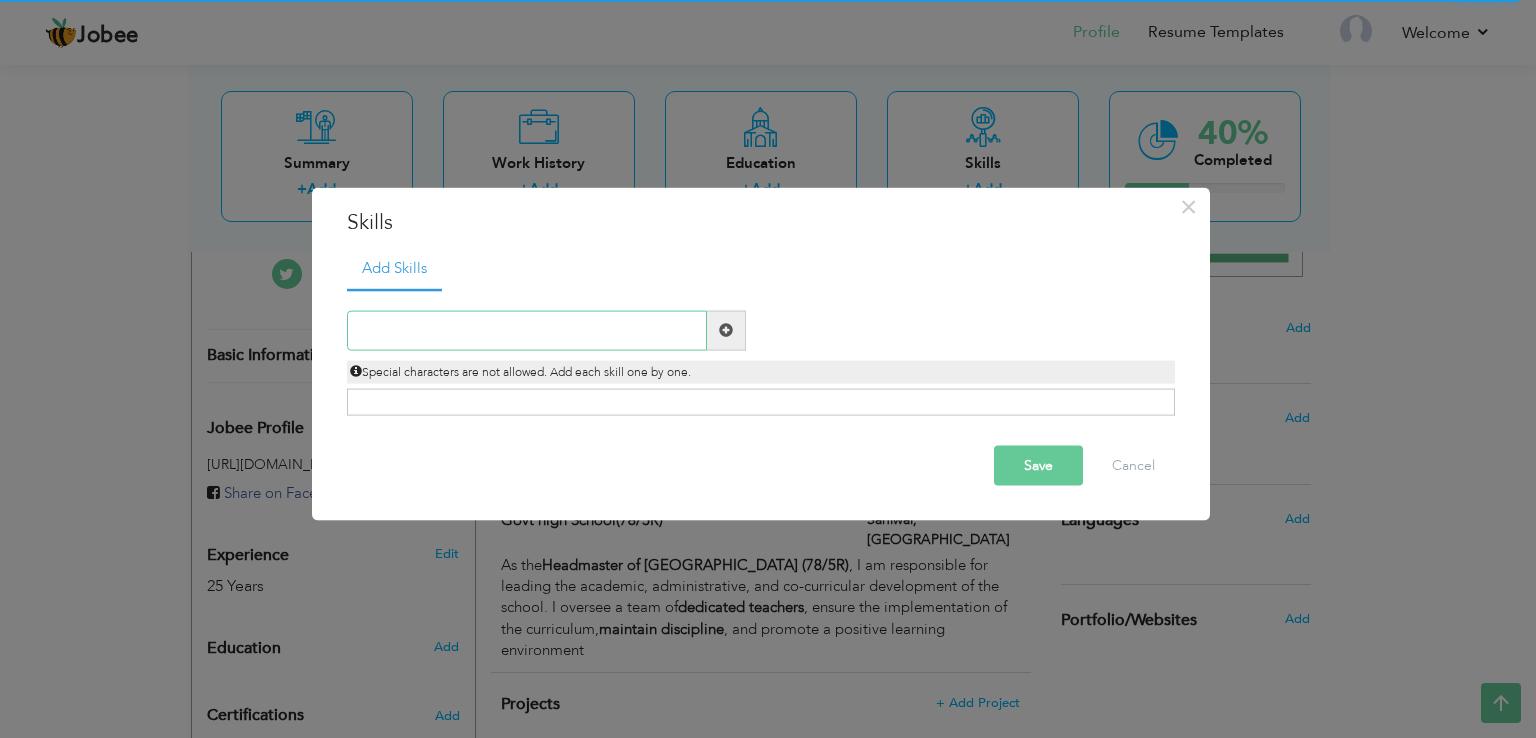 click at bounding box center (527, 330) 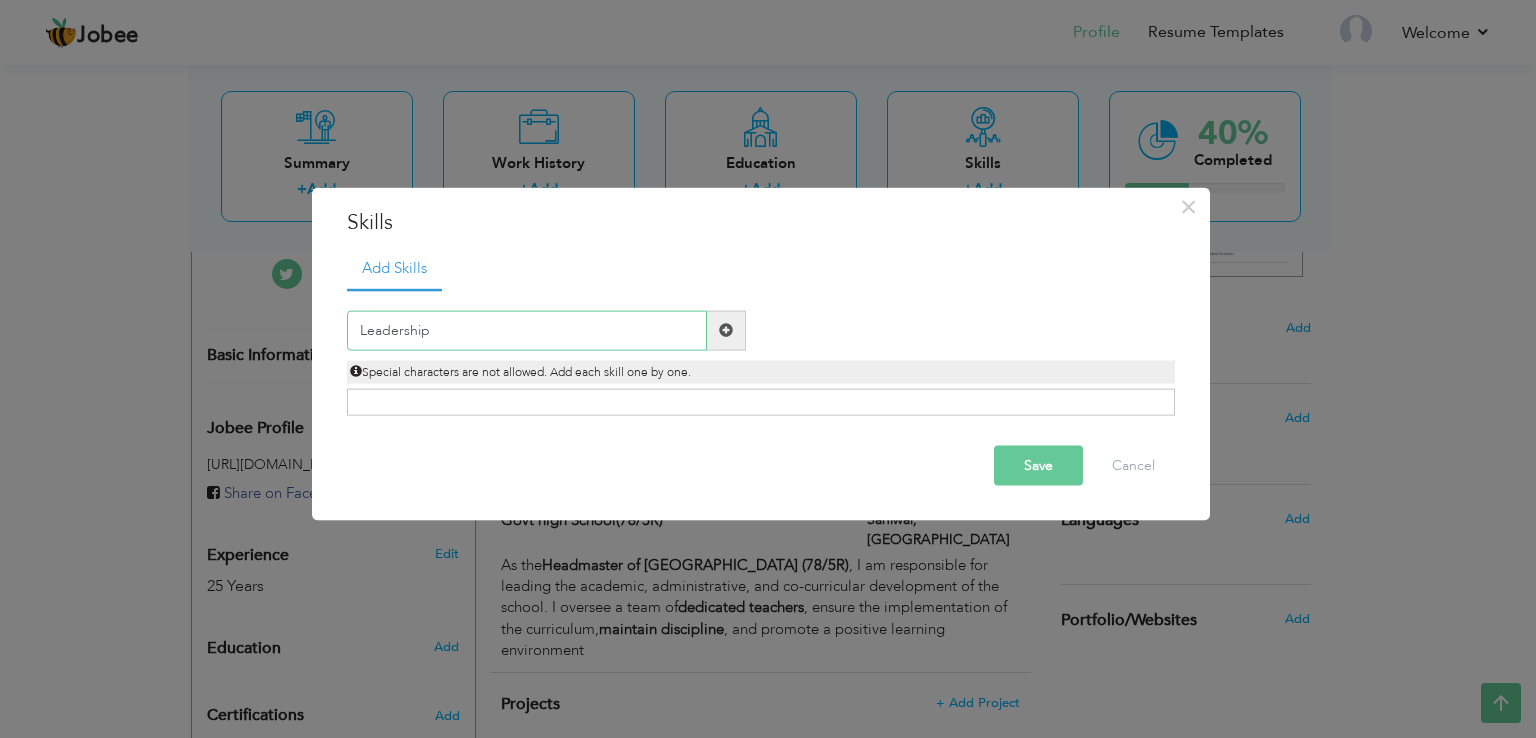 type on "Leadership" 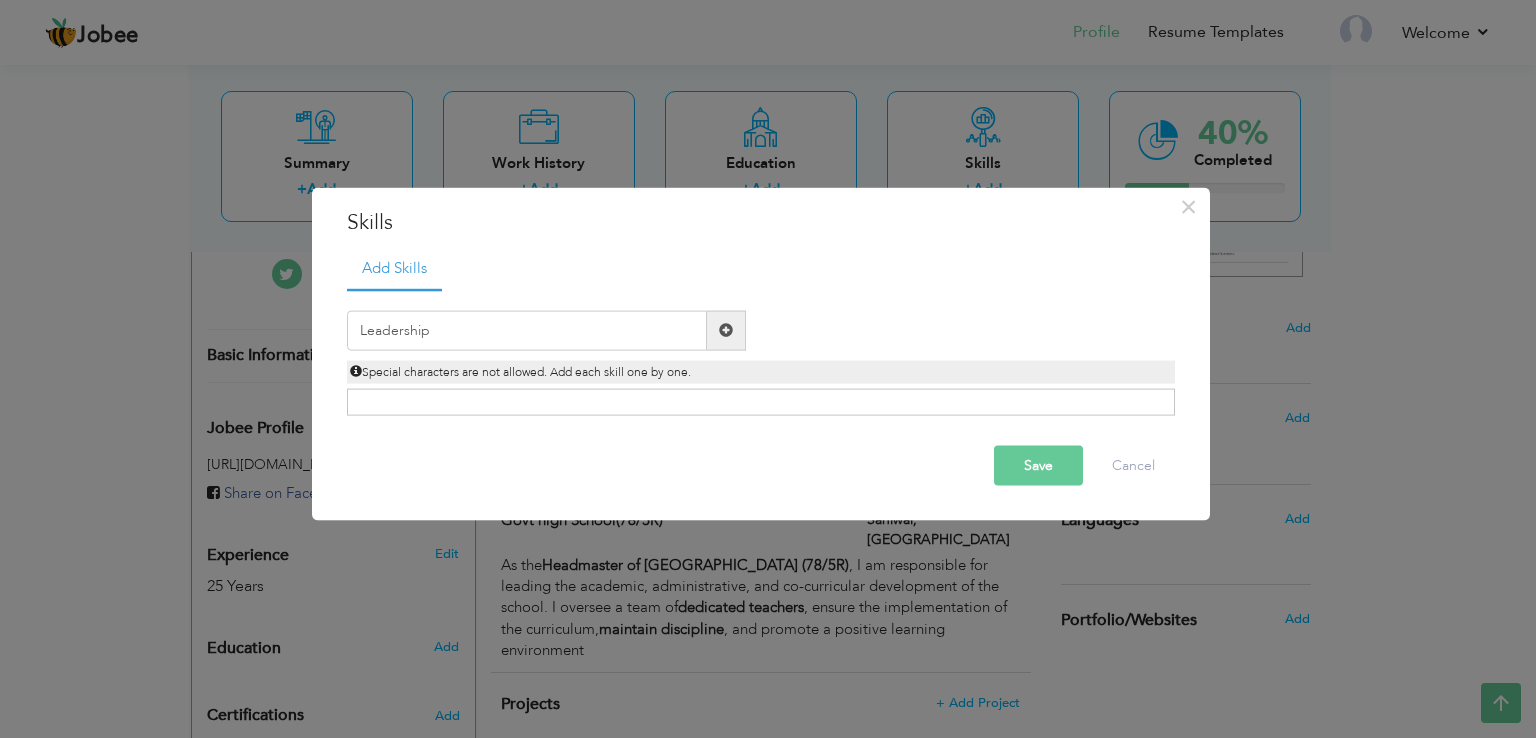 click at bounding box center (726, 330) 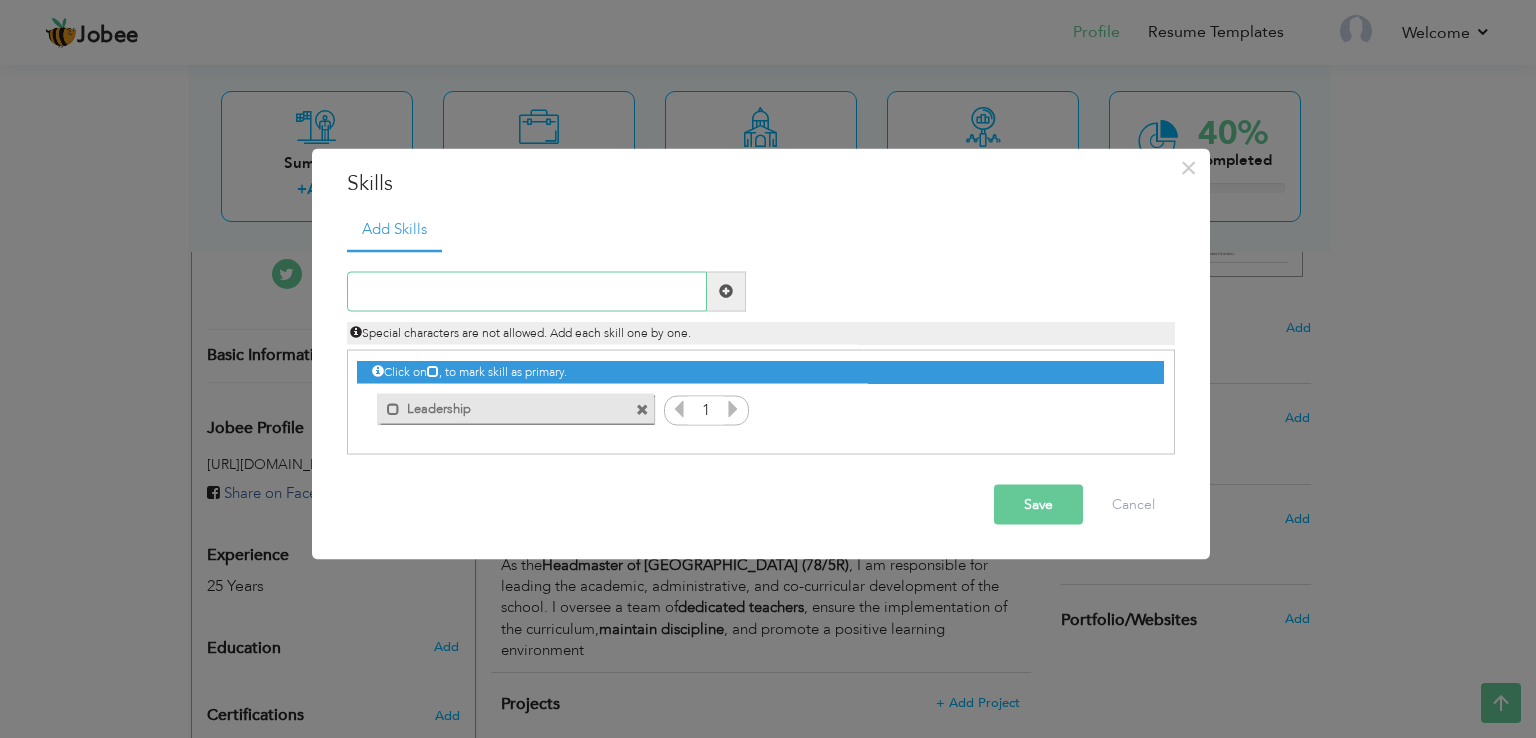 click at bounding box center (527, 291) 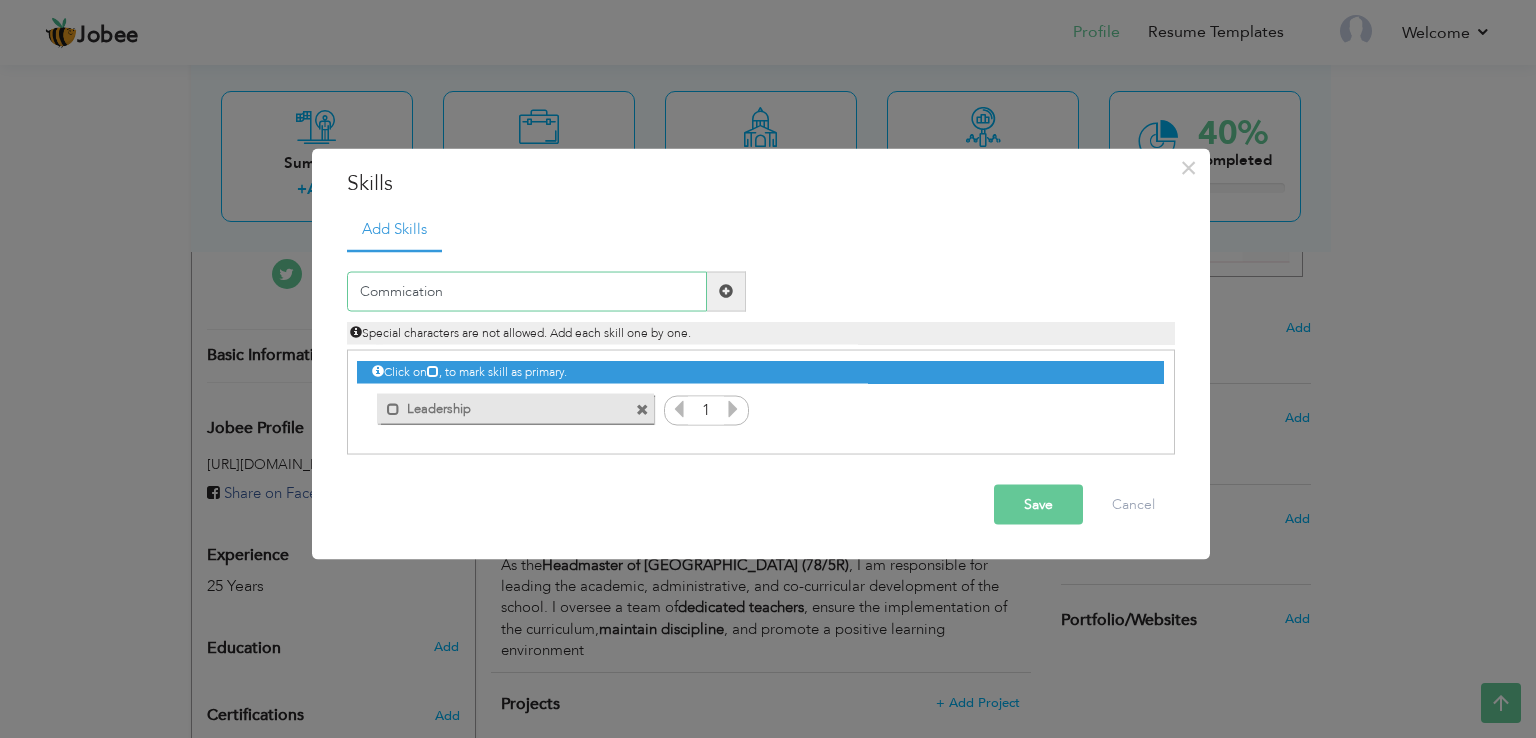 type on "Commication" 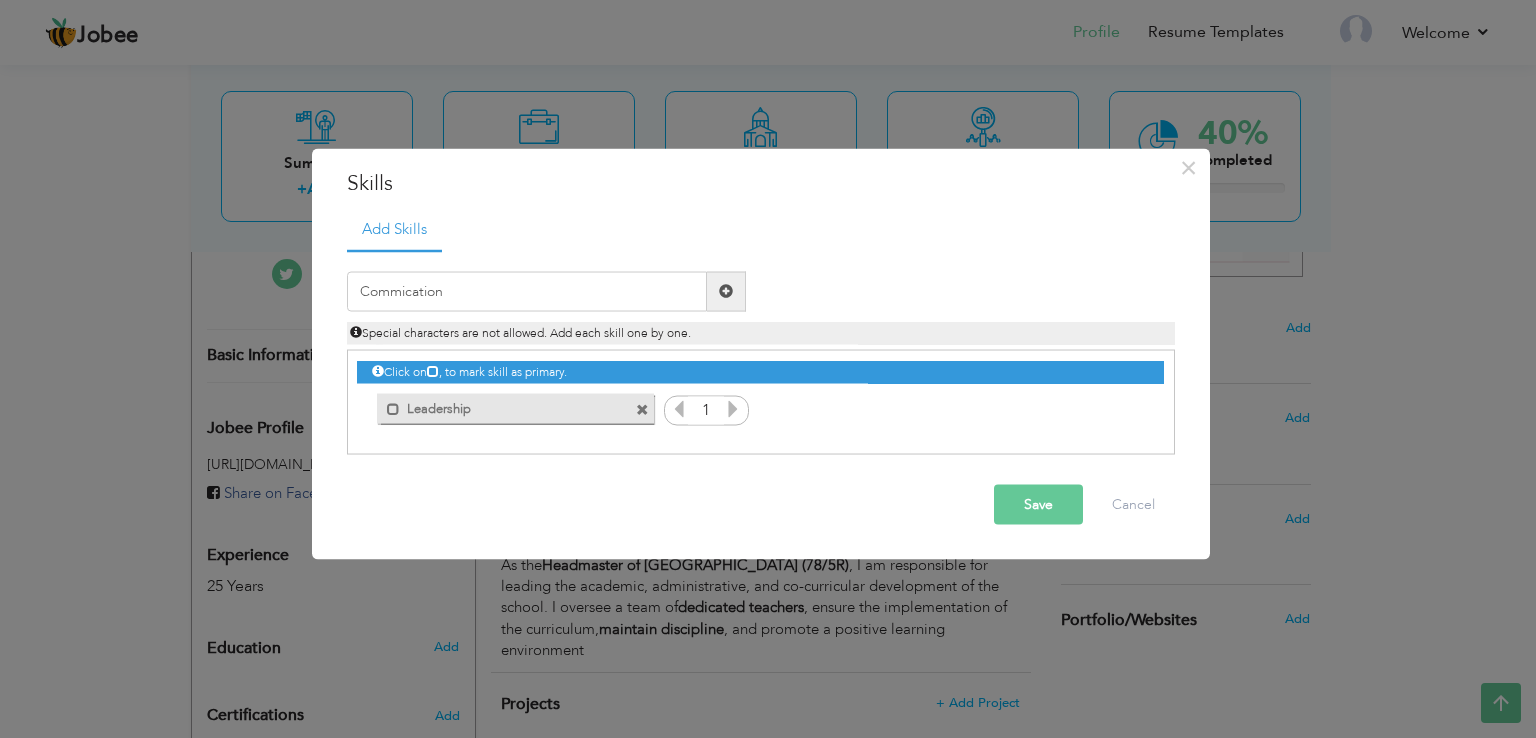 click at bounding box center (726, 291) 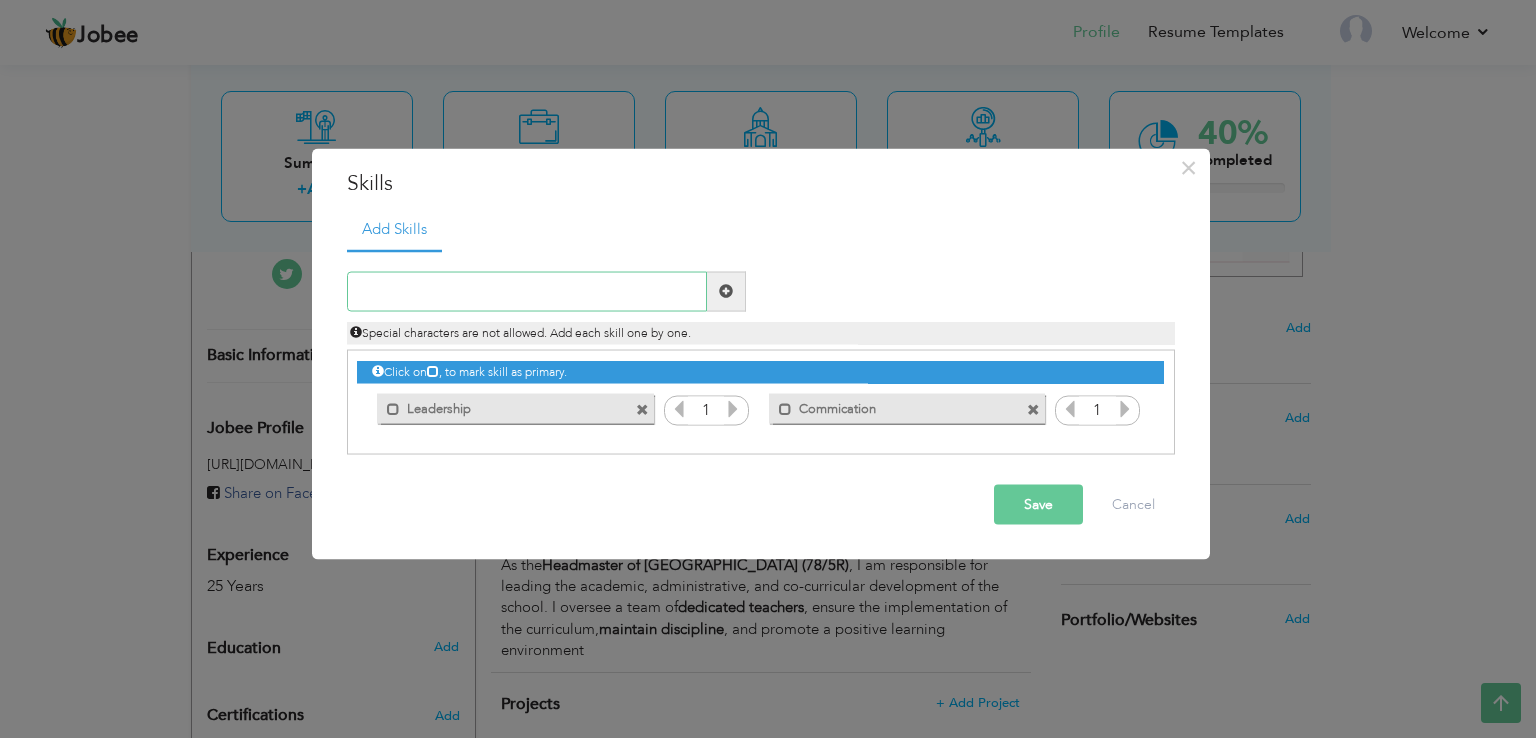 click at bounding box center [527, 291] 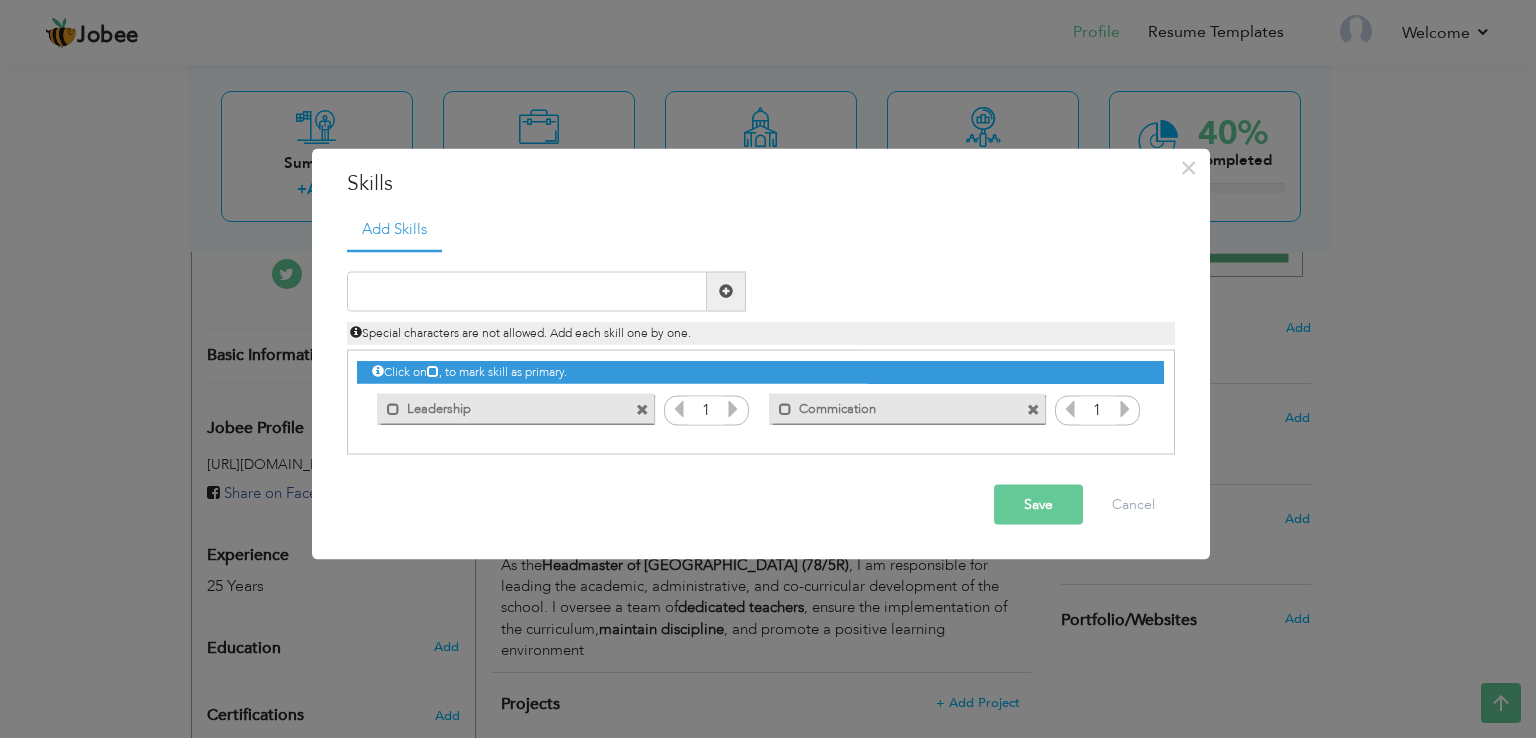 click at bounding box center (1033, 410) 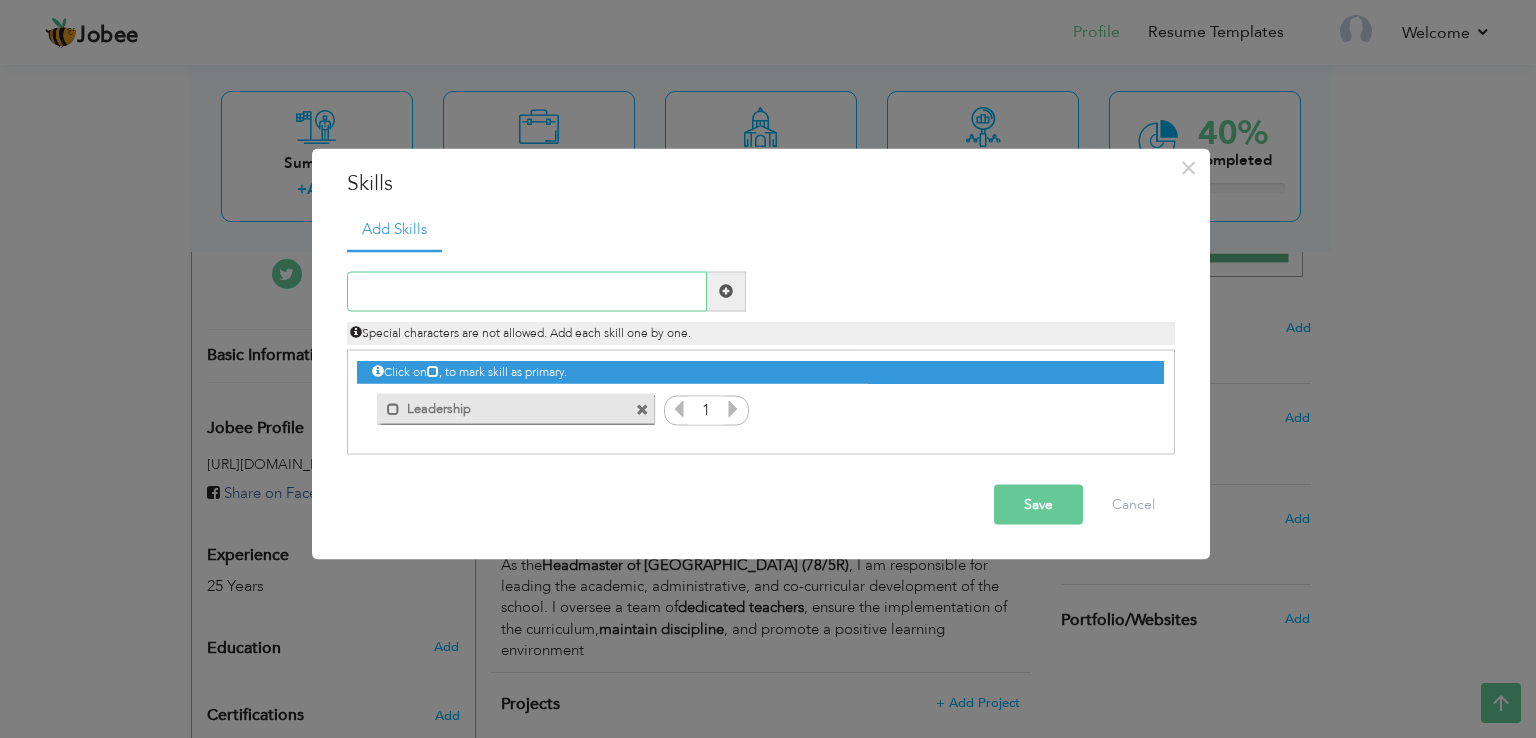 click at bounding box center (527, 291) 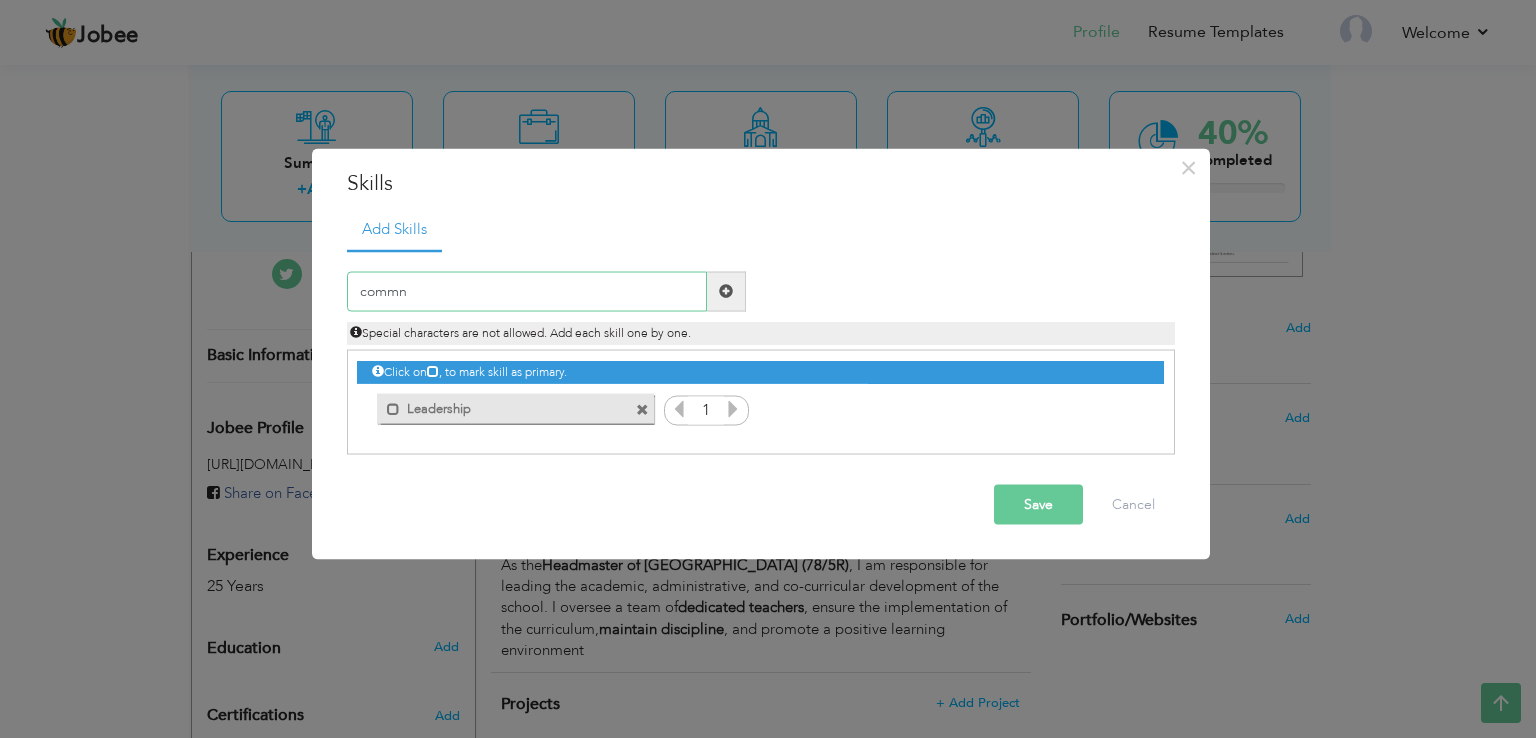 paste on "unication skills" 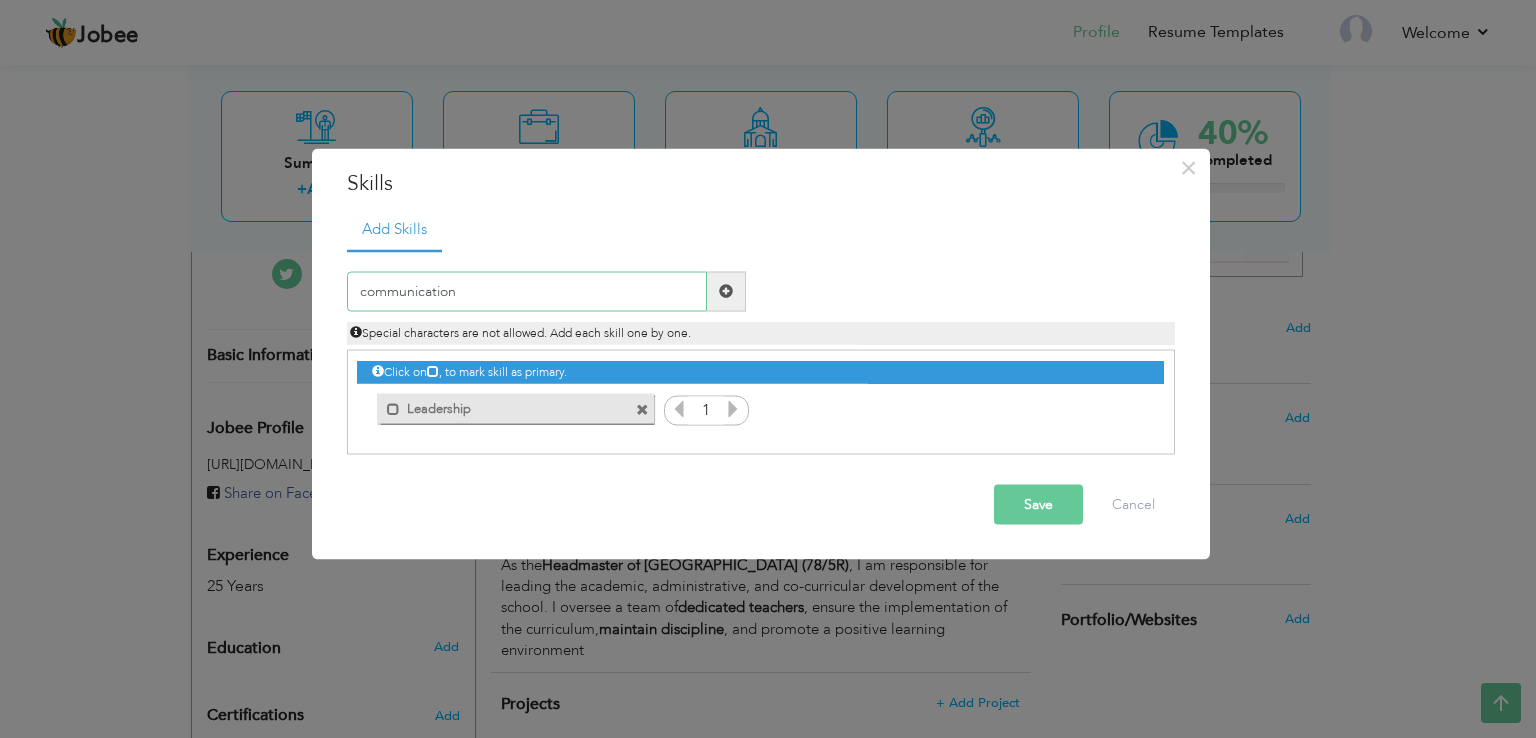 click on "communication" at bounding box center (527, 291) 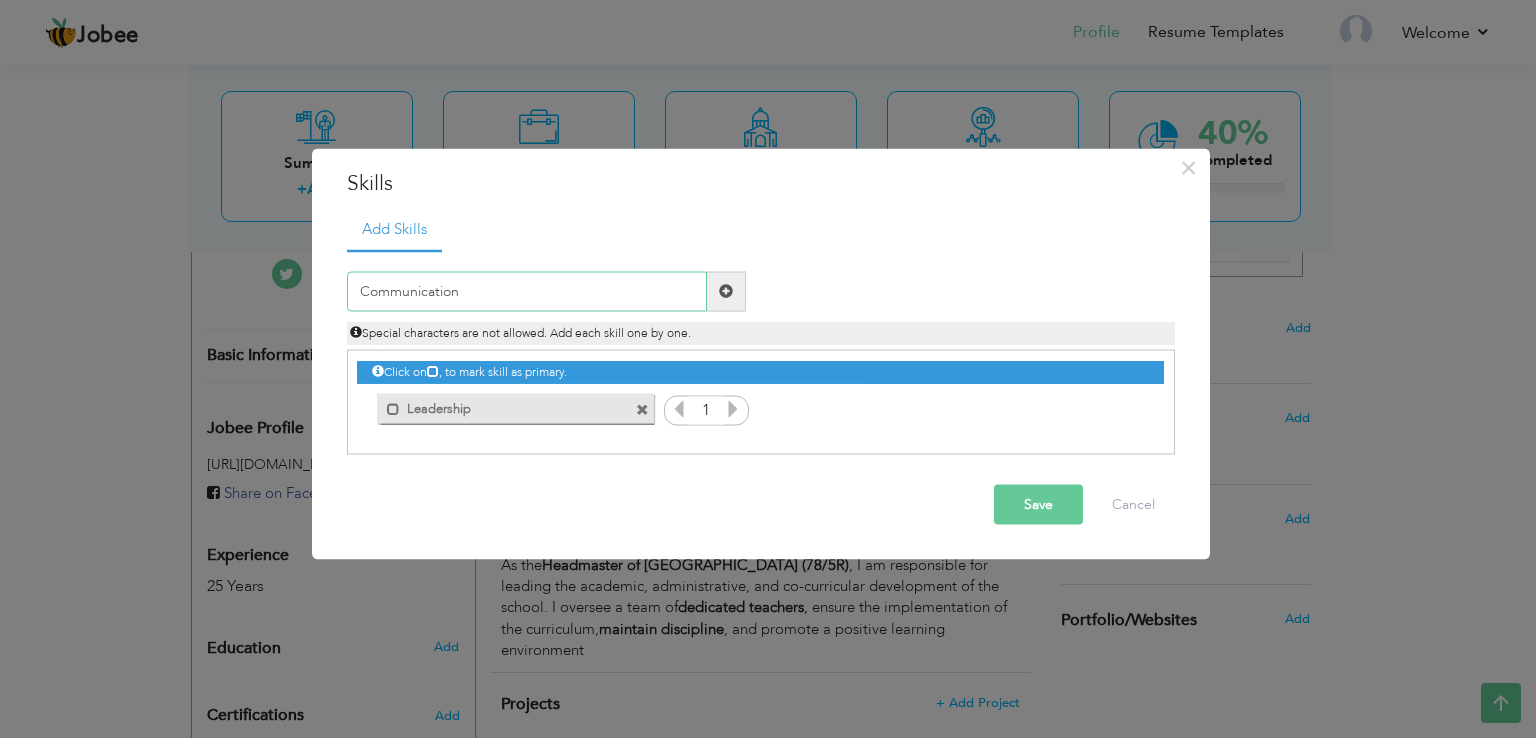 type on "Communication" 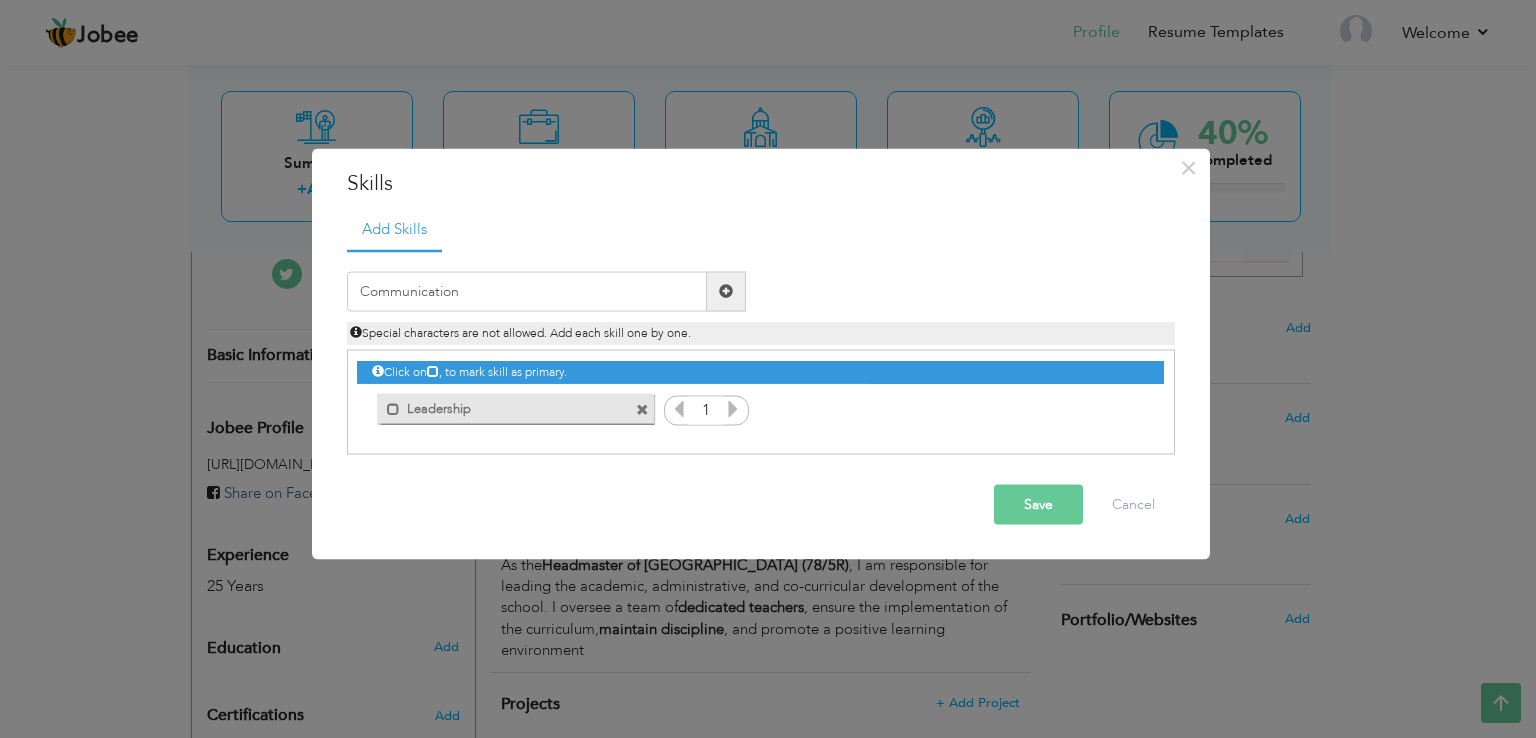 click on "Communication" at bounding box center [546, 291] 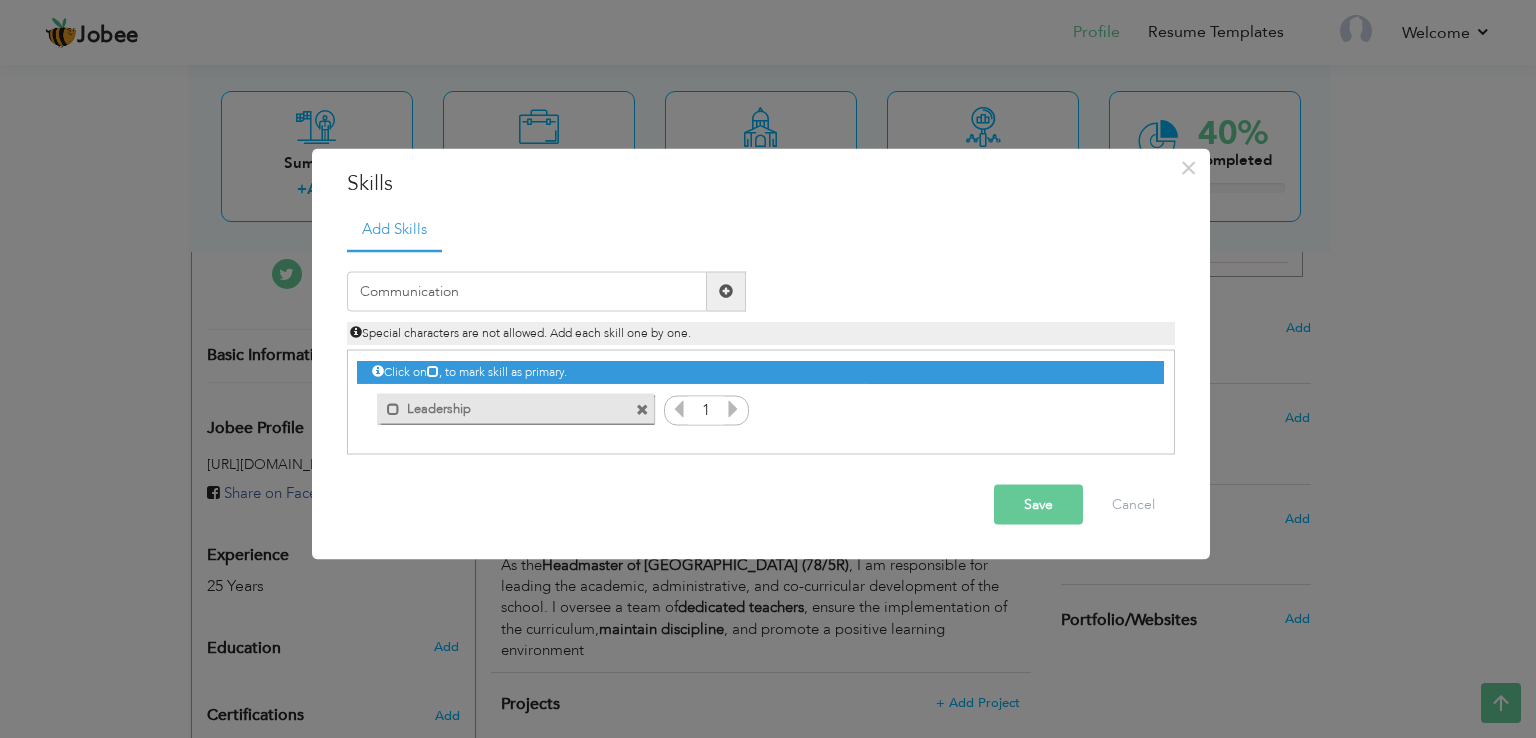 click at bounding box center [726, 291] 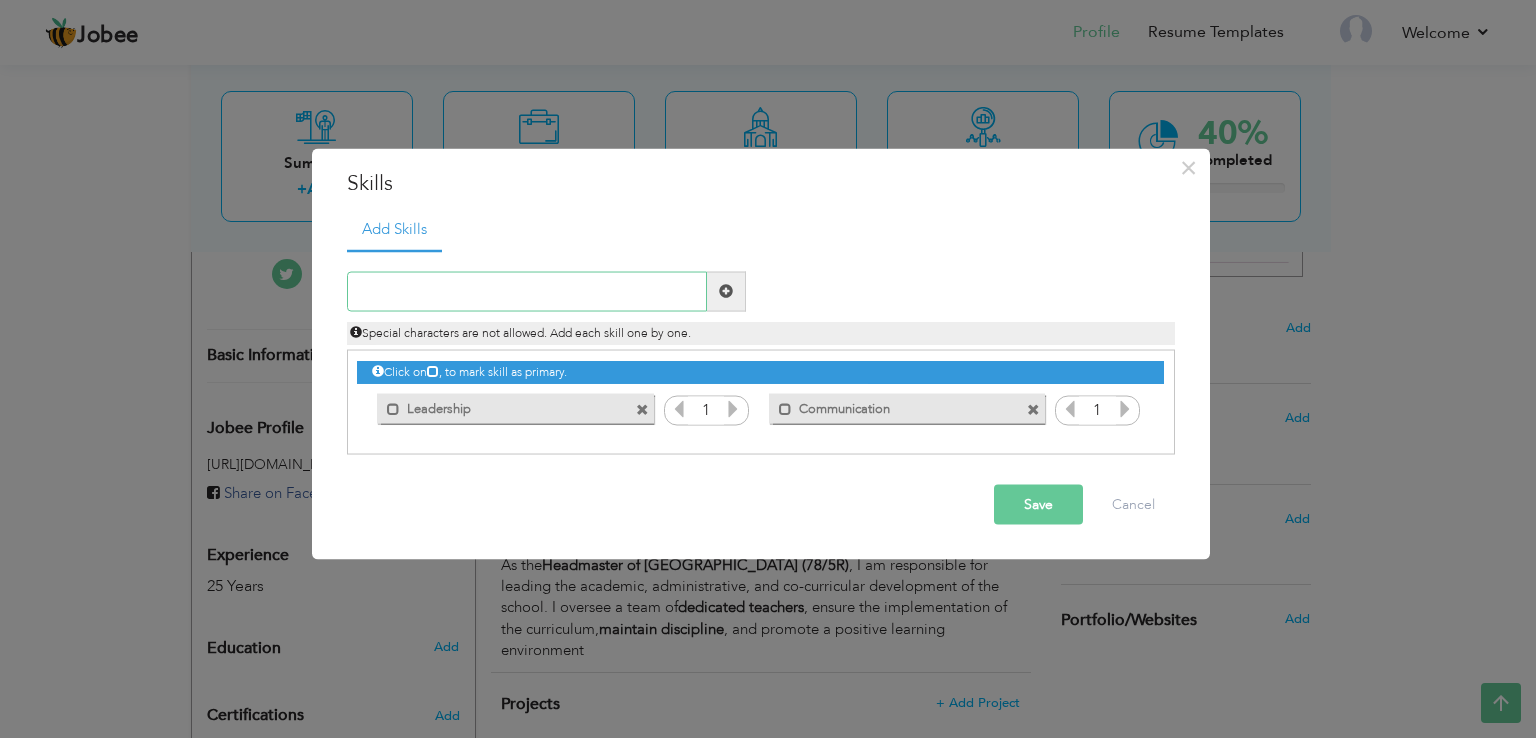click at bounding box center [527, 291] 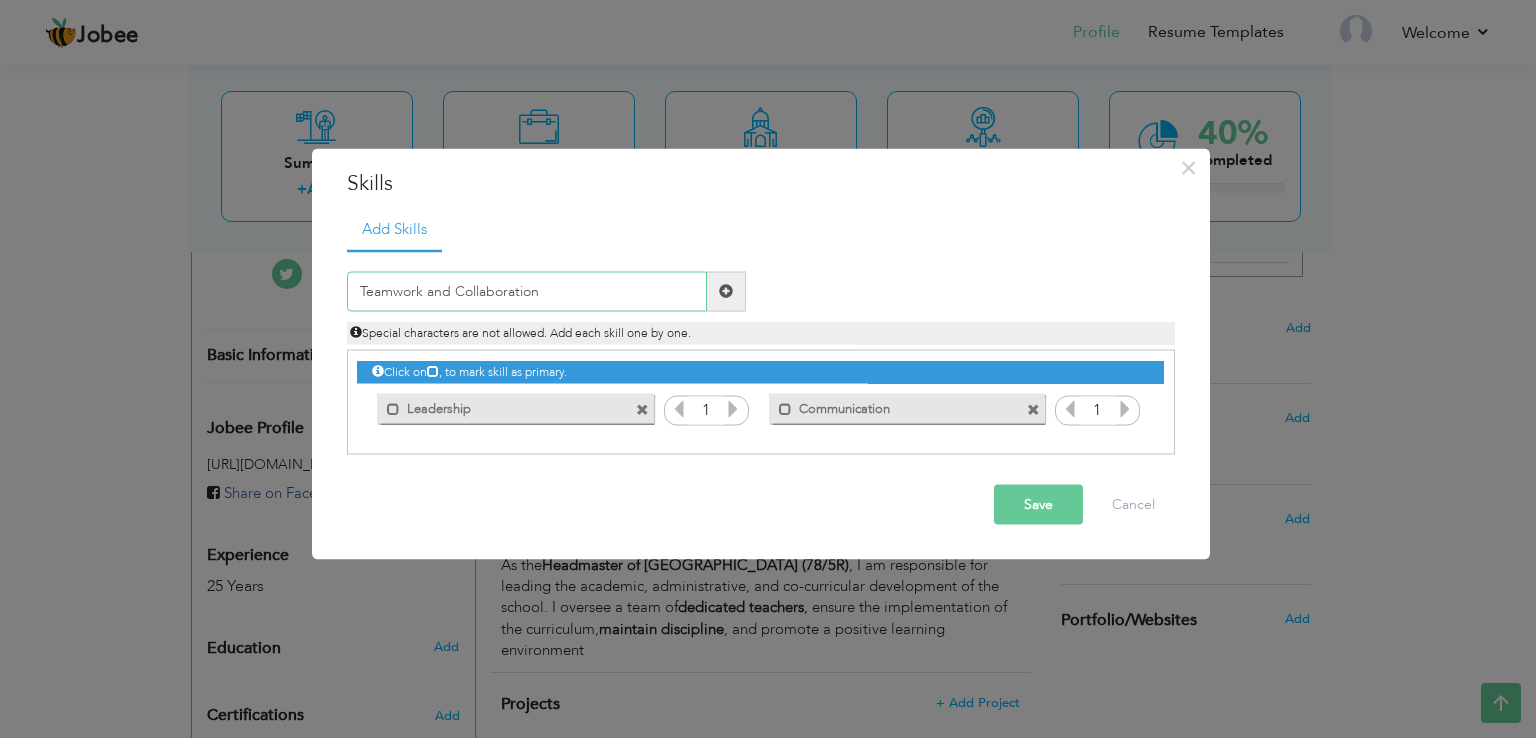 type on "Teamwork and Collaboration" 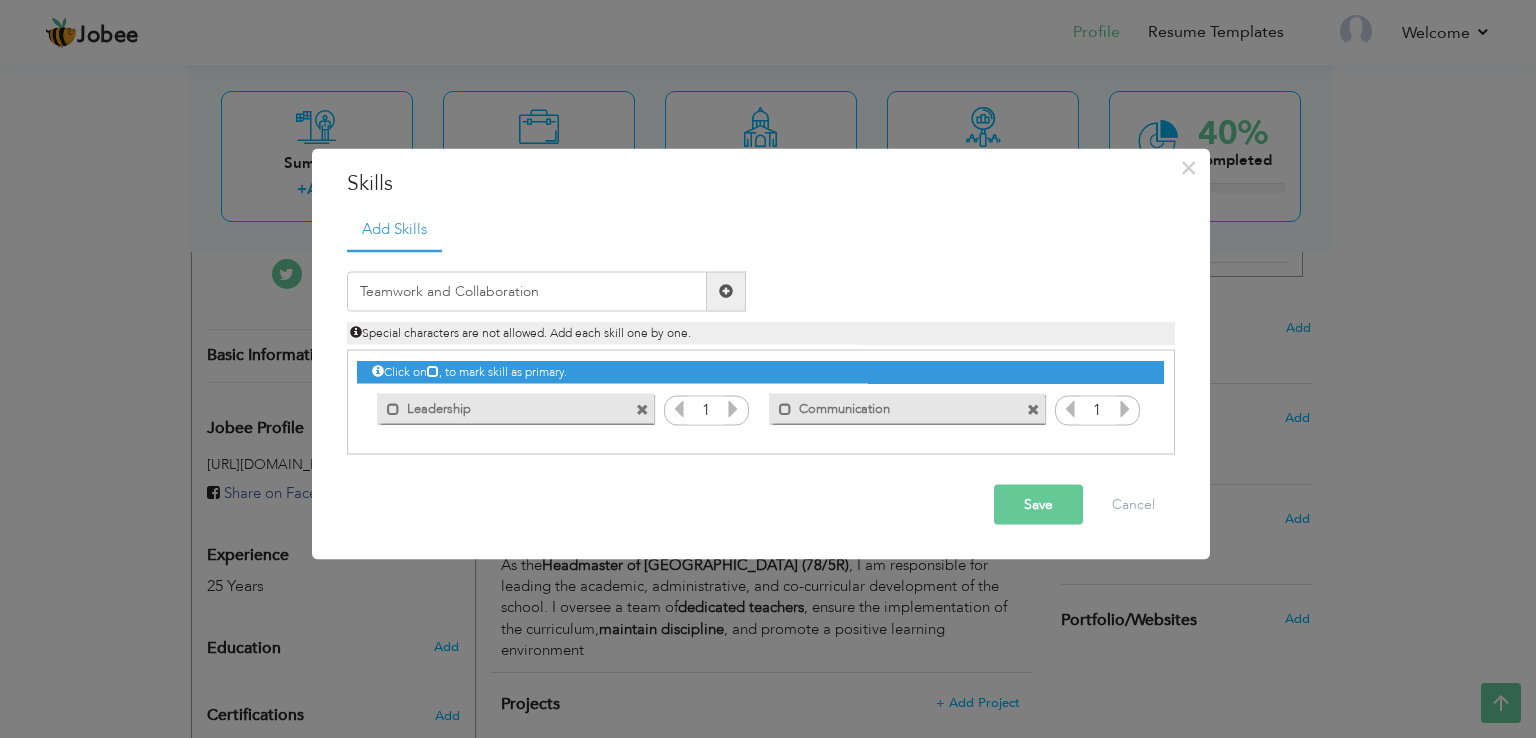 click at bounding box center [726, 291] 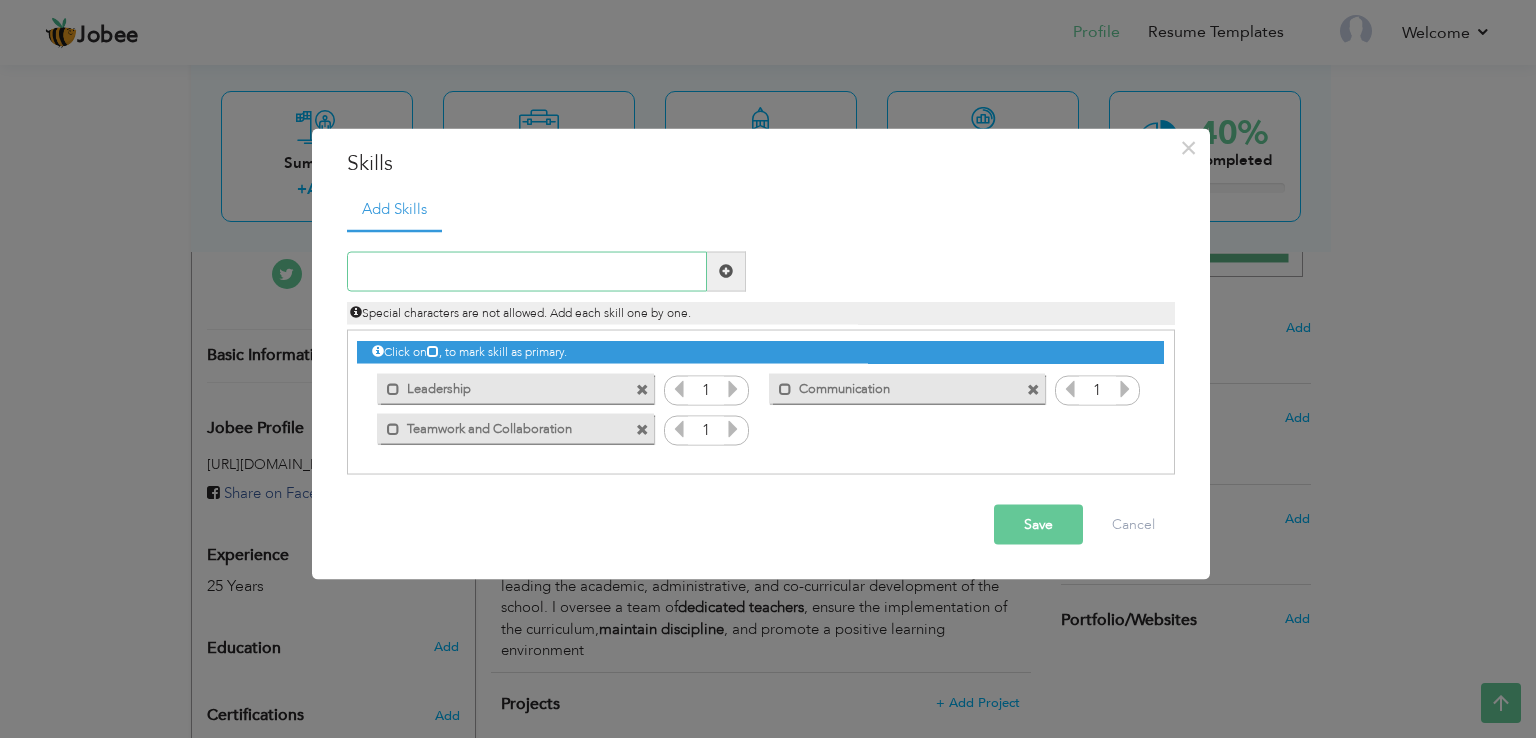 click at bounding box center [527, 271] 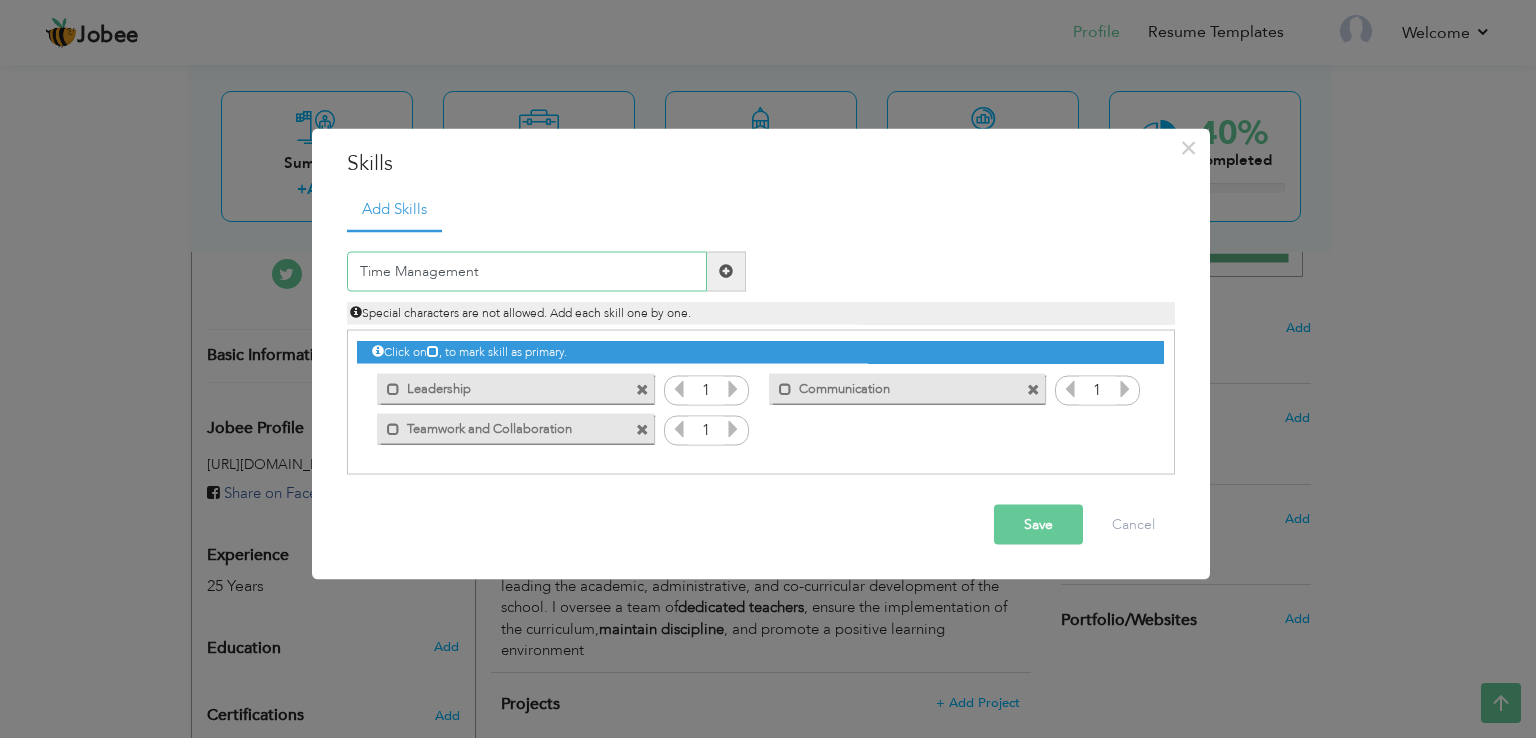 type on "Time Management" 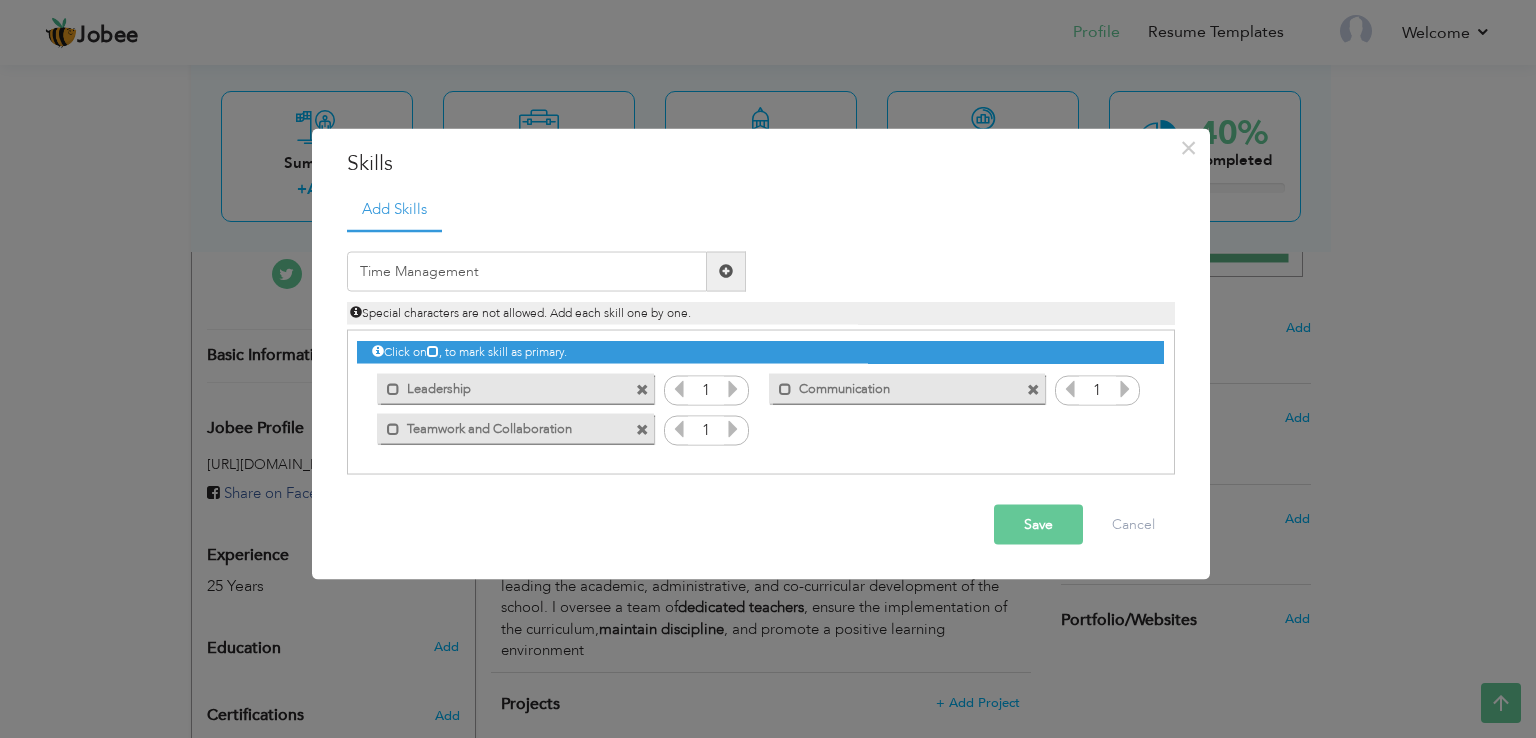 click at bounding box center [726, 271] 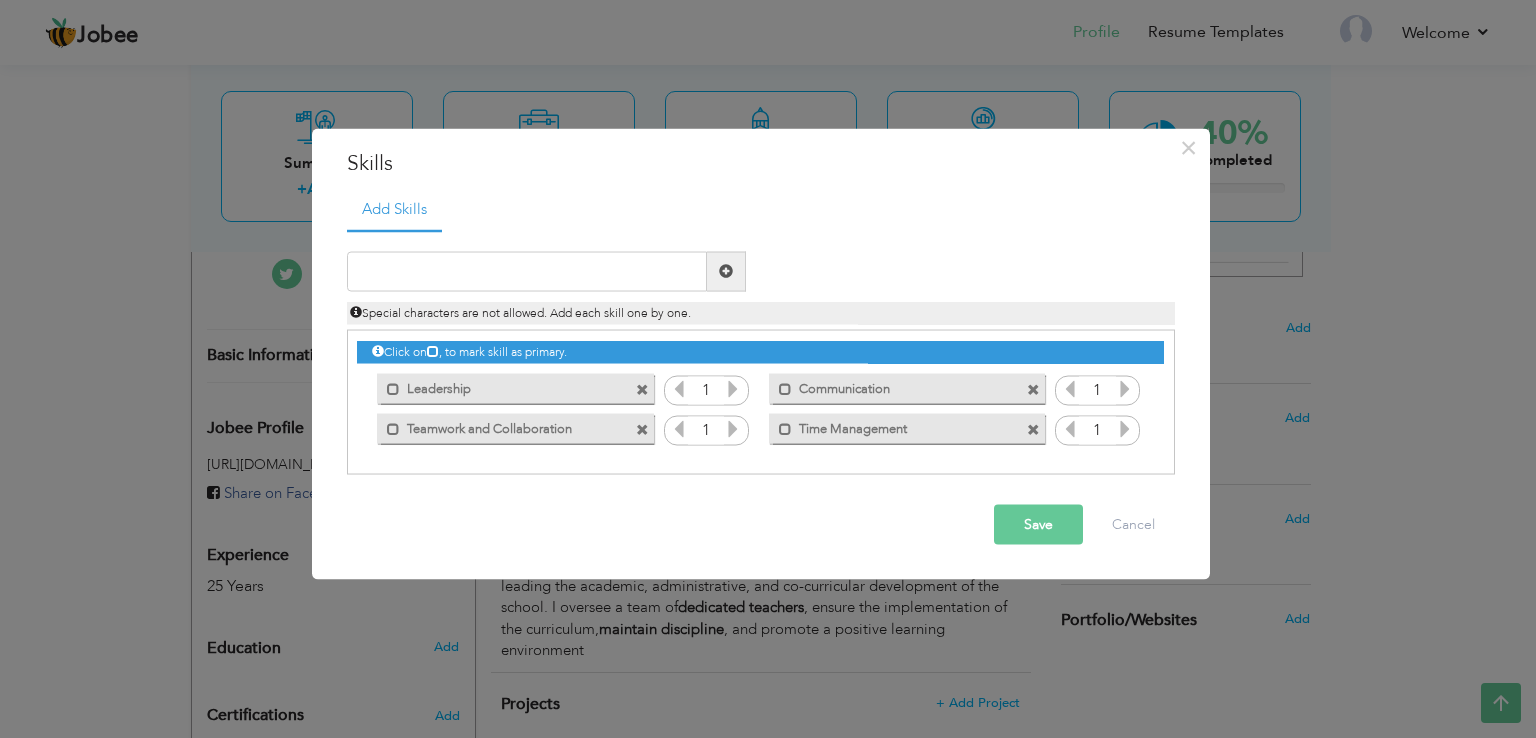 click at bounding box center (642, 390) 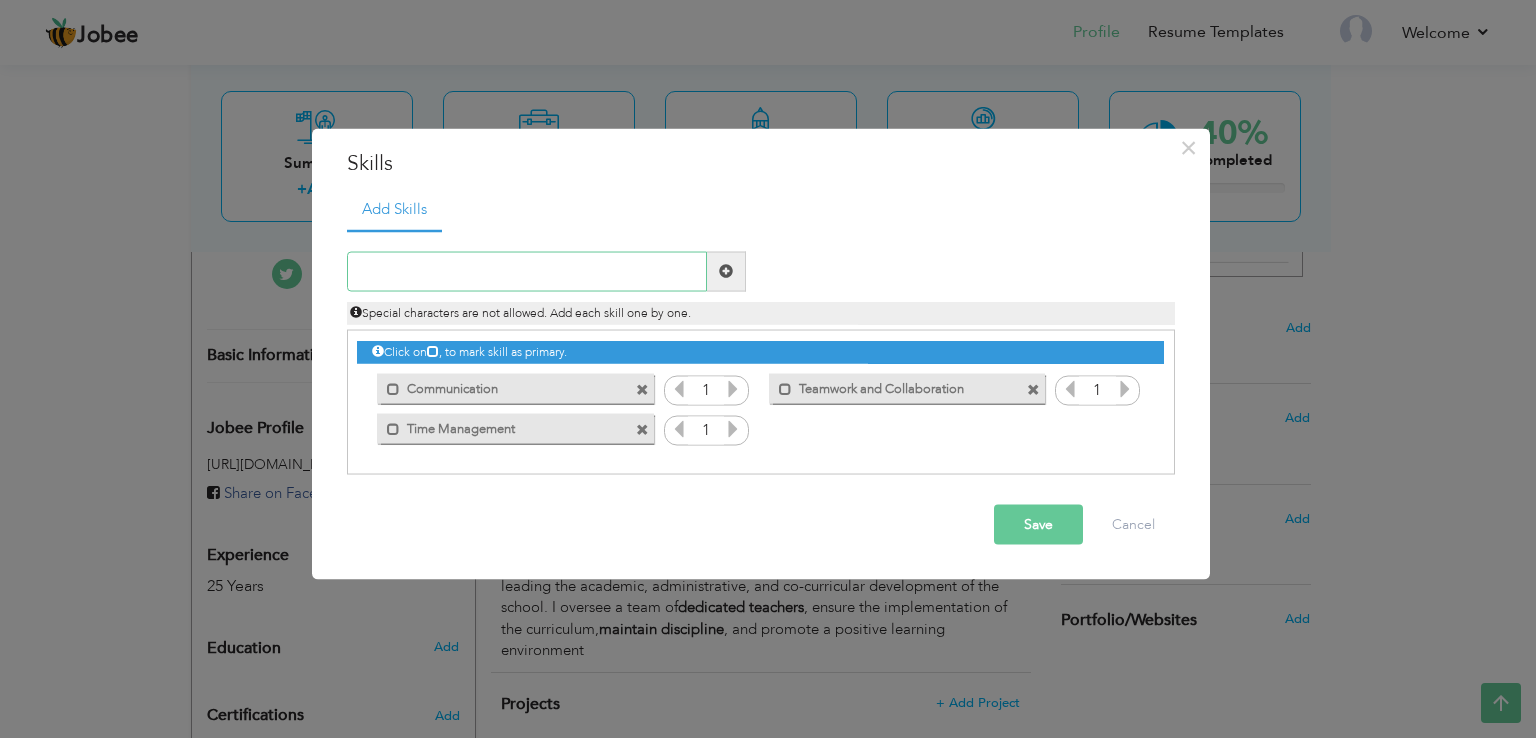 click at bounding box center (527, 271) 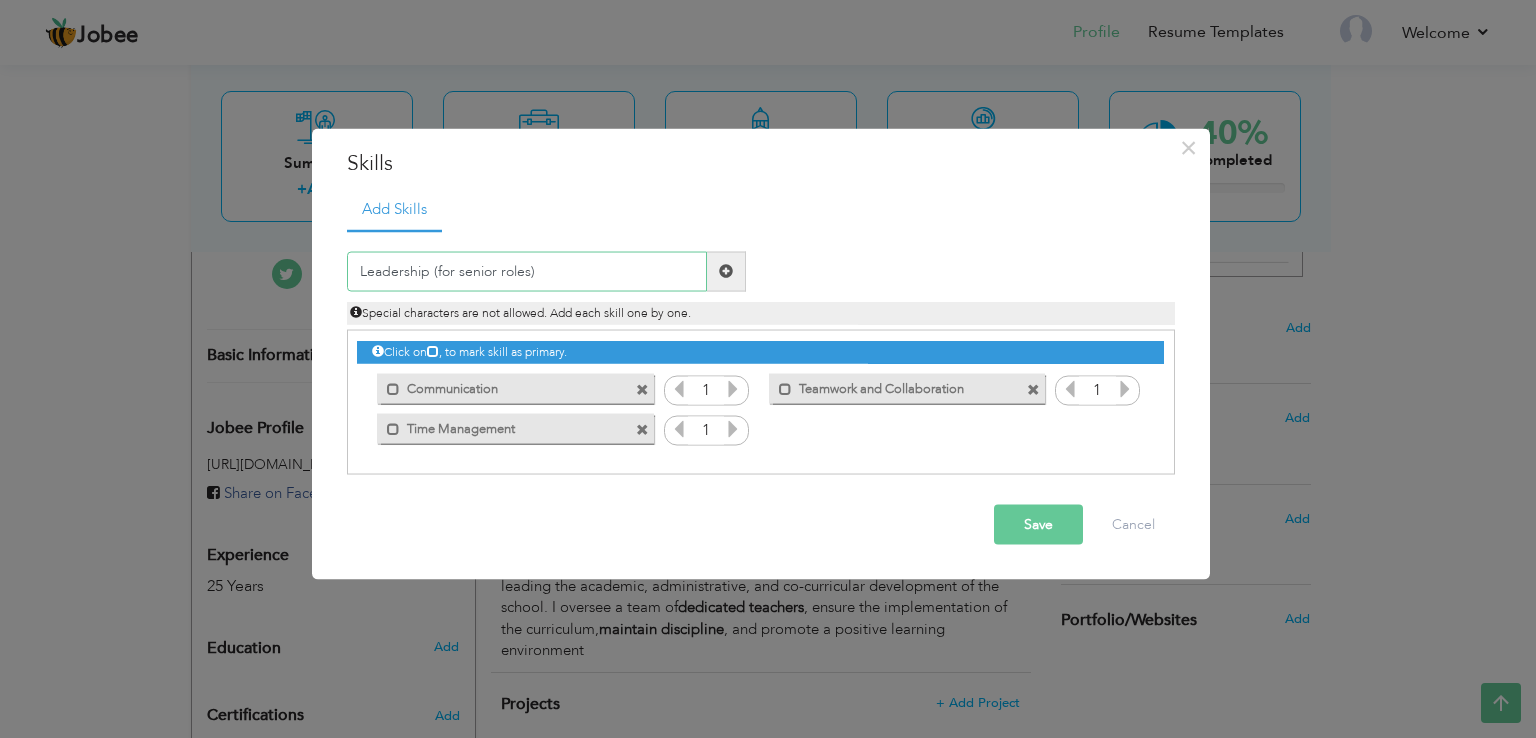 type on "Leadership (for senior roles)" 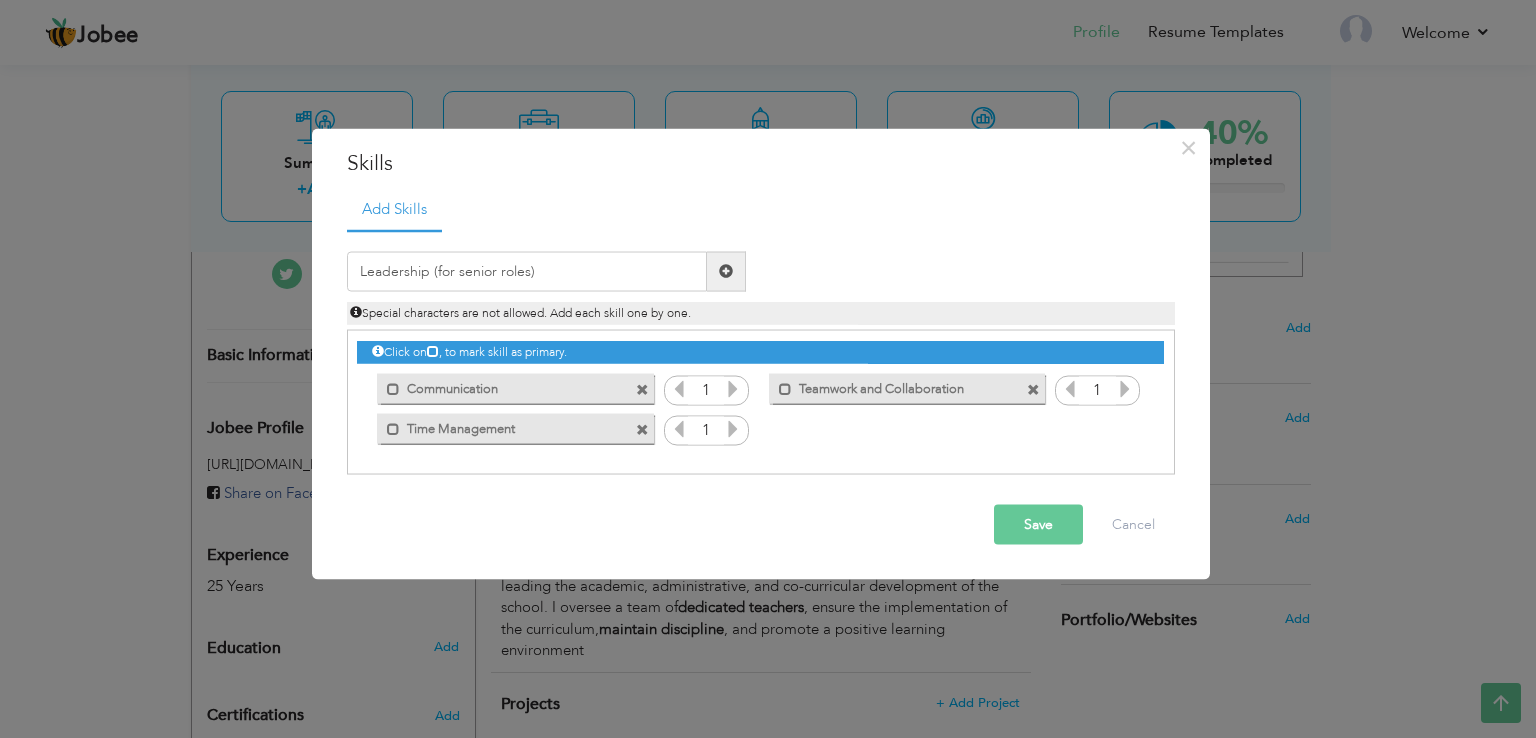 click at bounding box center [726, 271] 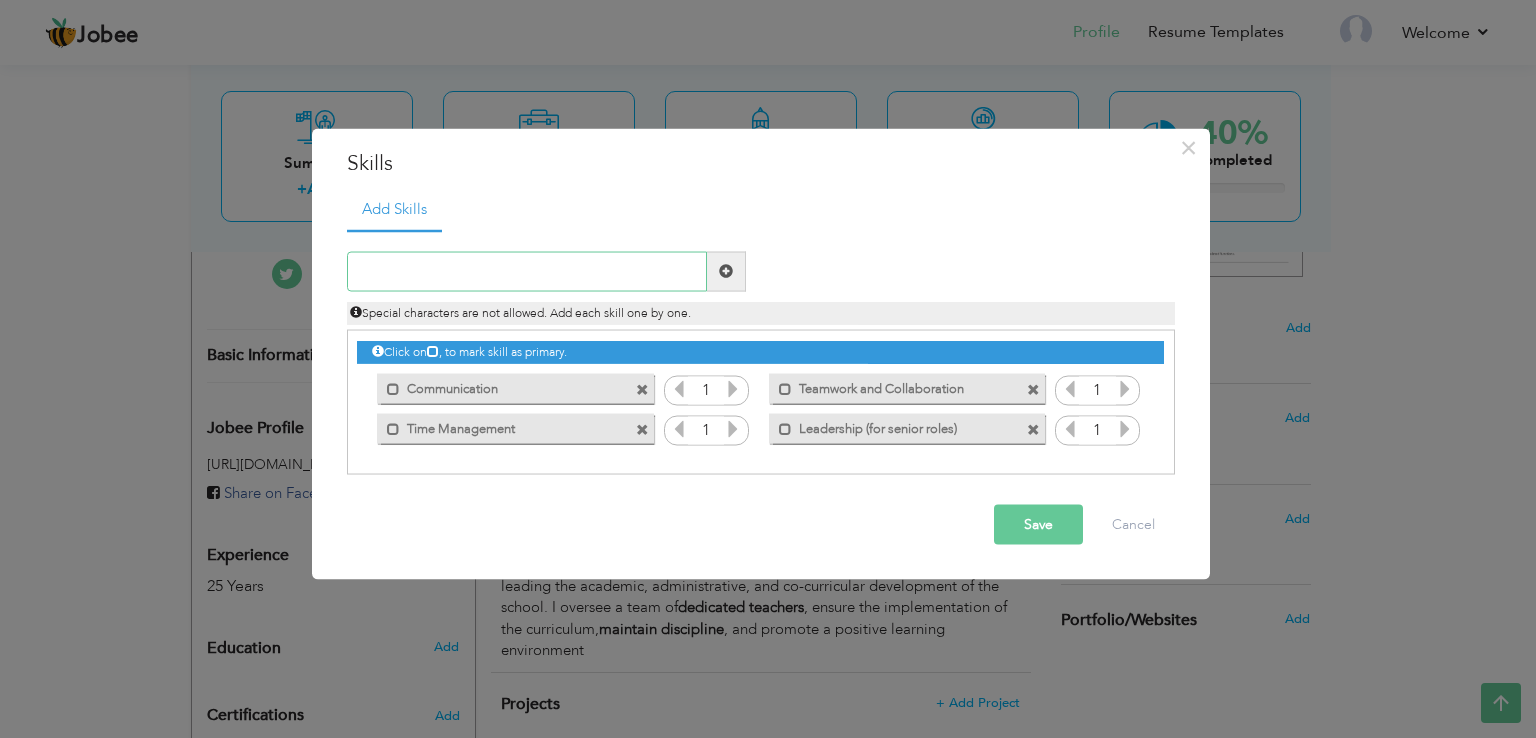 click at bounding box center (527, 271) 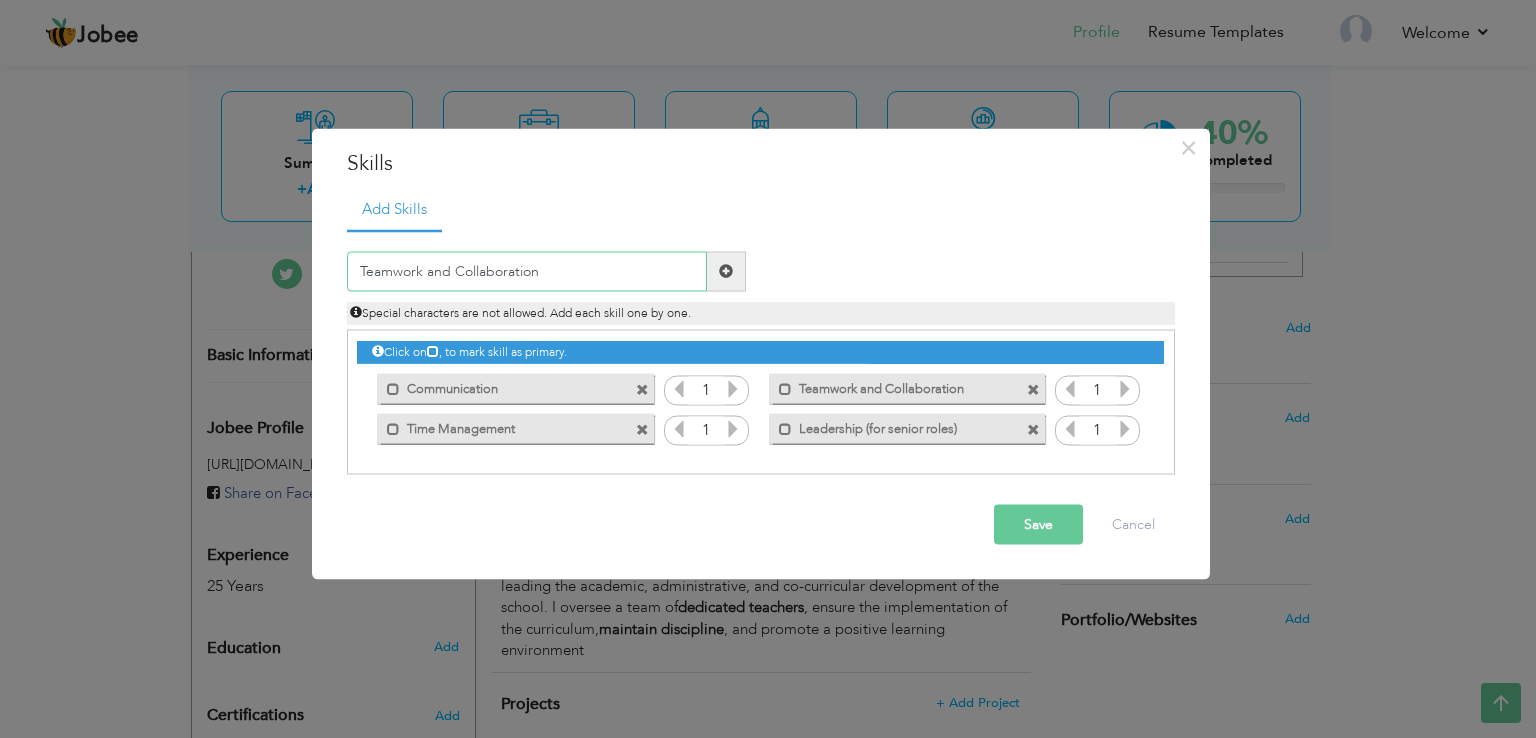 type on "Teamwork and Collaboration" 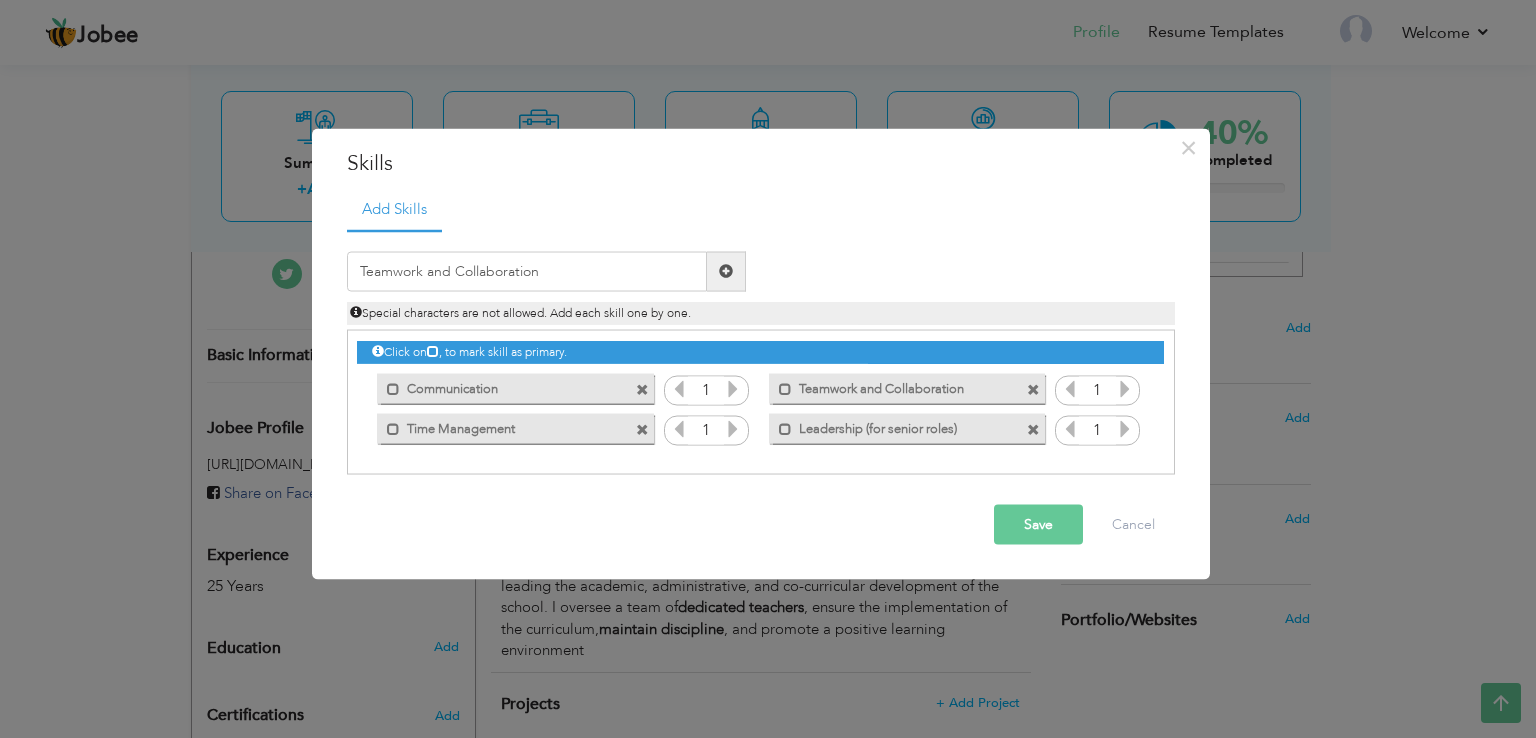 click at bounding box center (726, 271) 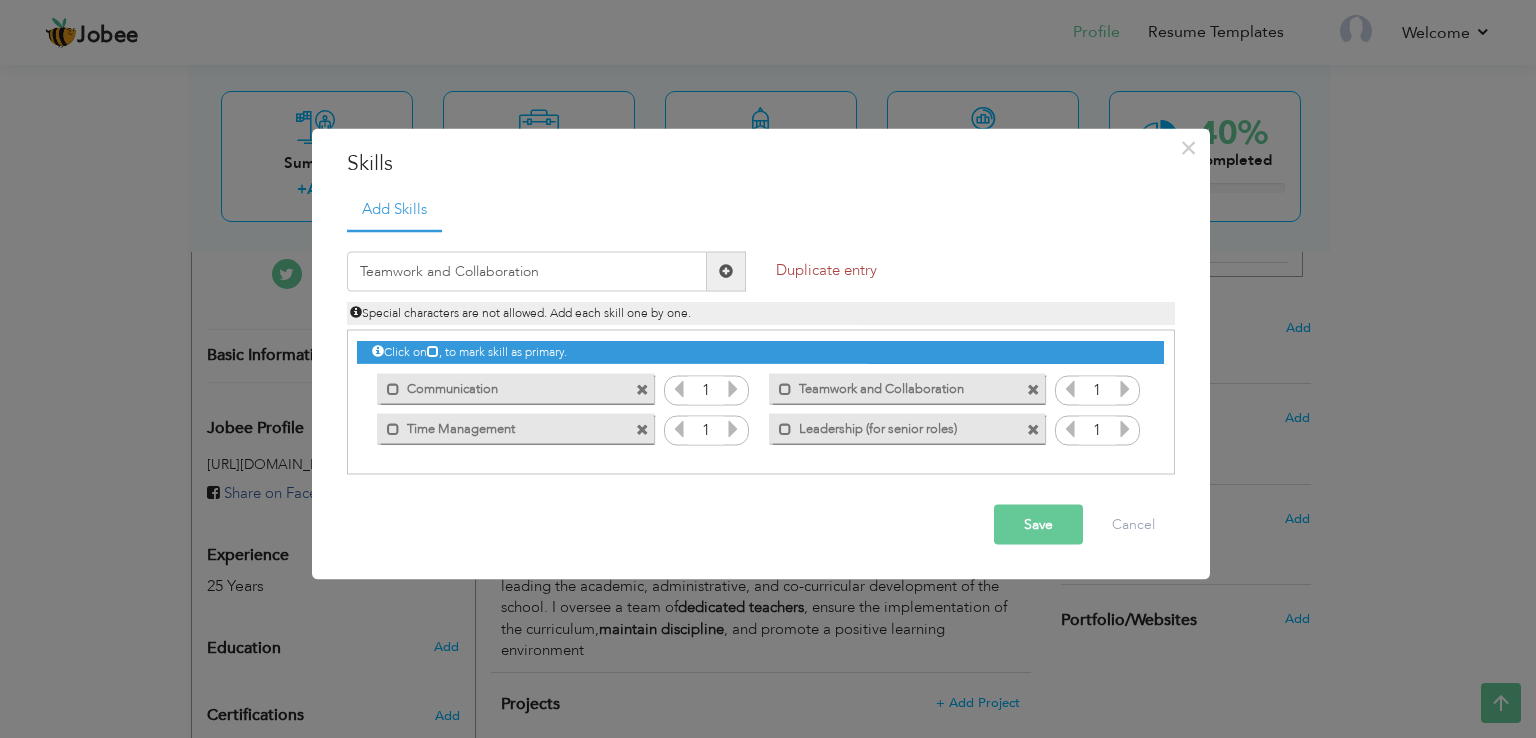 type 